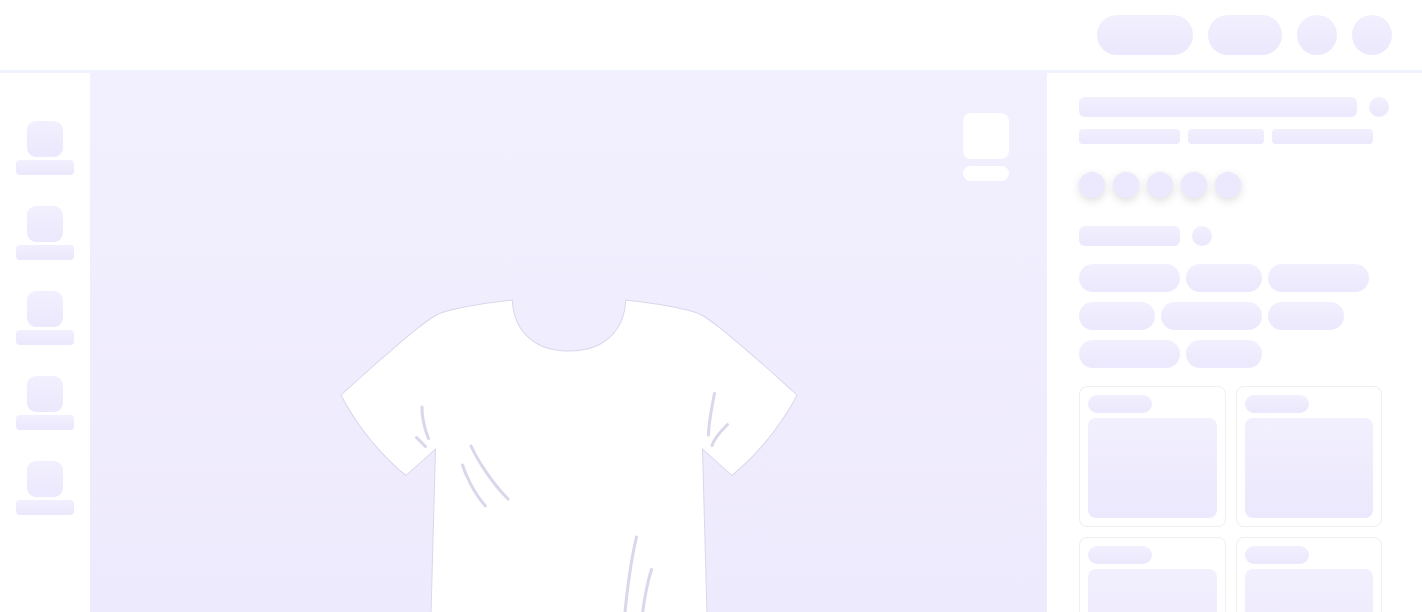 scroll, scrollTop: 0, scrollLeft: 0, axis: both 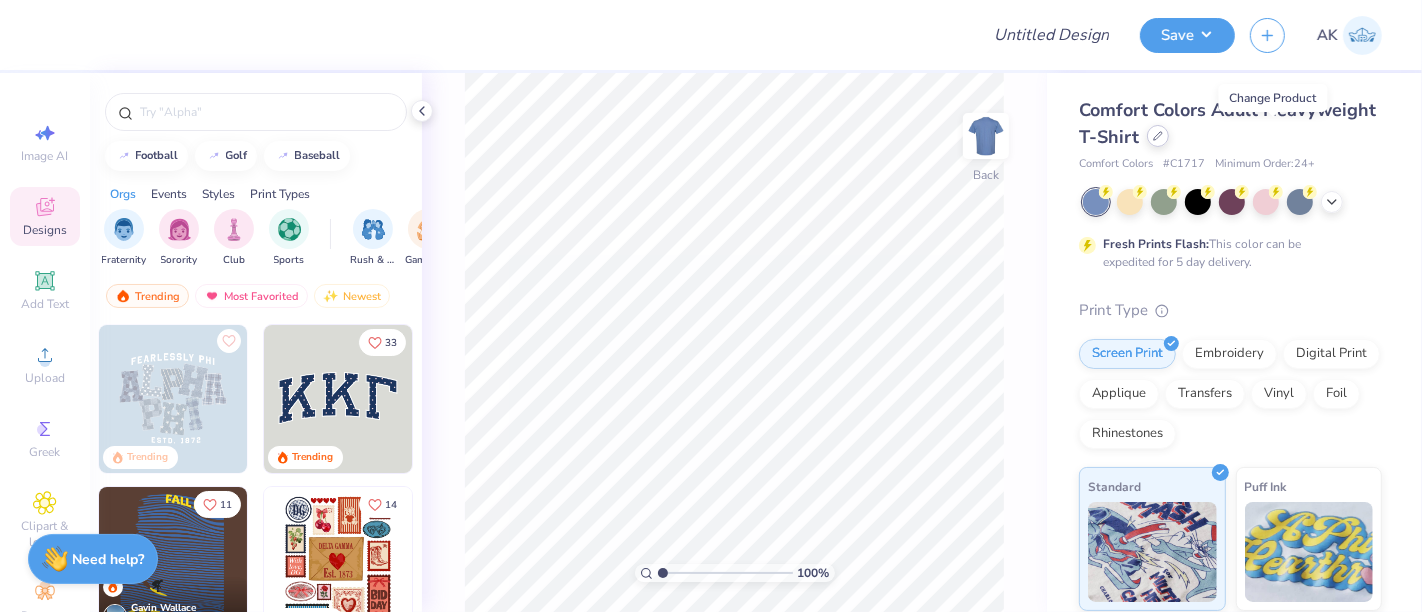 click 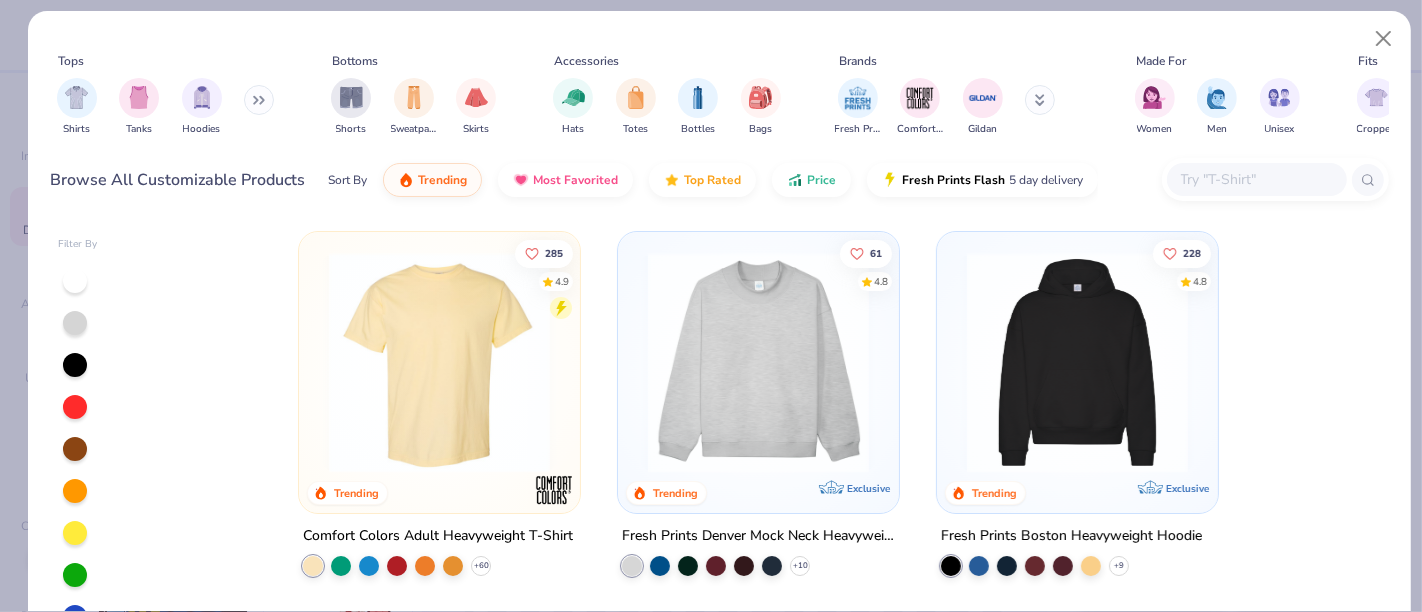 click at bounding box center [758, 362] 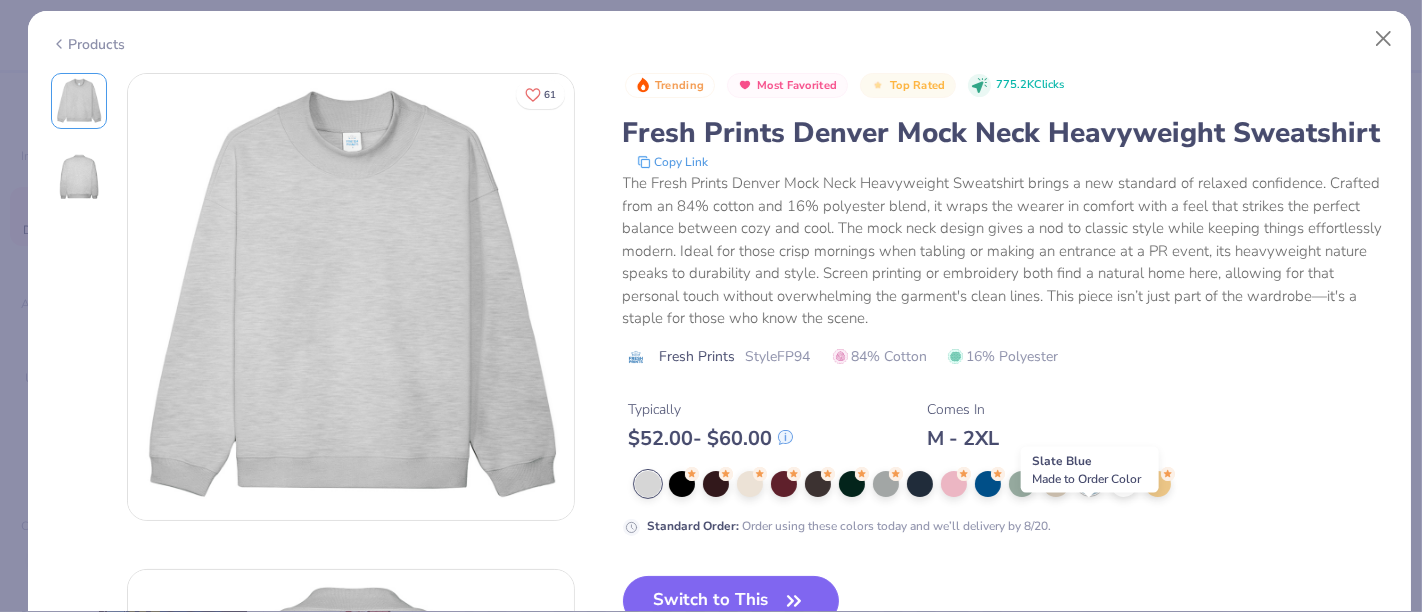 click at bounding box center (1090, 482) 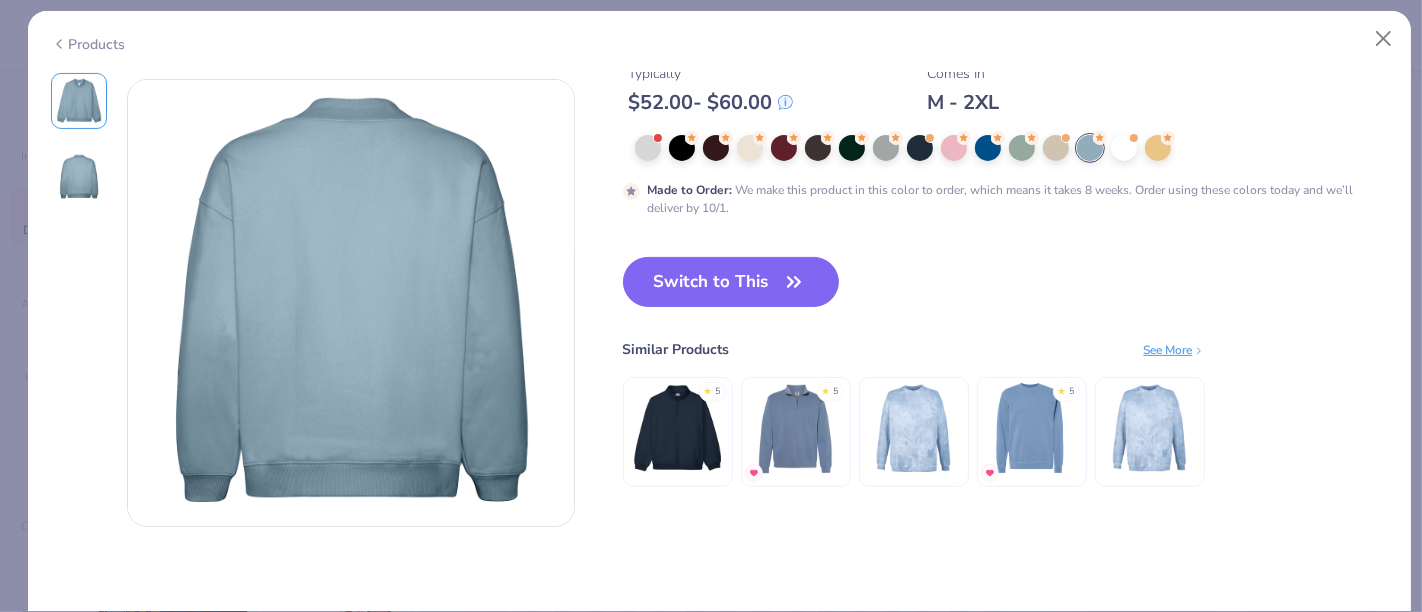 scroll, scrollTop: 445, scrollLeft: 0, axis: vertical 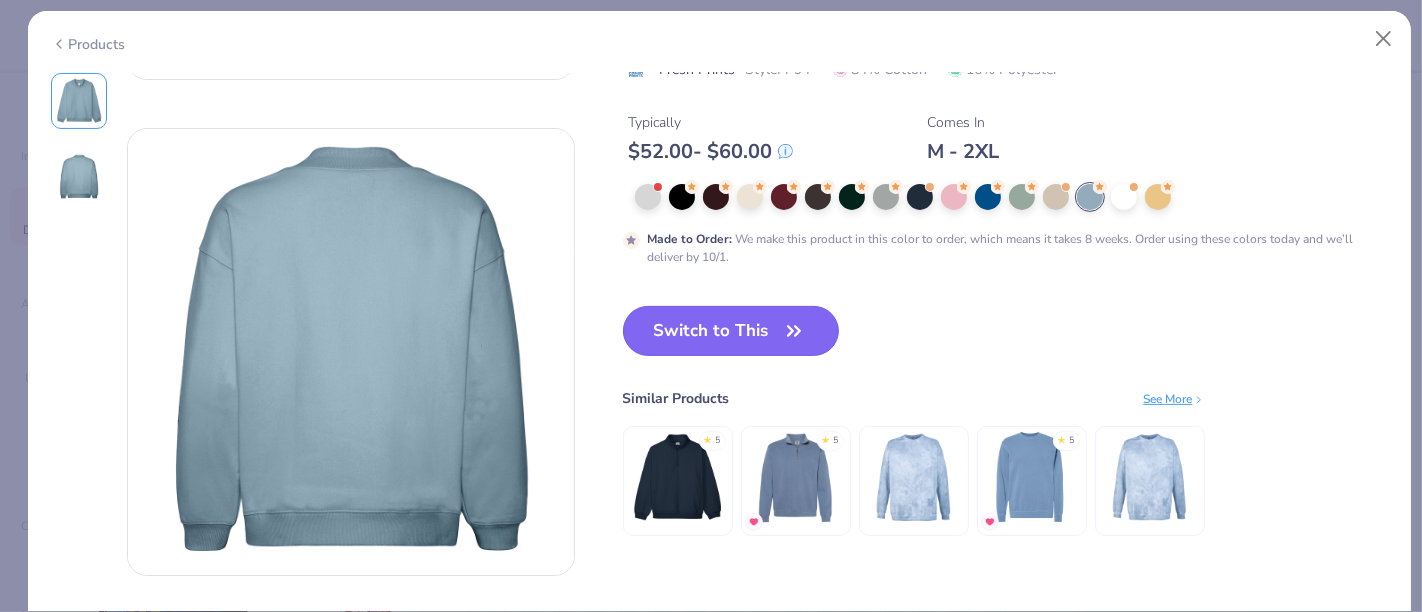 click on "Switch to This" at bounding box center (731, 331) 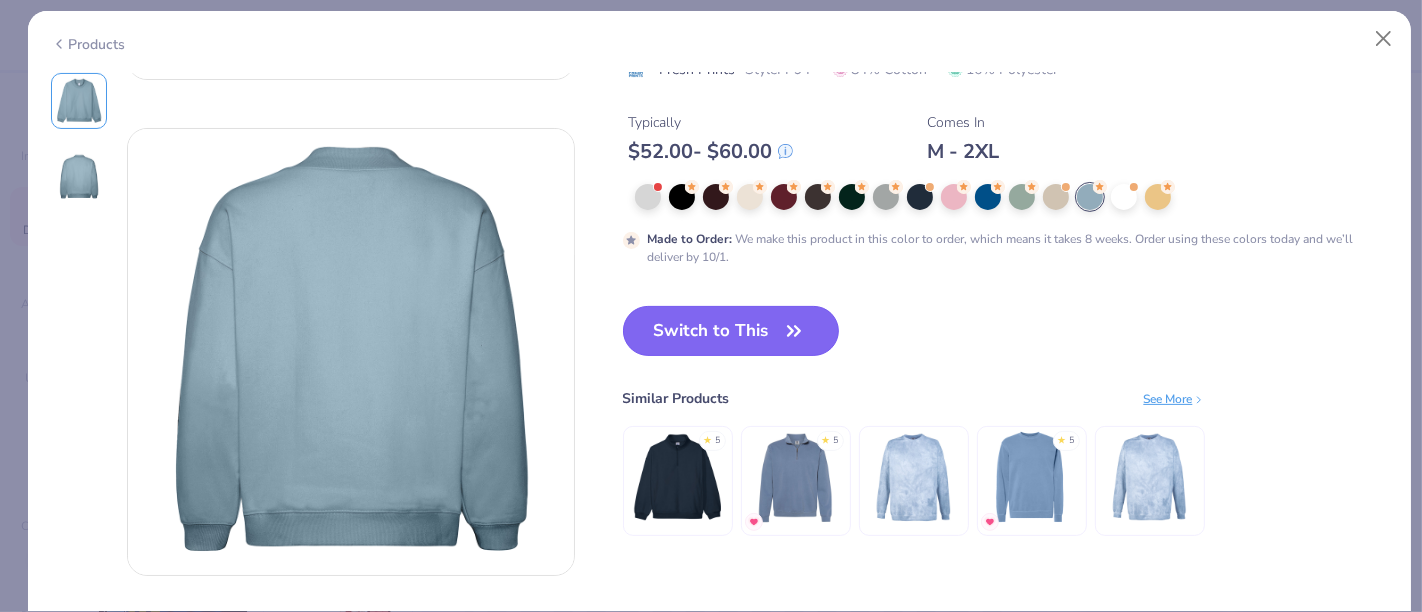 click on "Switch to This" at bounding box center [731, 331] 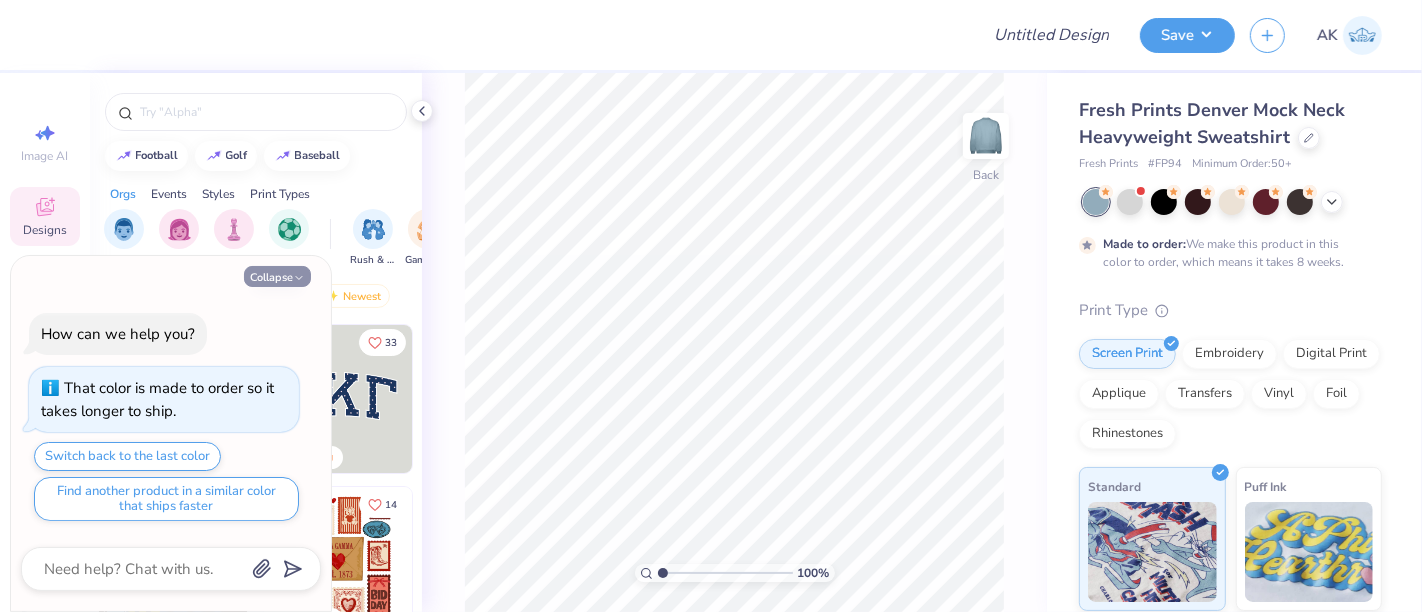 click on "Collapse" at bounding box center [277, 276] 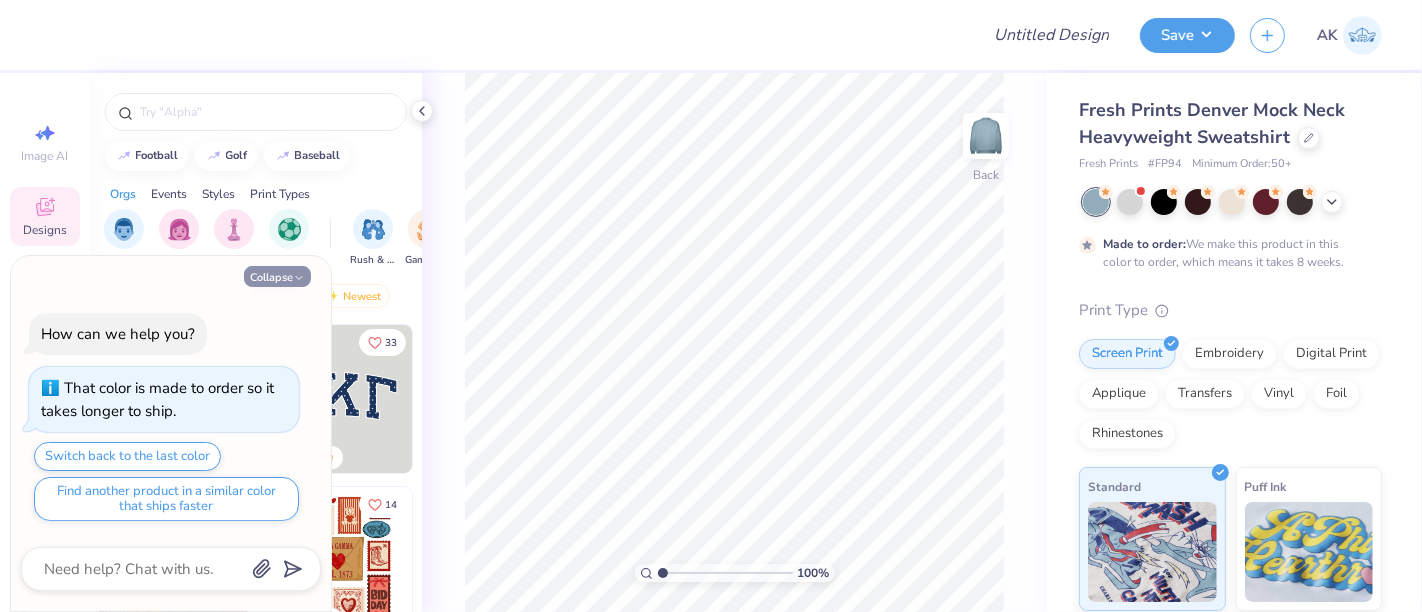 type on "x" 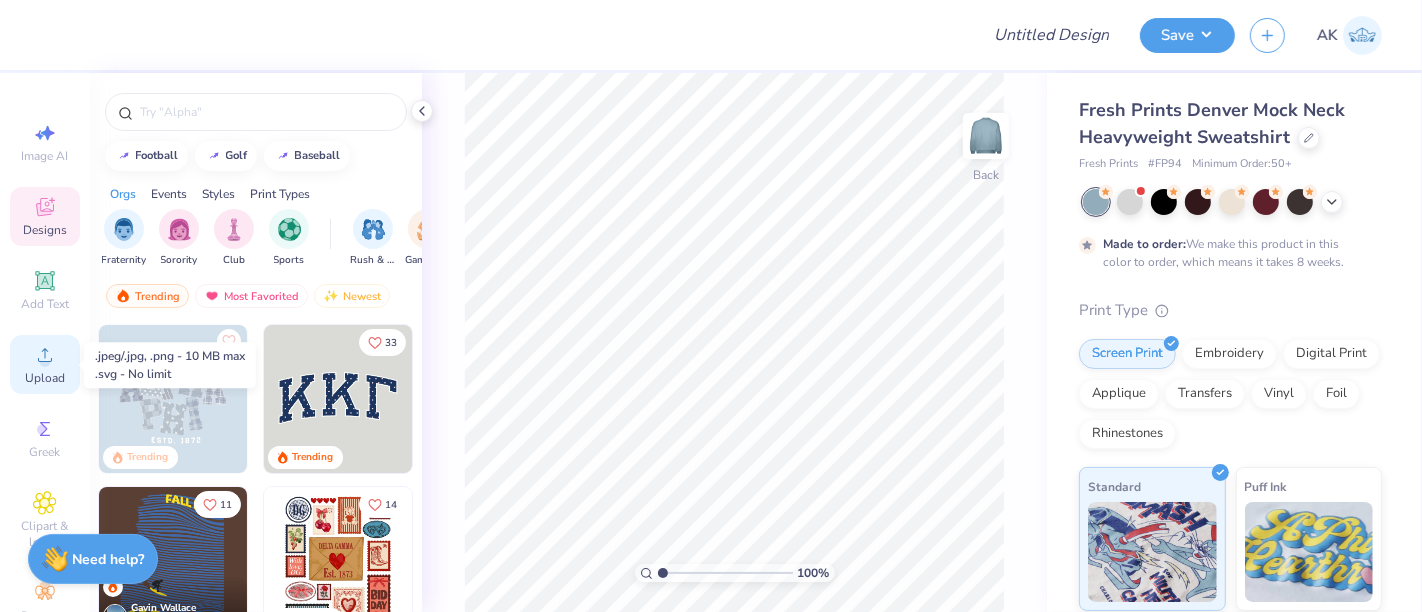 click 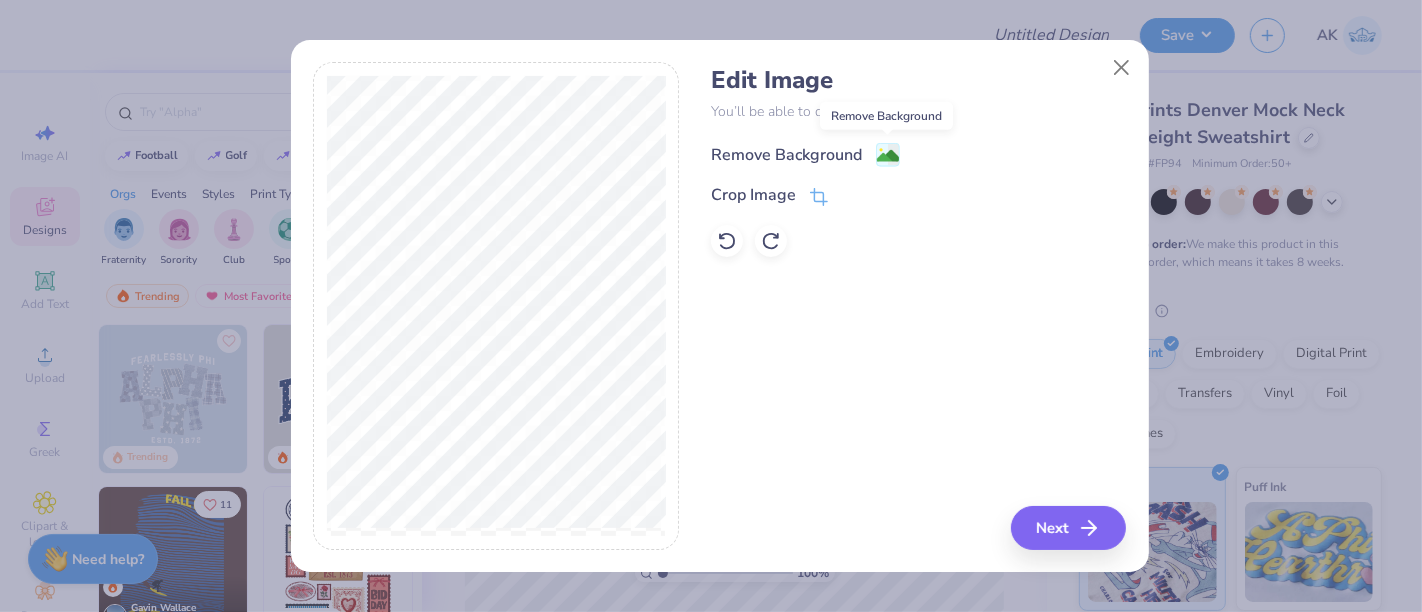 click 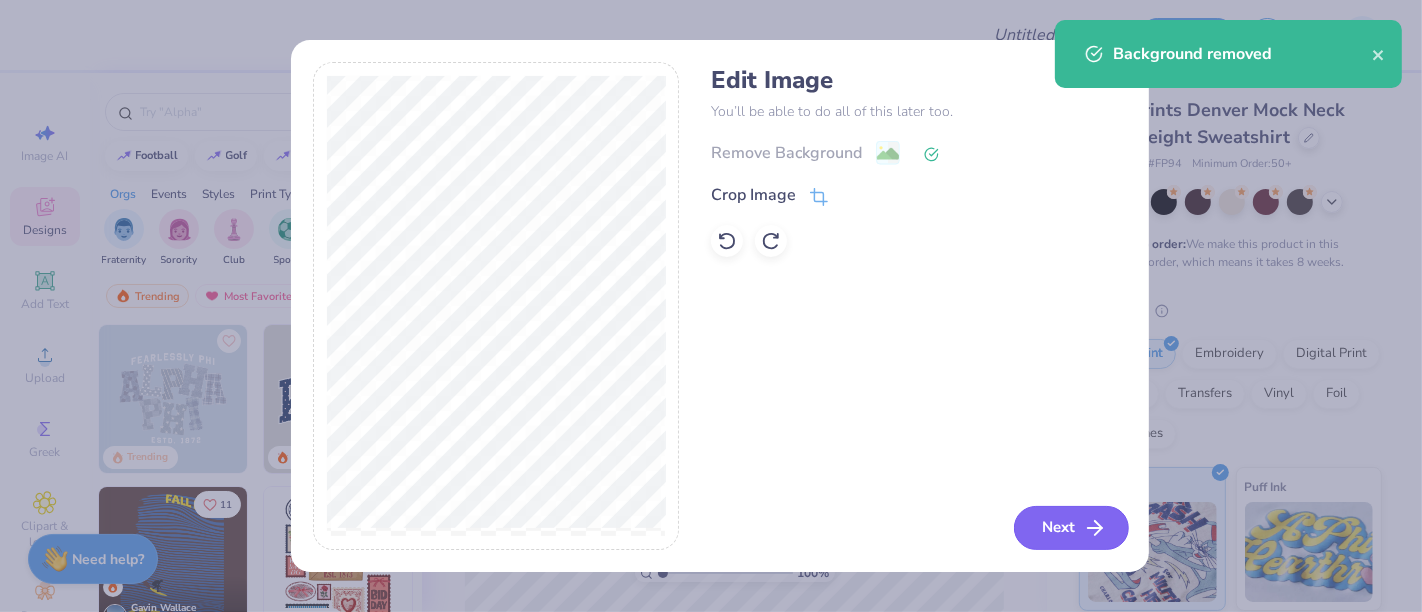 click on "Next" at bounding box center [1071, 528] 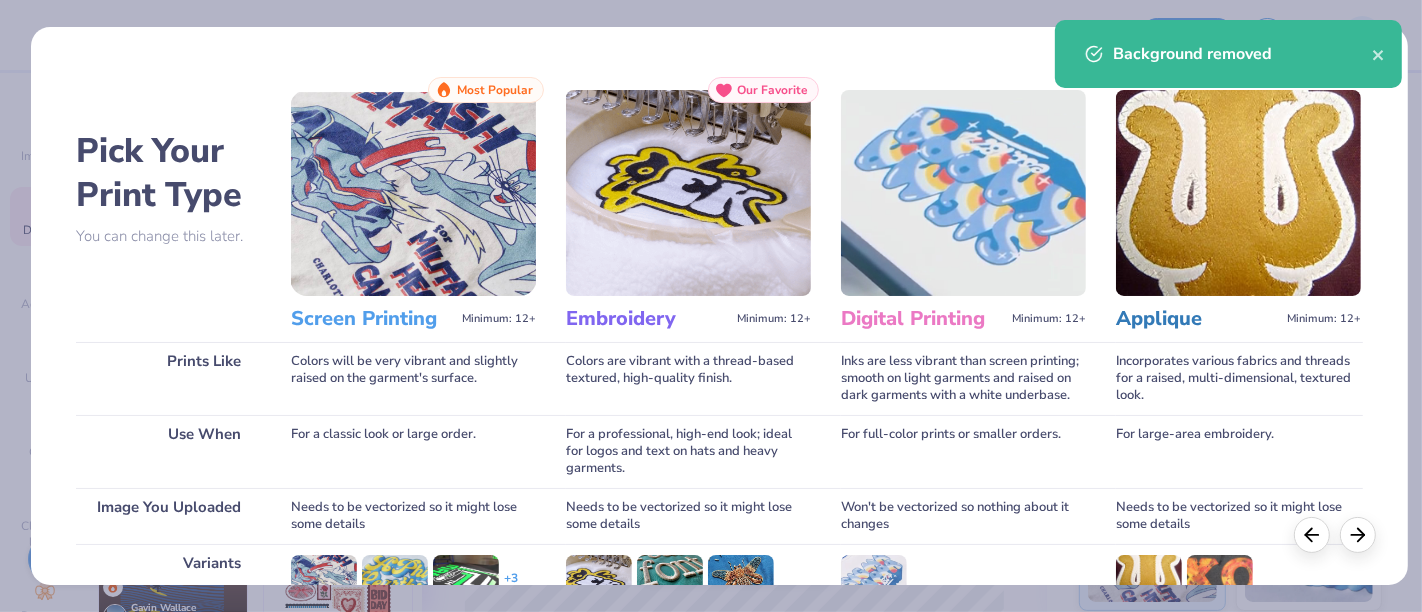 scroll, scrollTop: 283, scrollLeft: 0, axis: vertical 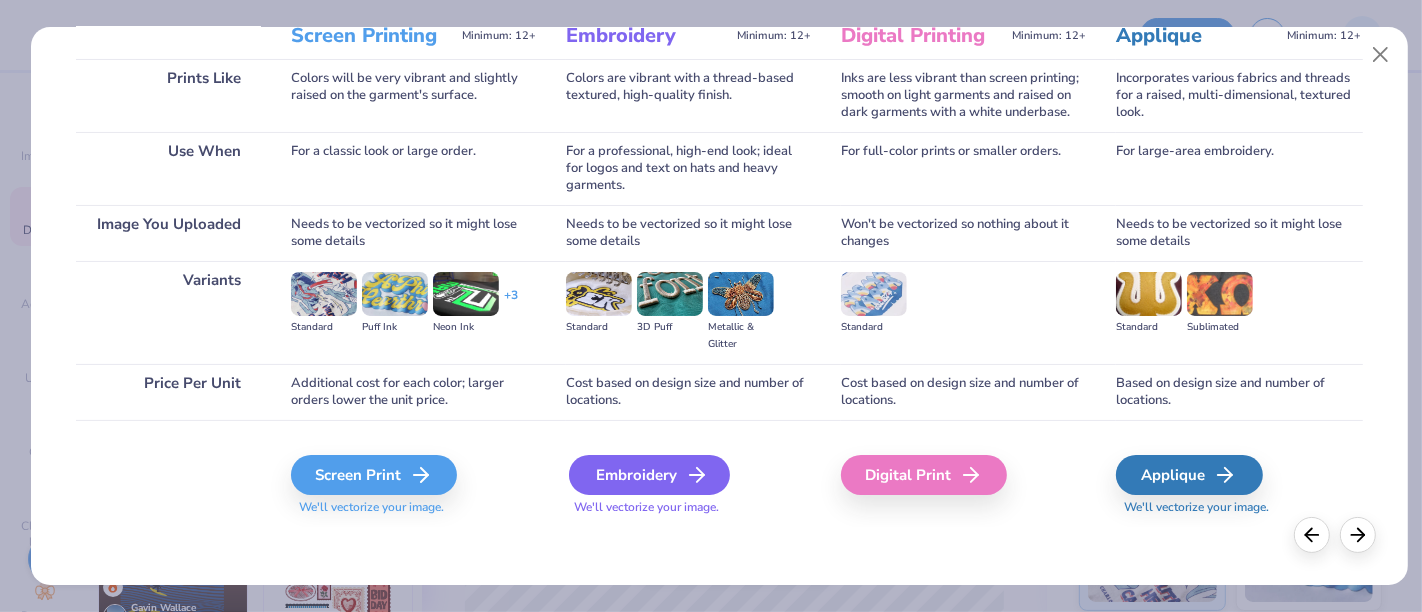 click on "Embroidery" at bounding box center [649, 475] 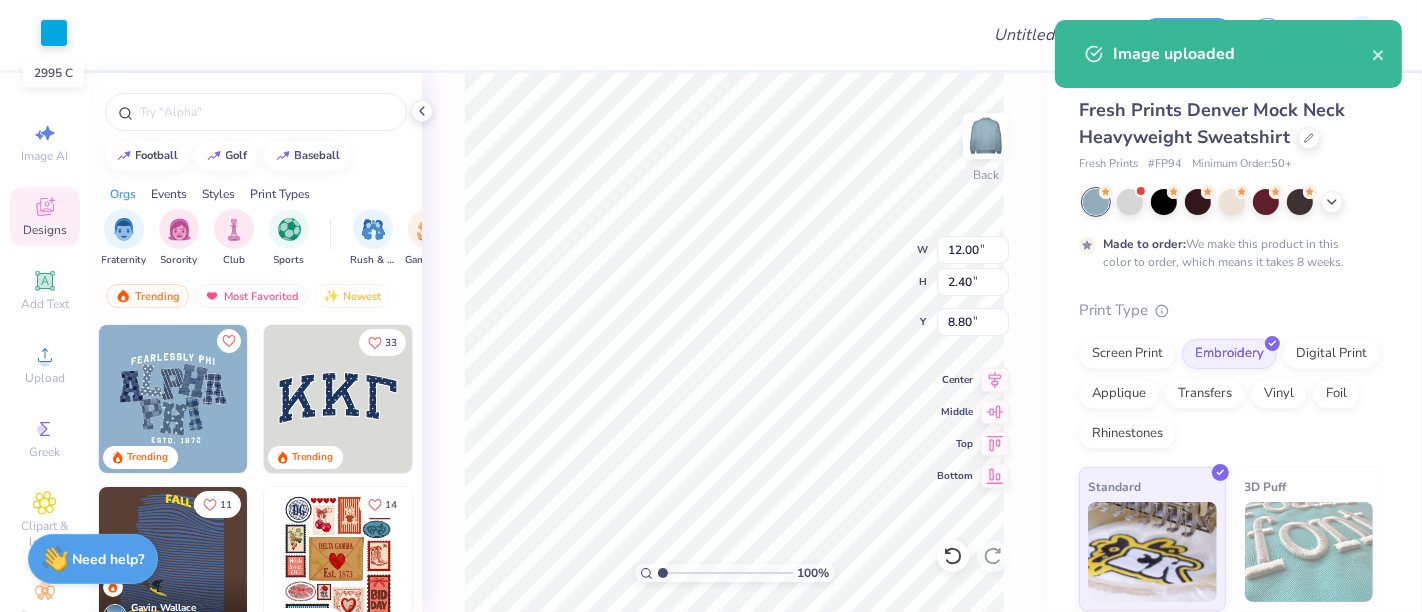 click at bounding box center (54, 33) 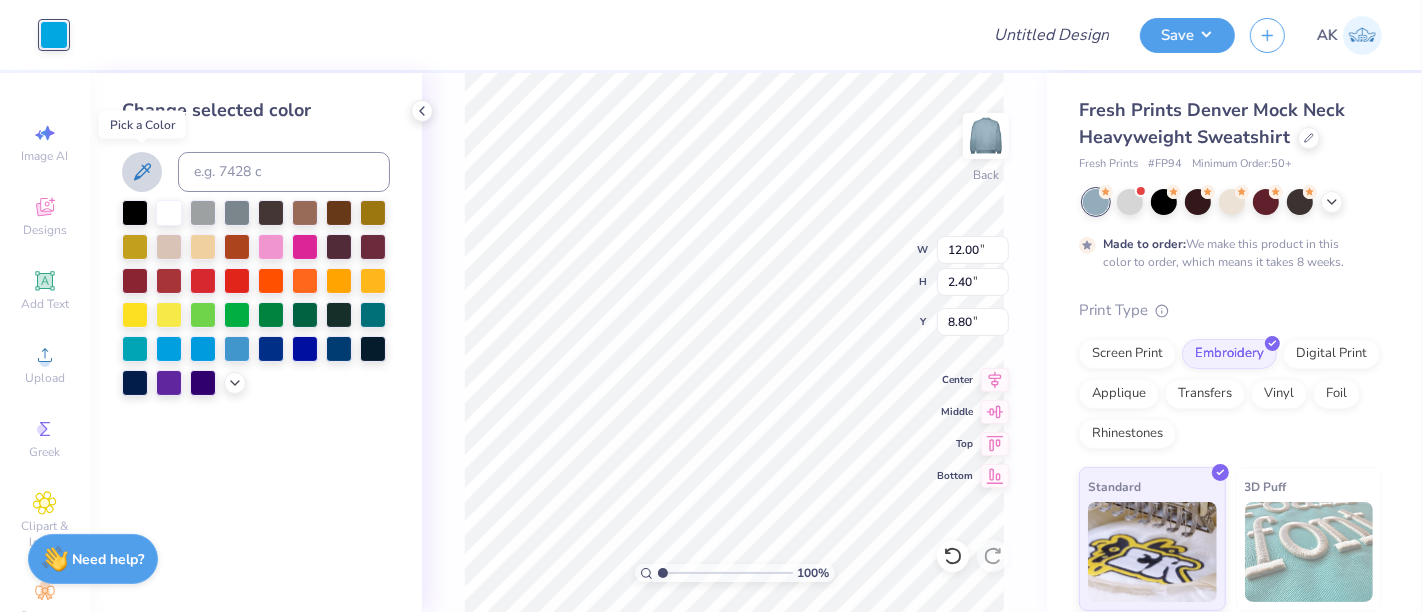 click 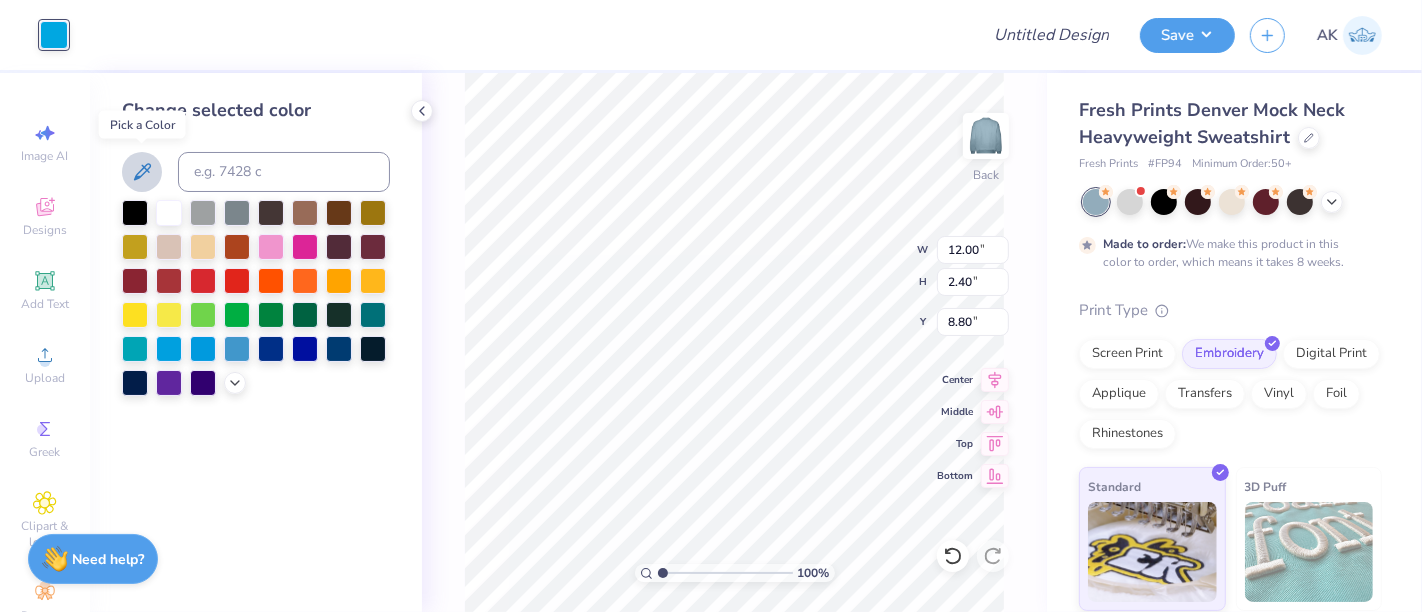 click at bounding box center [142, 172] 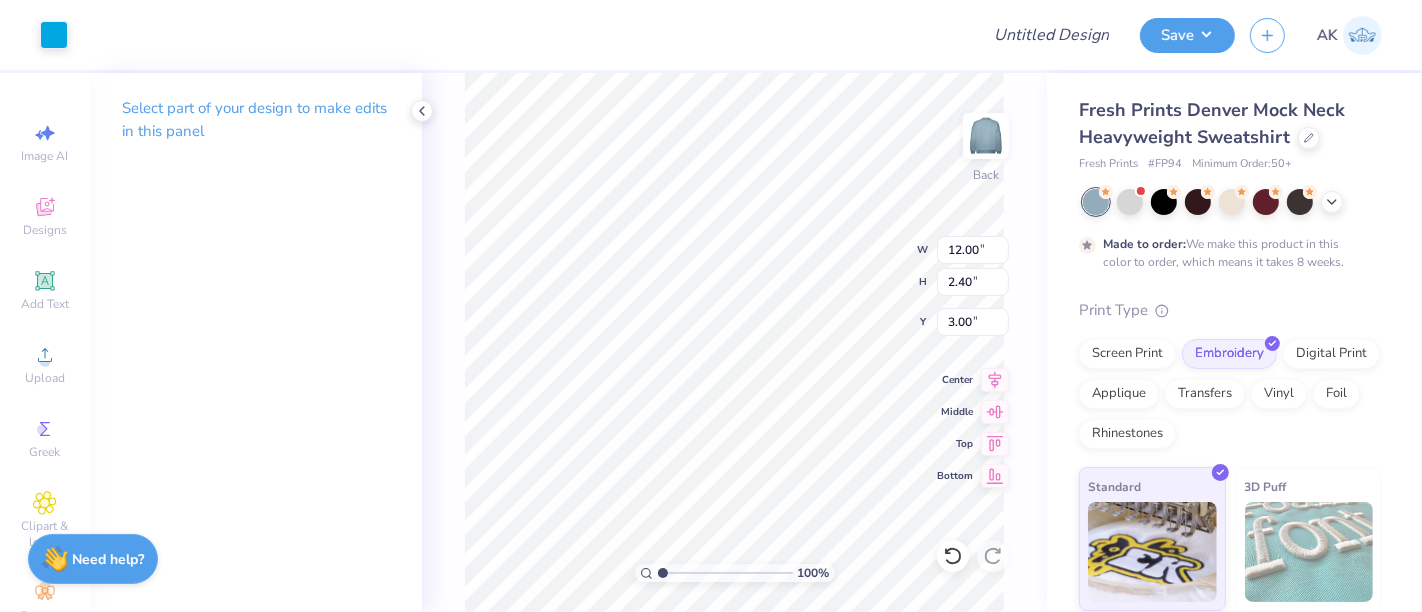type on "3.00" 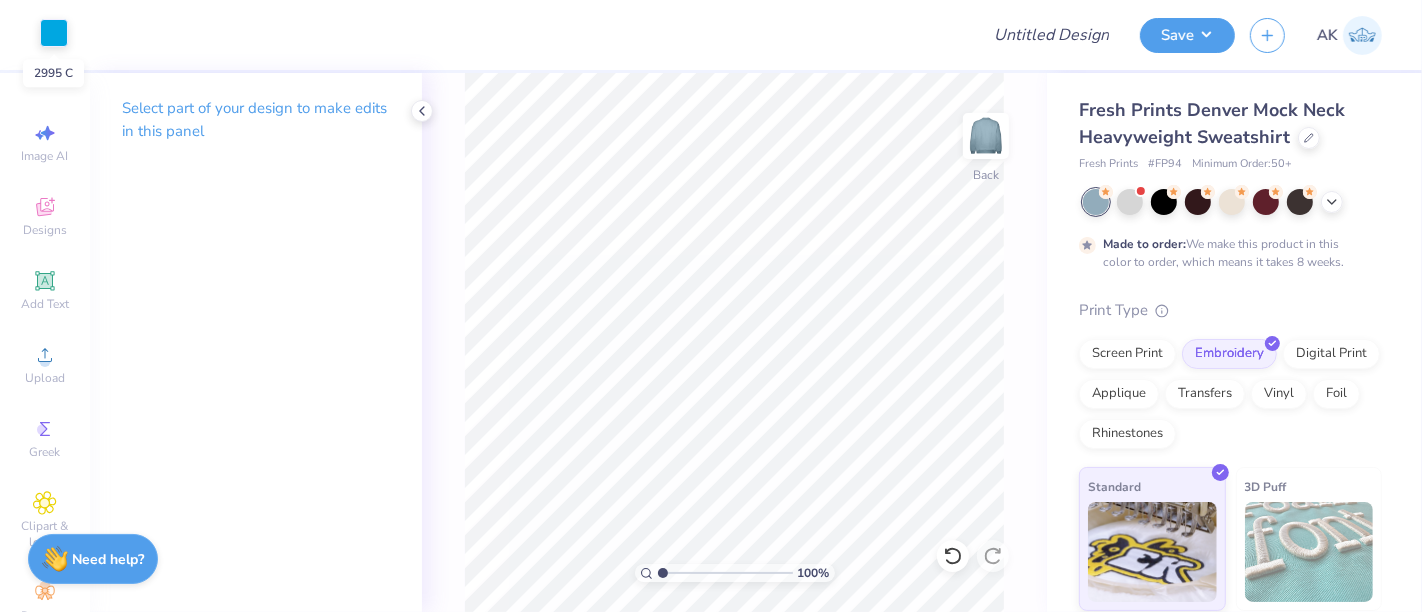 click at bounding box center [54, 33] 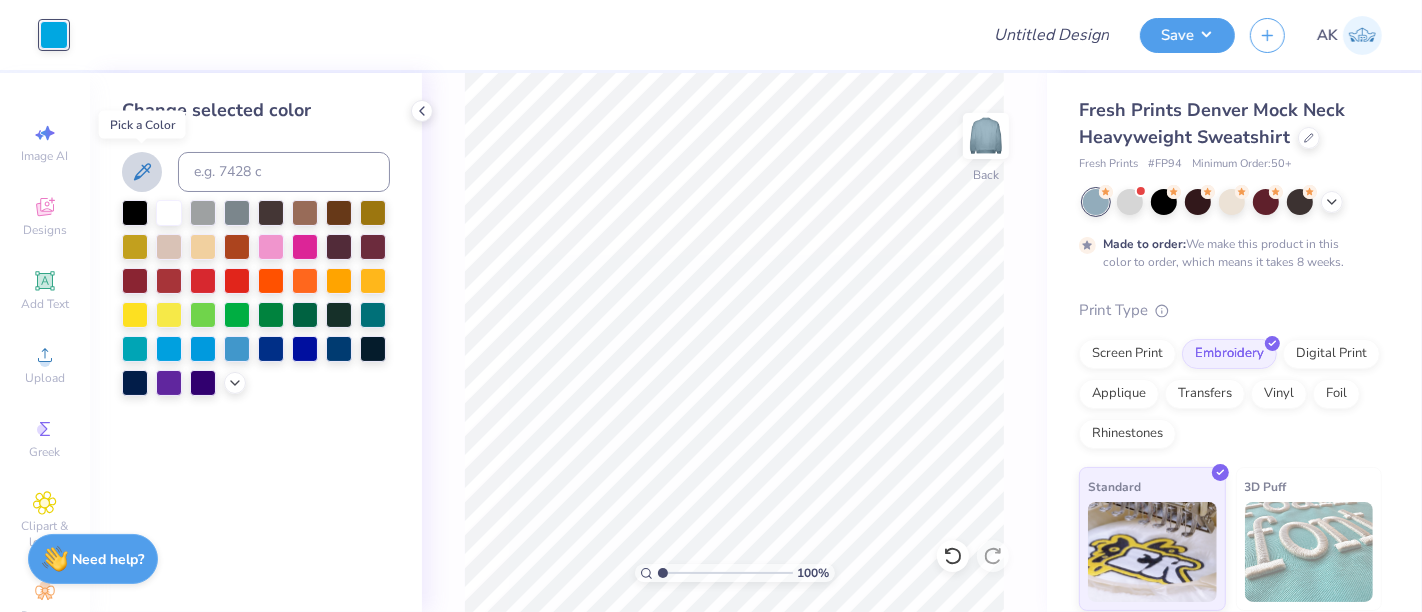 click 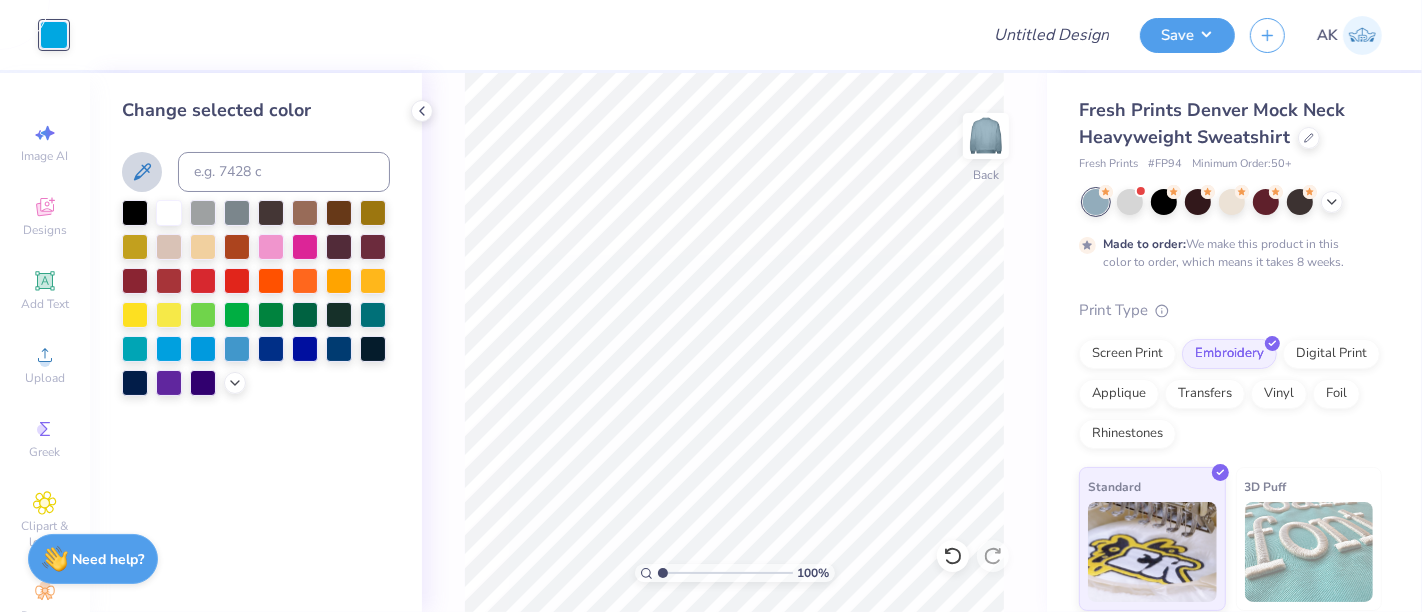 click 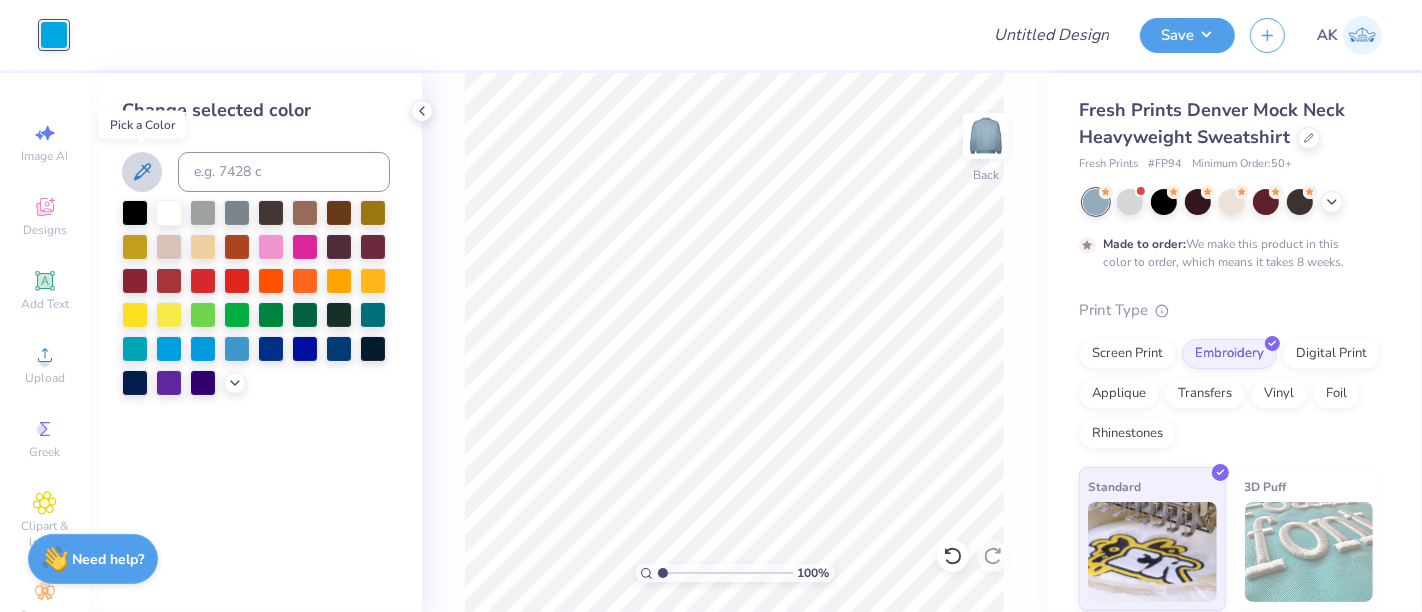 click 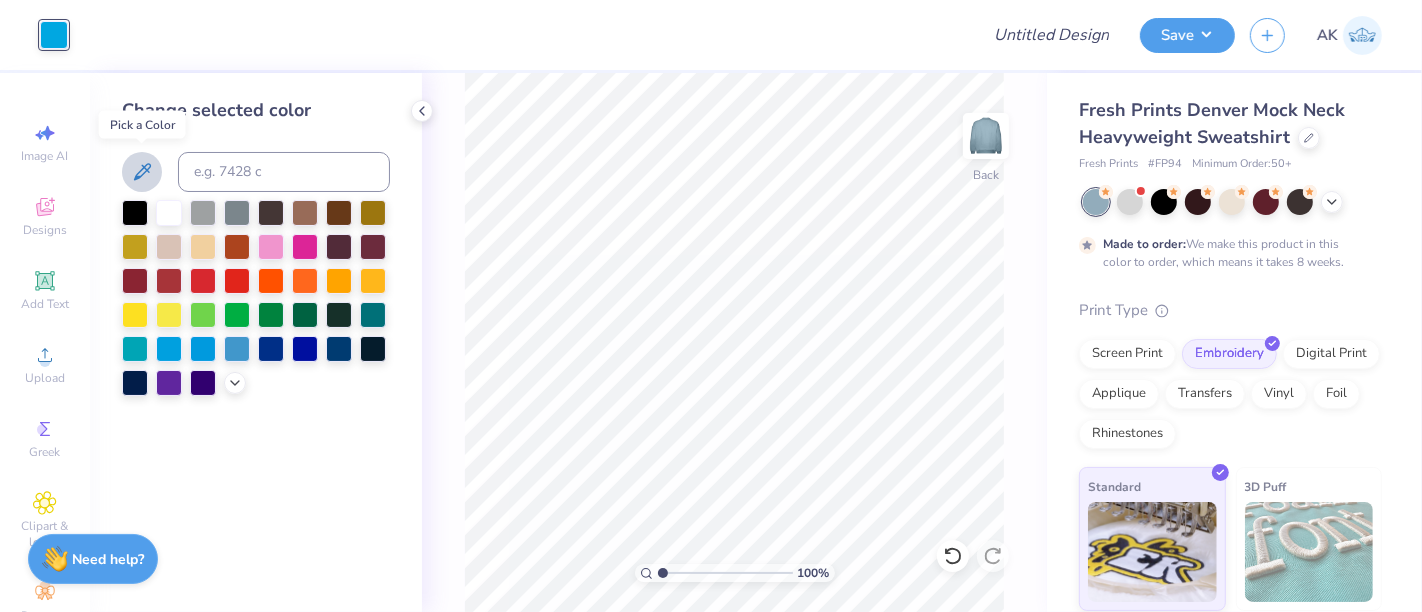 click 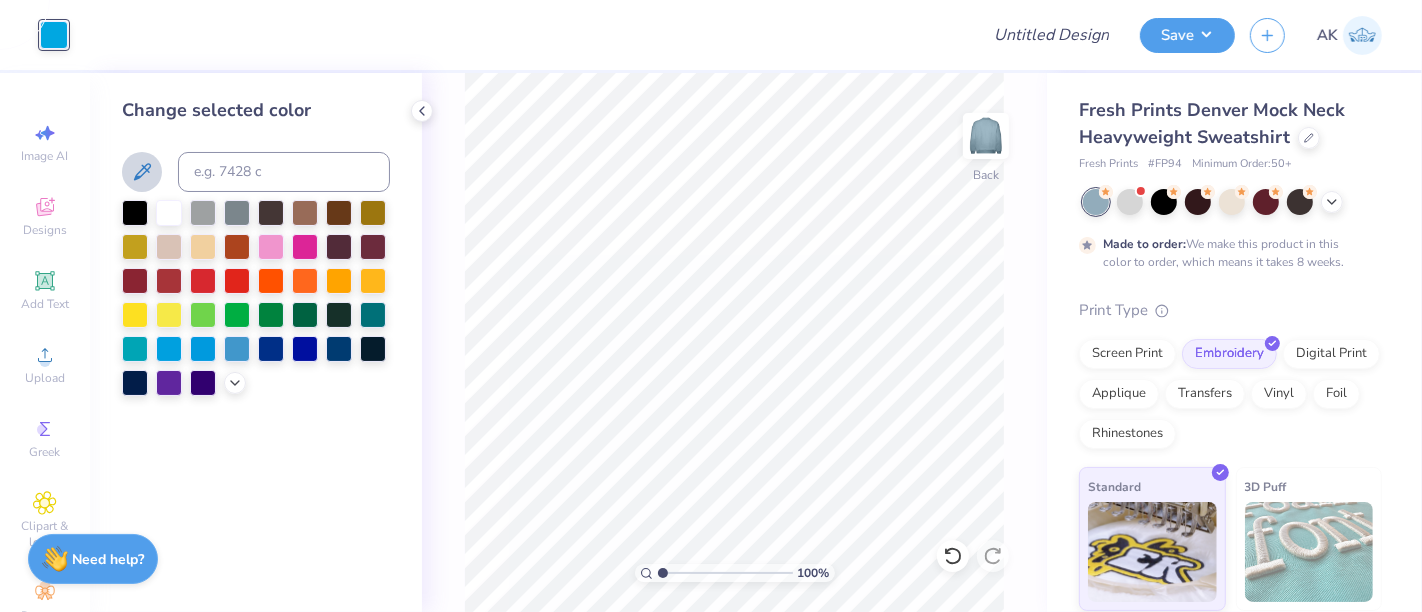 click 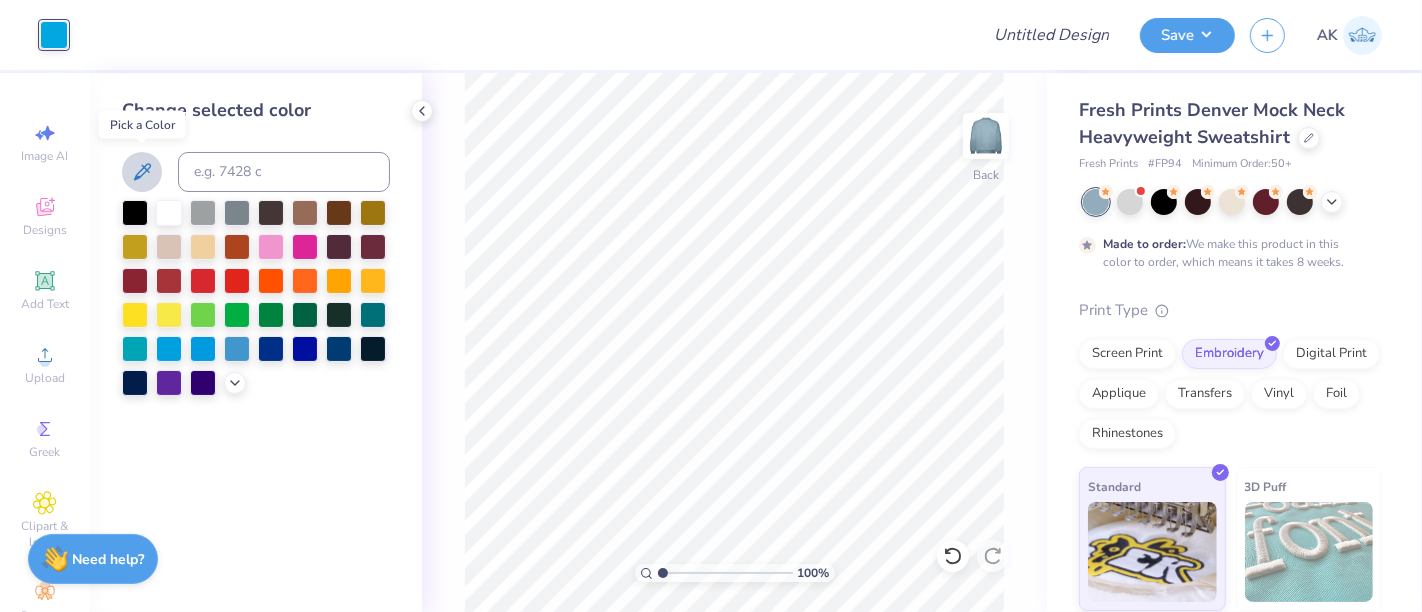 click at bounding box center (142, 172) 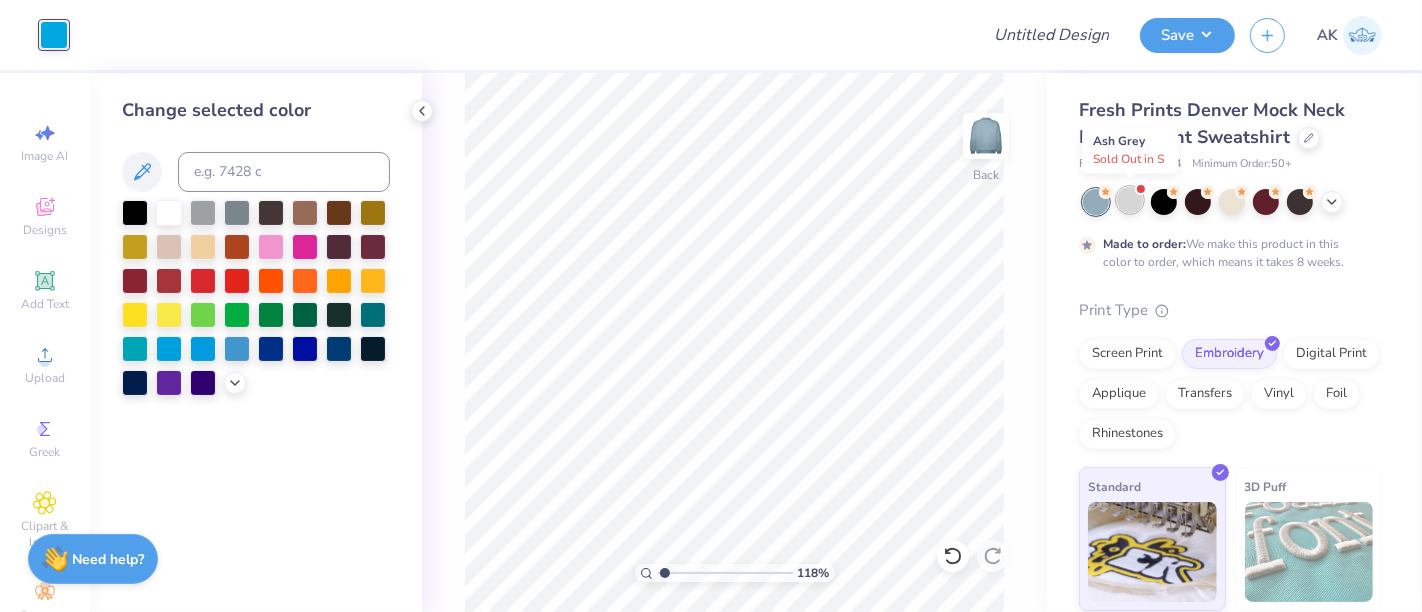 click at bounding box center (1130, 200) 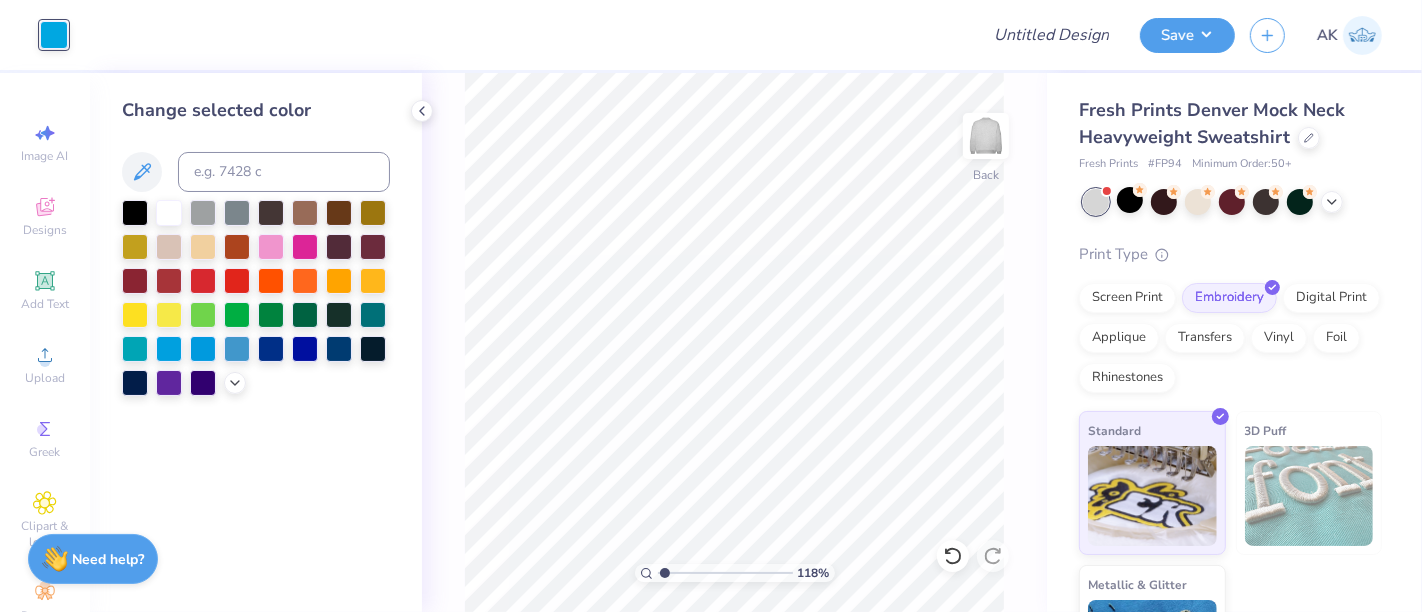 type on "1.18363488573266" 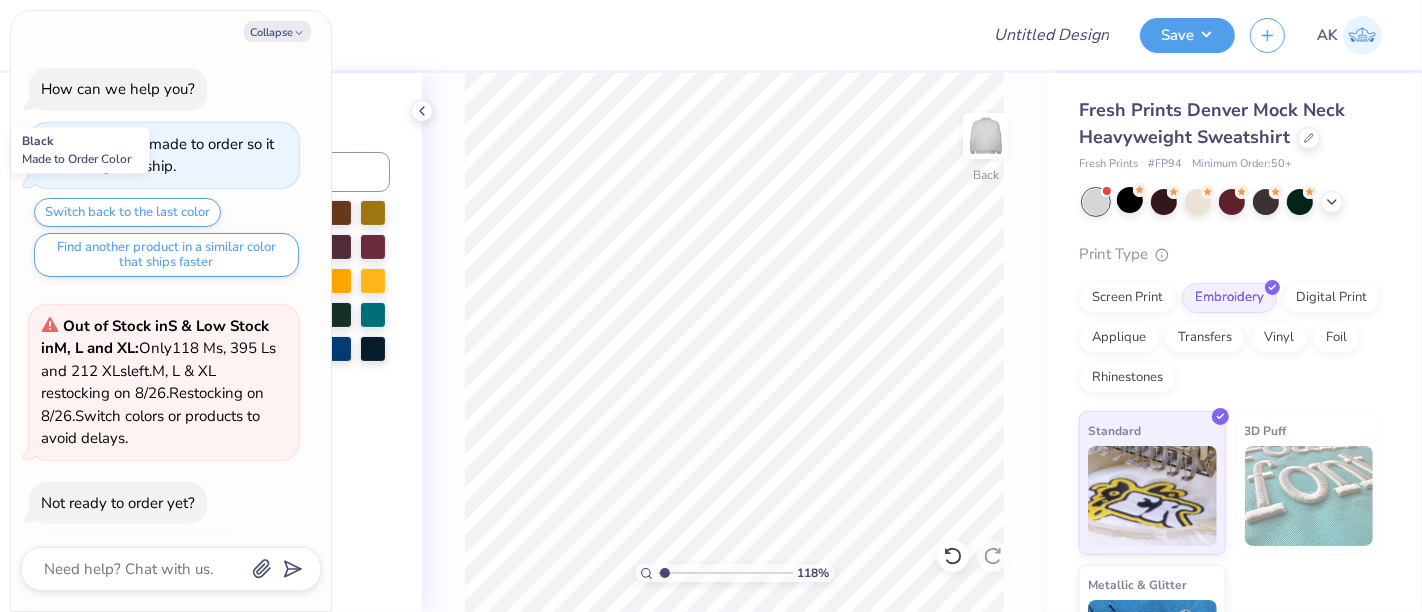 type on "x" 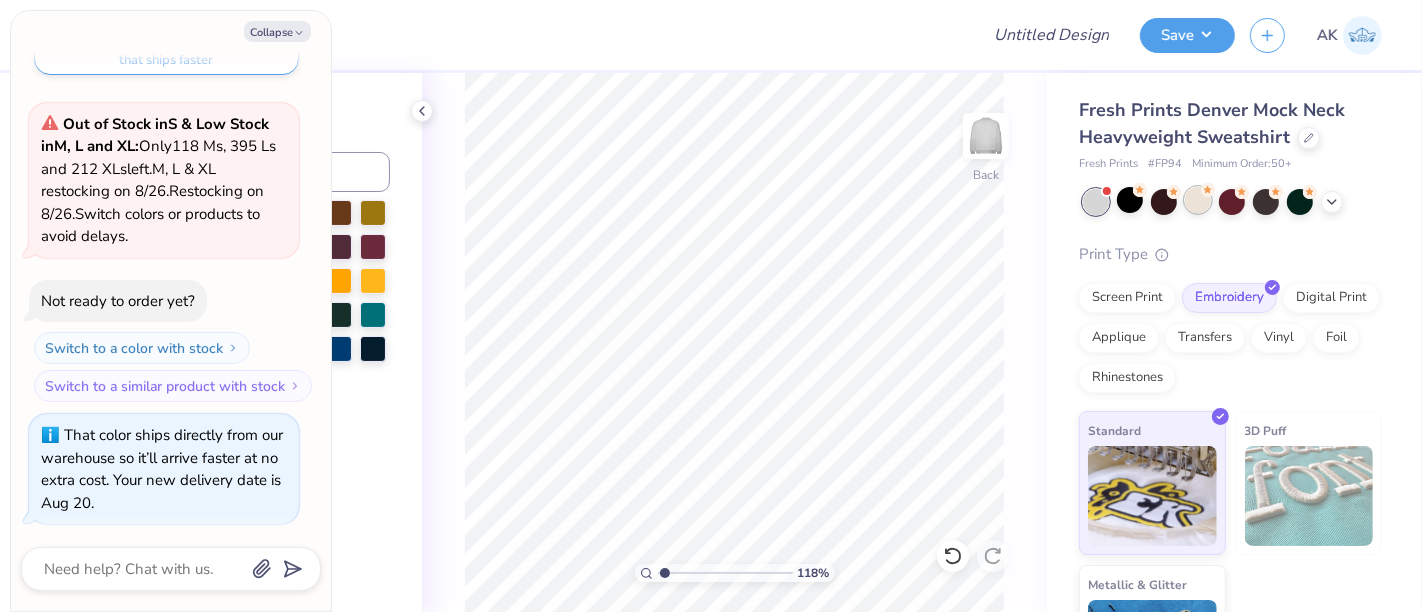 click at bounding box center [1198, 200] 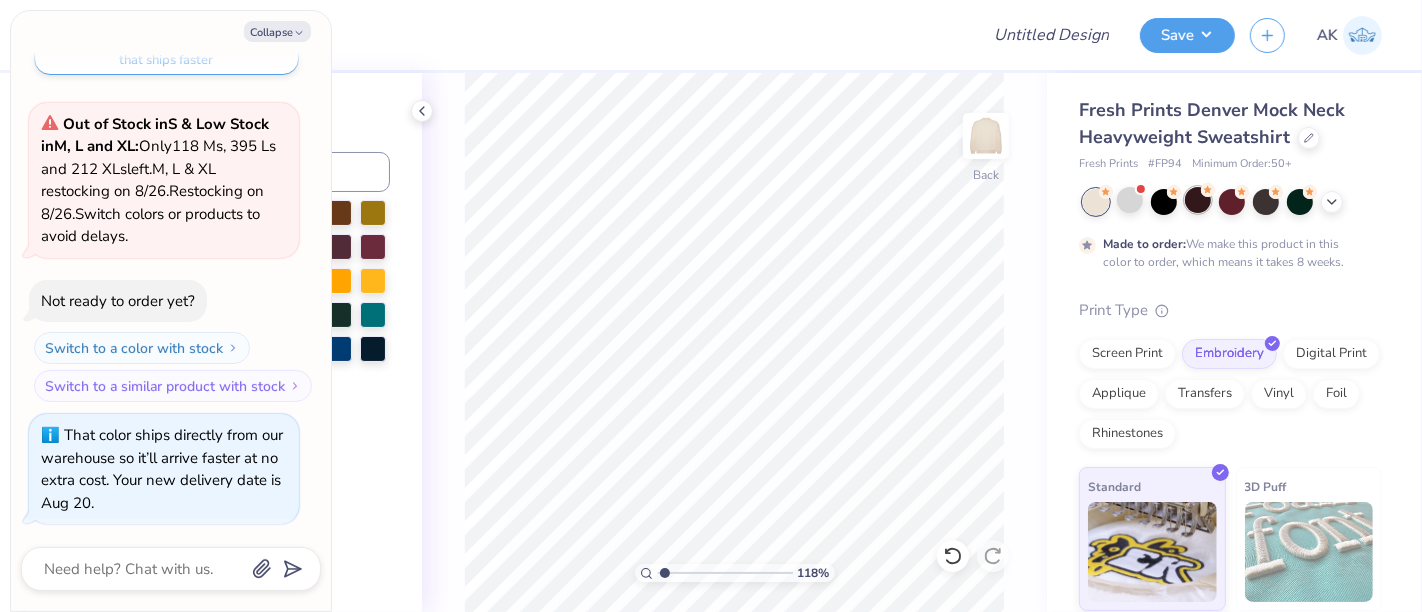 type on "1.18363488573266" 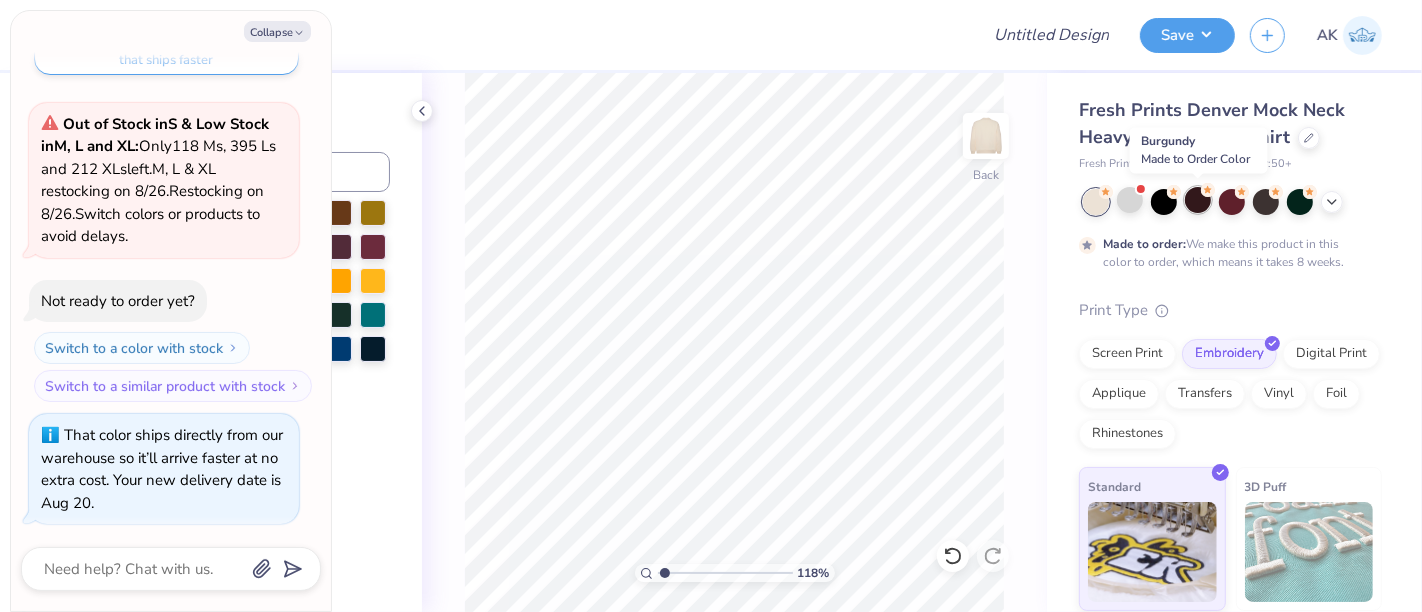 type on "x" 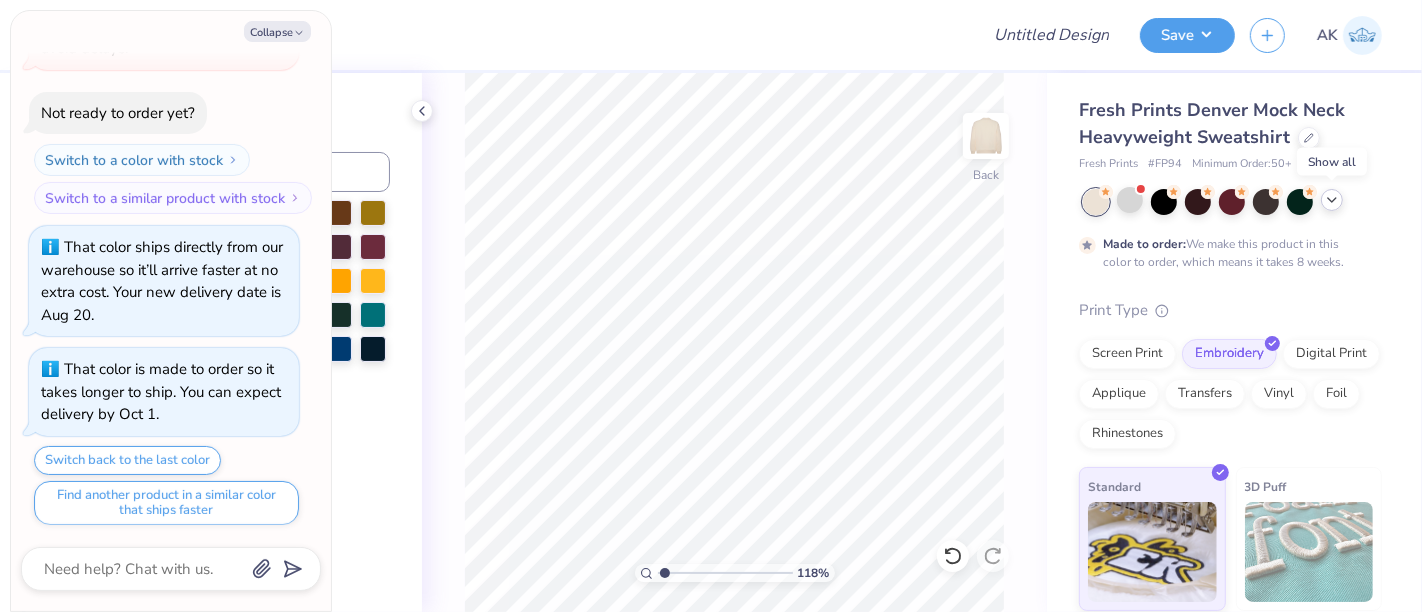 click at bounding box center (1332, 200) 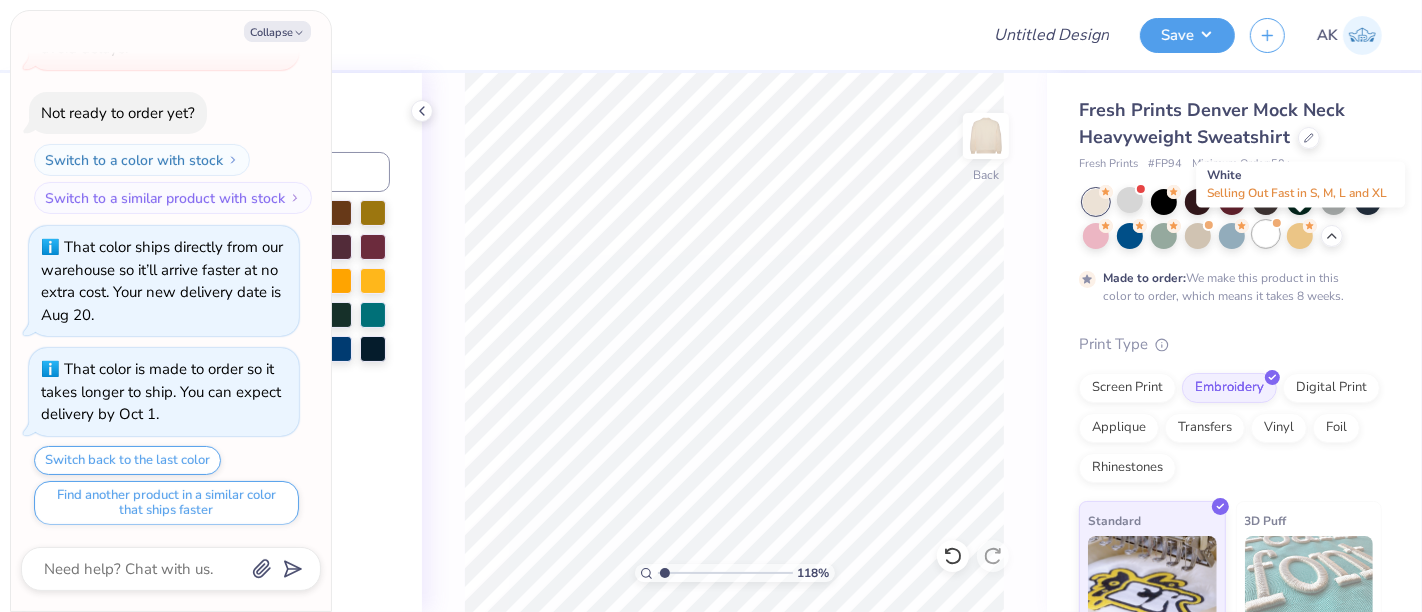 click at bounding box center (1266, 234) 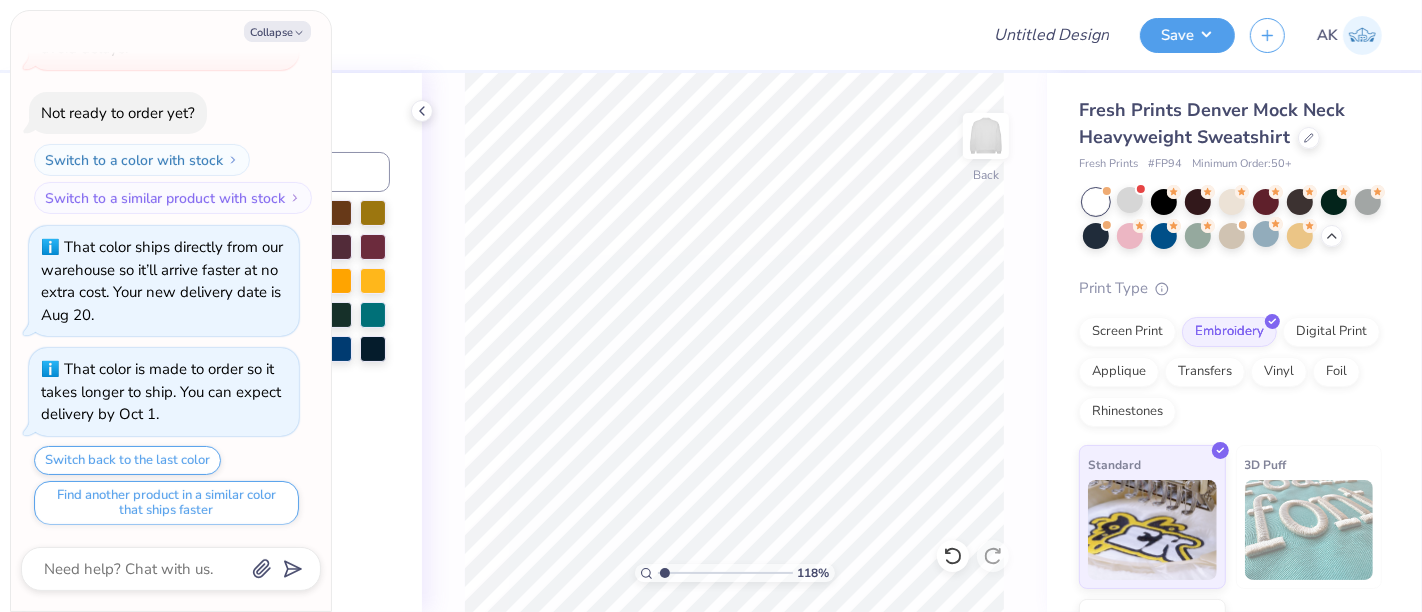 type on "1.18363488573266" 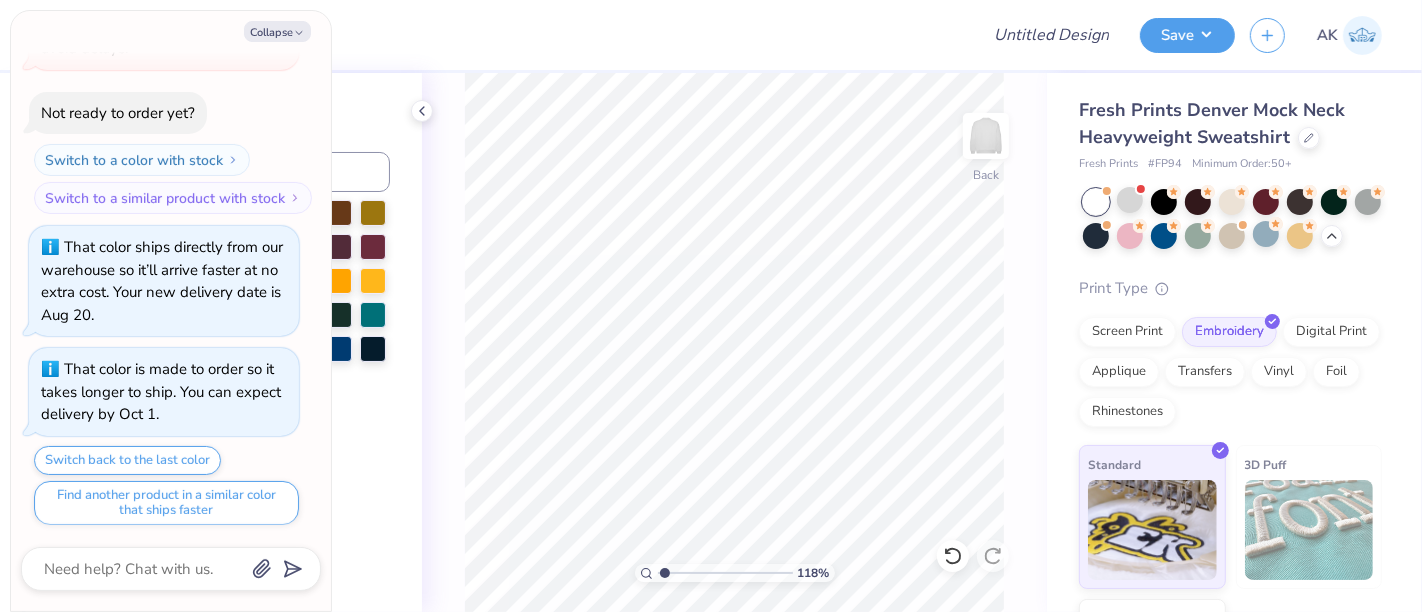 type on "1.18363488573266" 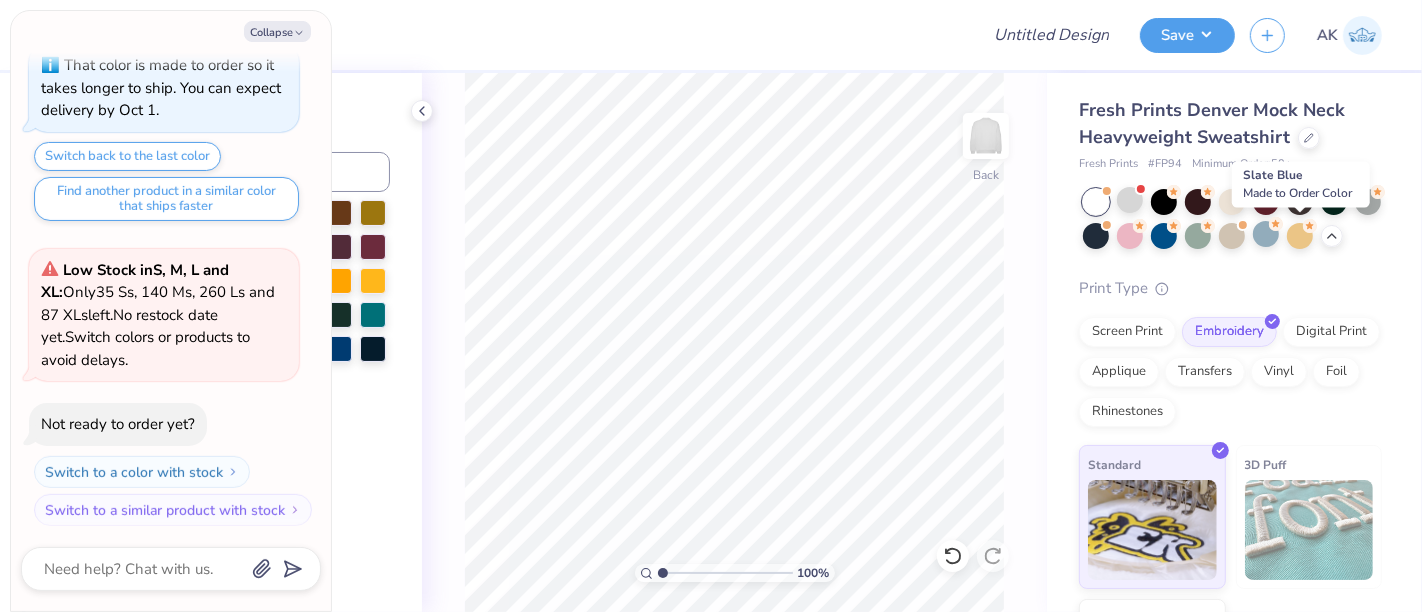 scroll, scrollTop: 817, scrollLeft: 0, axis: vertical 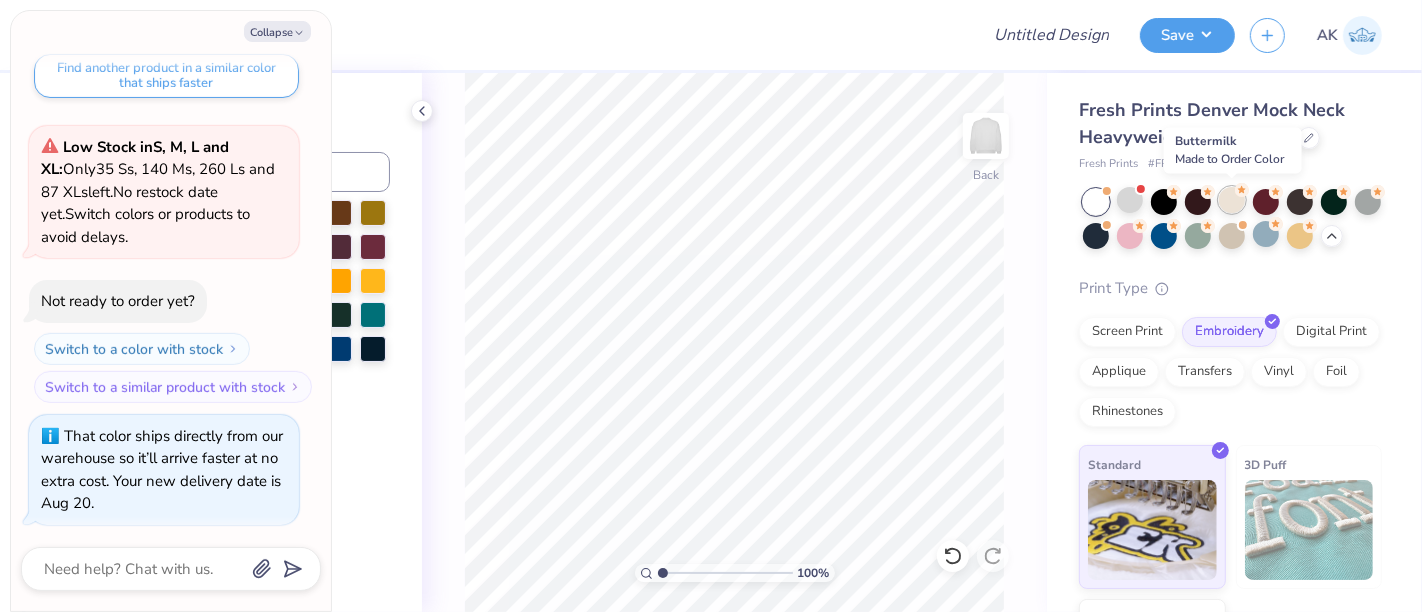 click at bounding box center [1232, 200] 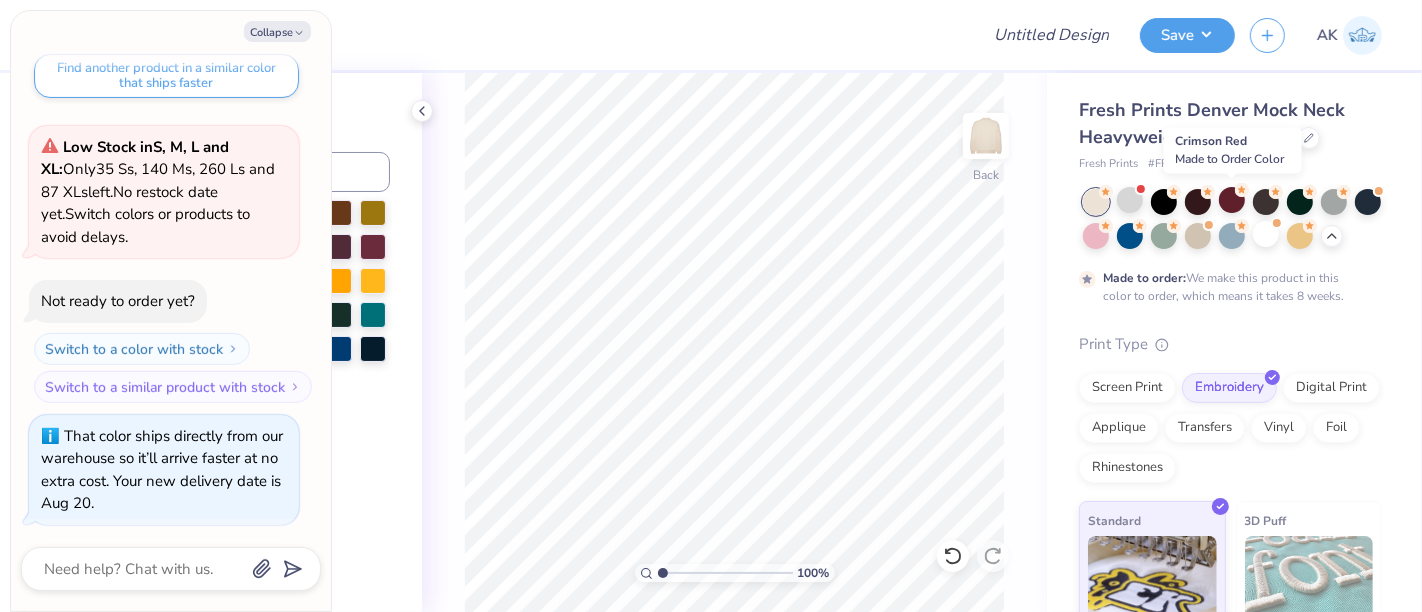 scroll, scrollTop: 1004, scrollLeft: 0, axis: vertical 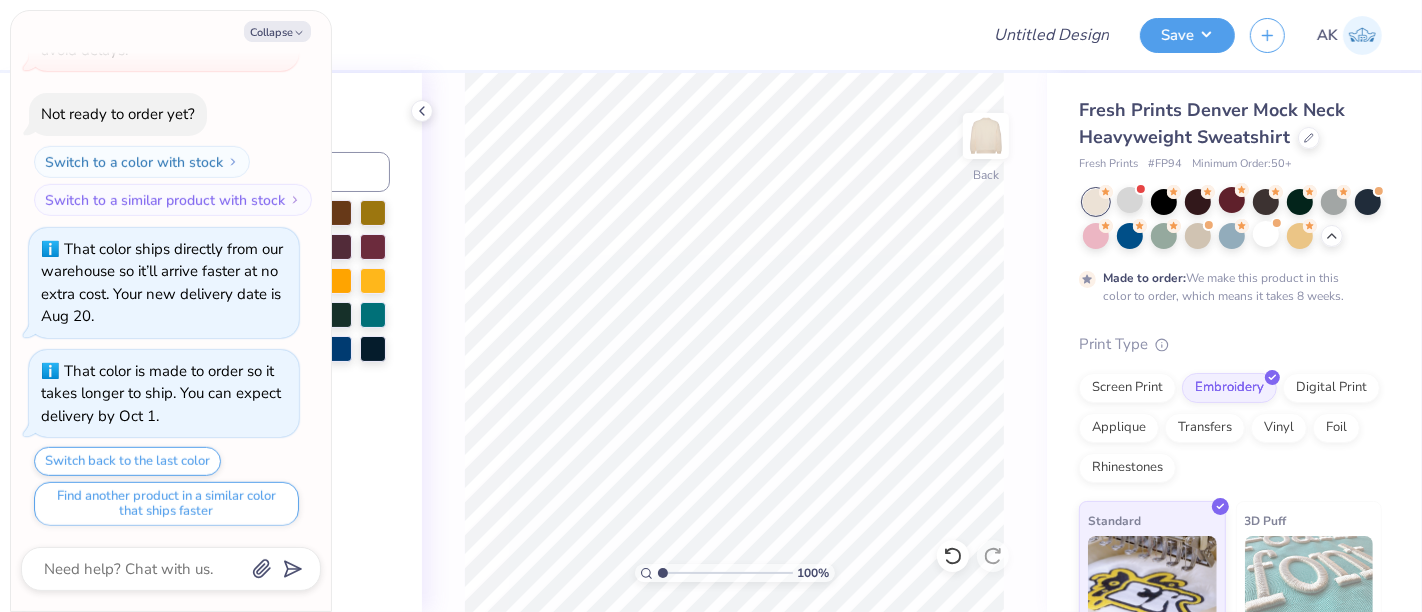 click on "Collapse How can we help you? That color is made to order so it takes longer to ship. Switch back to the last color Find another product in a similar color that ships faster Out of Stock in  S   & Low Stock in  M, L and XL :  Only  118 Ms, 395 Ls and 212 XLs  left.  M, L & XL restocking on 8/26. Restocking on 8/26.  Switch colors or products to avoid delays. Not ready to order yet? Switch to a color with stock Switch to a similar product with stock That color ships directly from our warehouse so it’ll arrive faster at no extra cost. Your new delivery date is Aug 20. That color is made to order so it takes longer to ship. You can expect delivery by Oct 1. Switch back to the last color Find another product in a similar color that ships faster Low Stock in  S, M, L and XL :  Only  35 Ss, 140 Ms, 260 Ls and 87 XLs  left.  No restock date yet.  Switch colors or products to avoid delays.  Not ready to order yet? Switch to a color with stock Switch to a similar product with stock" at bounding box center (171, 311) 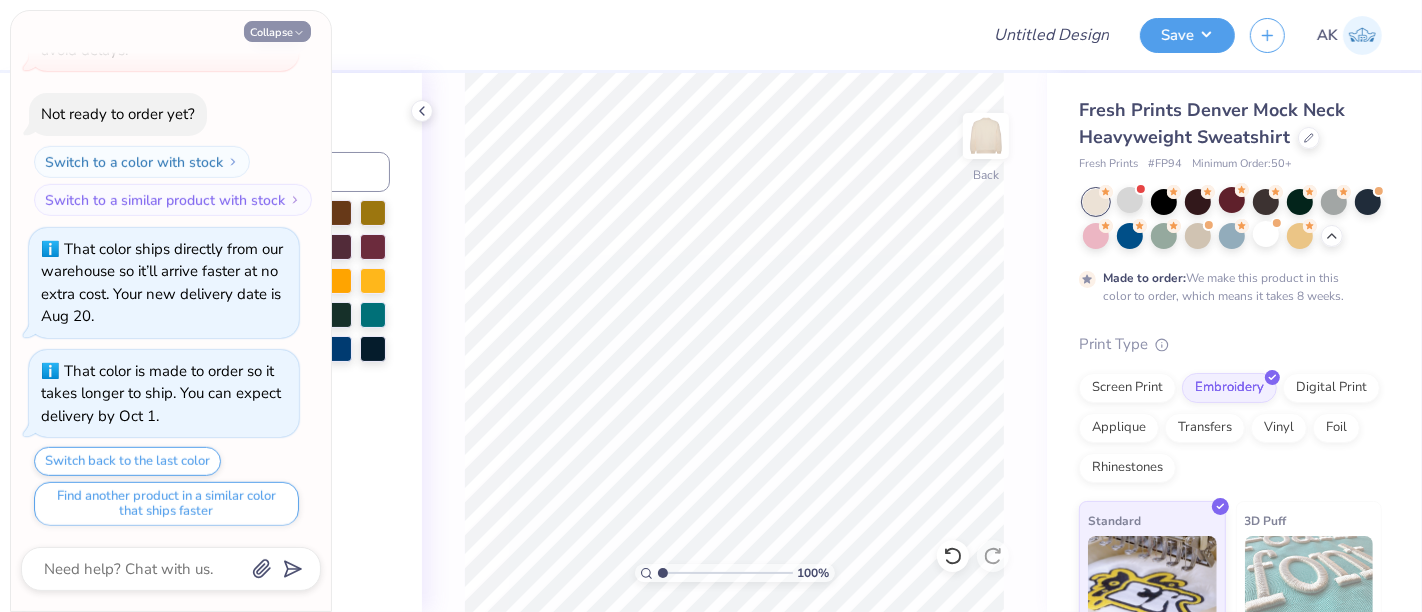 click 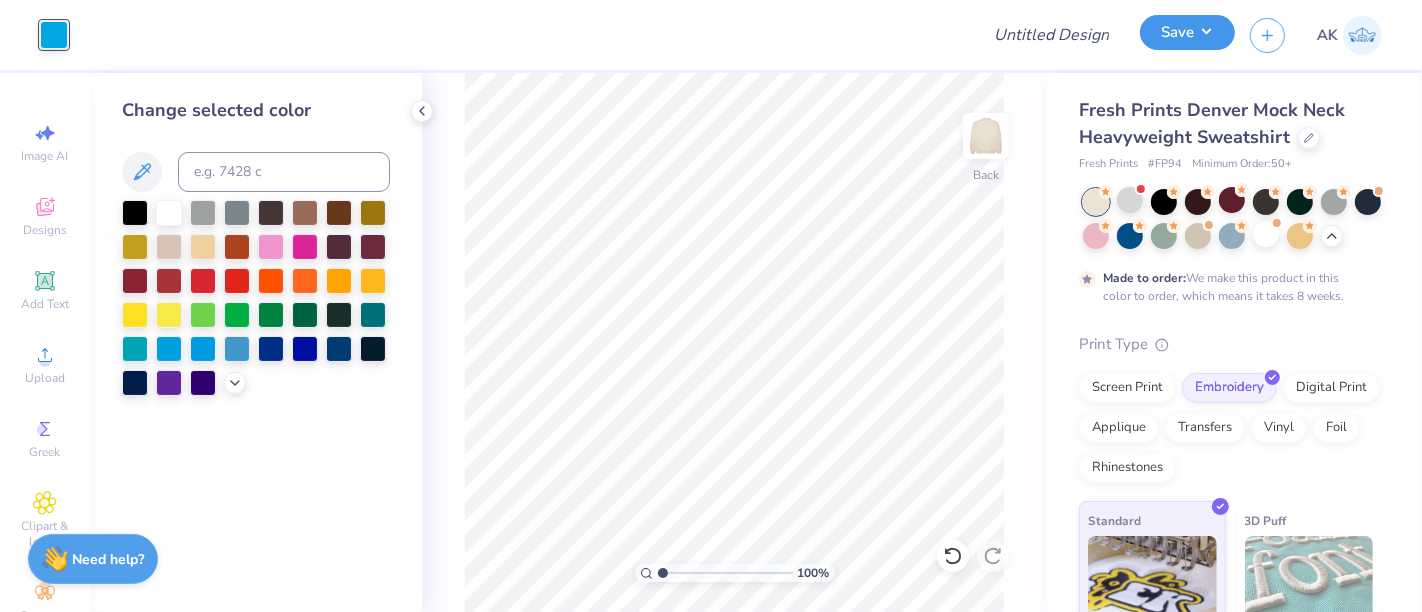 click on "Save" at bounding box center [1187, 32] 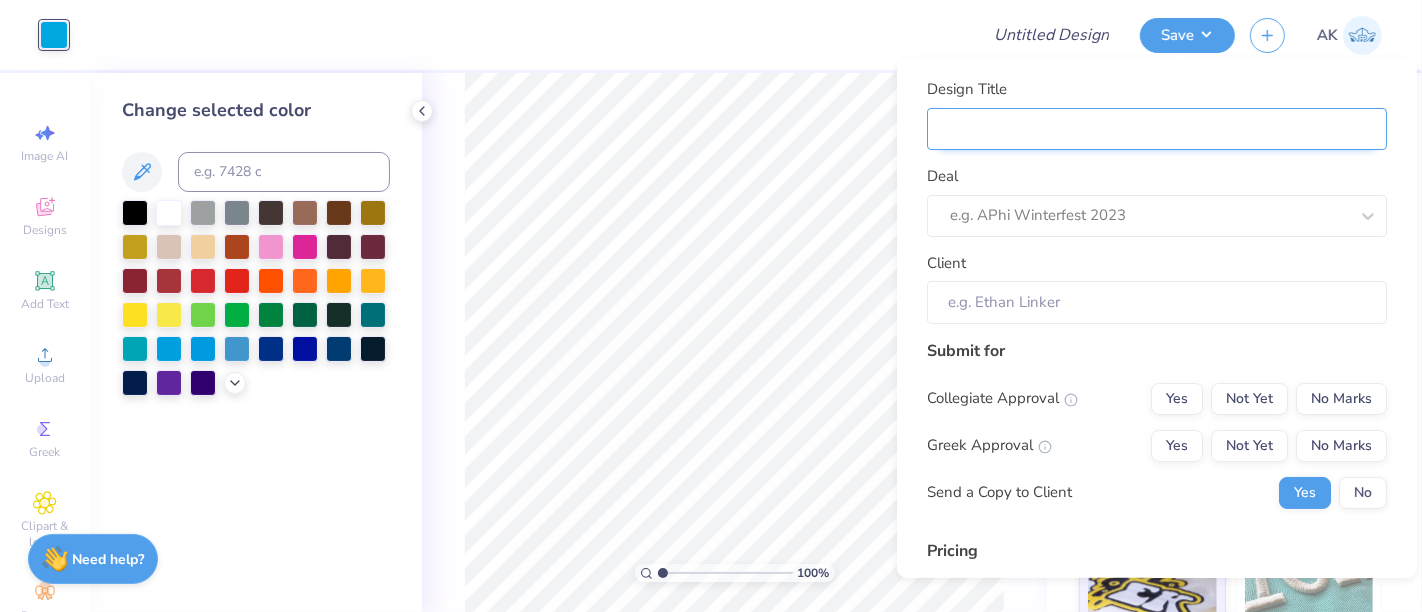click on "Design Title" at bounding box center [1157, 128] 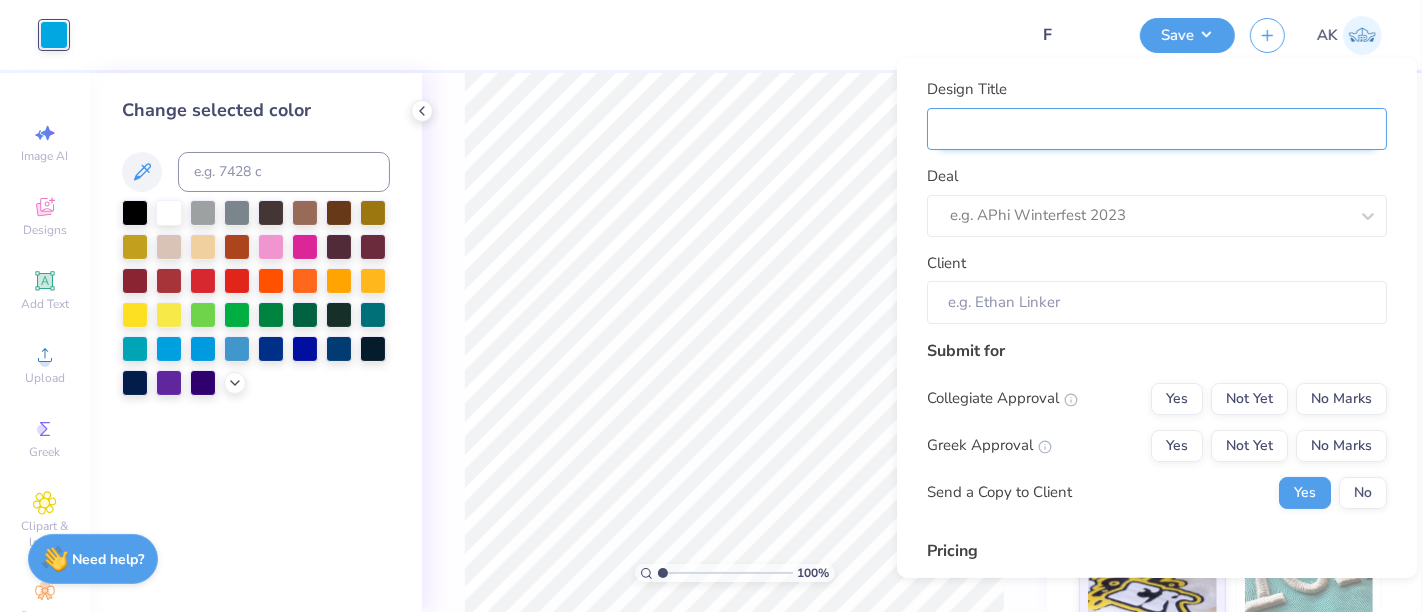 type on "F" 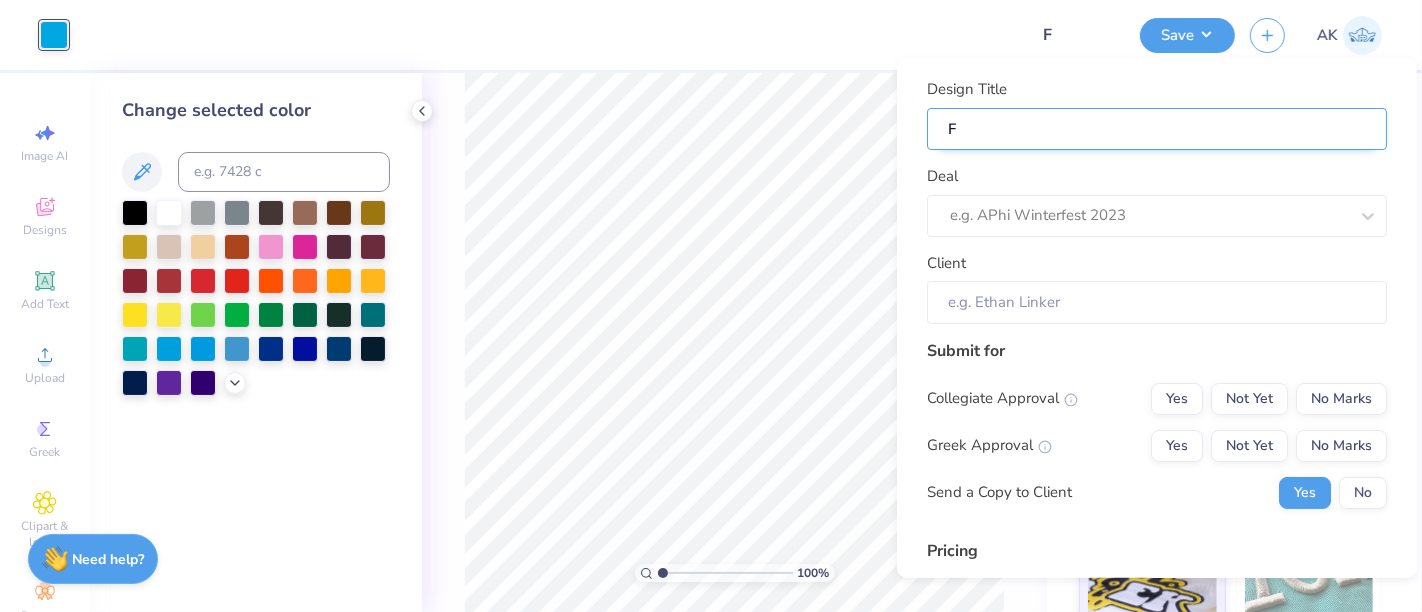 type on "Fa" 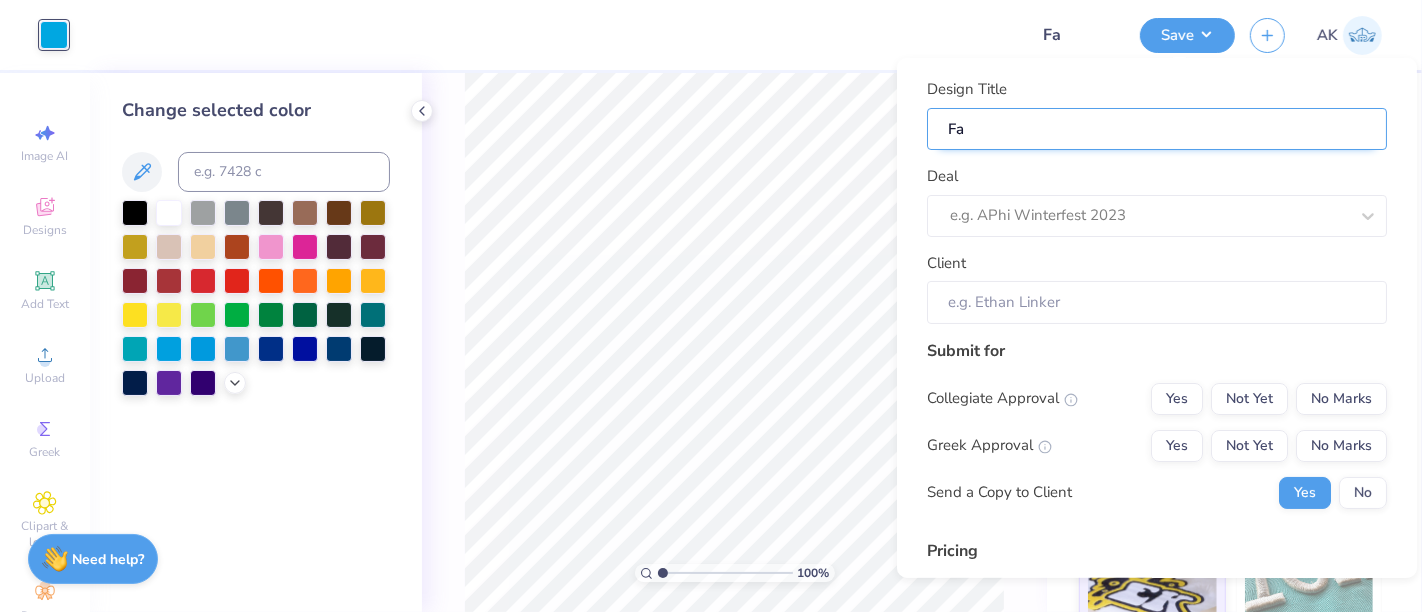 type on "Fal" 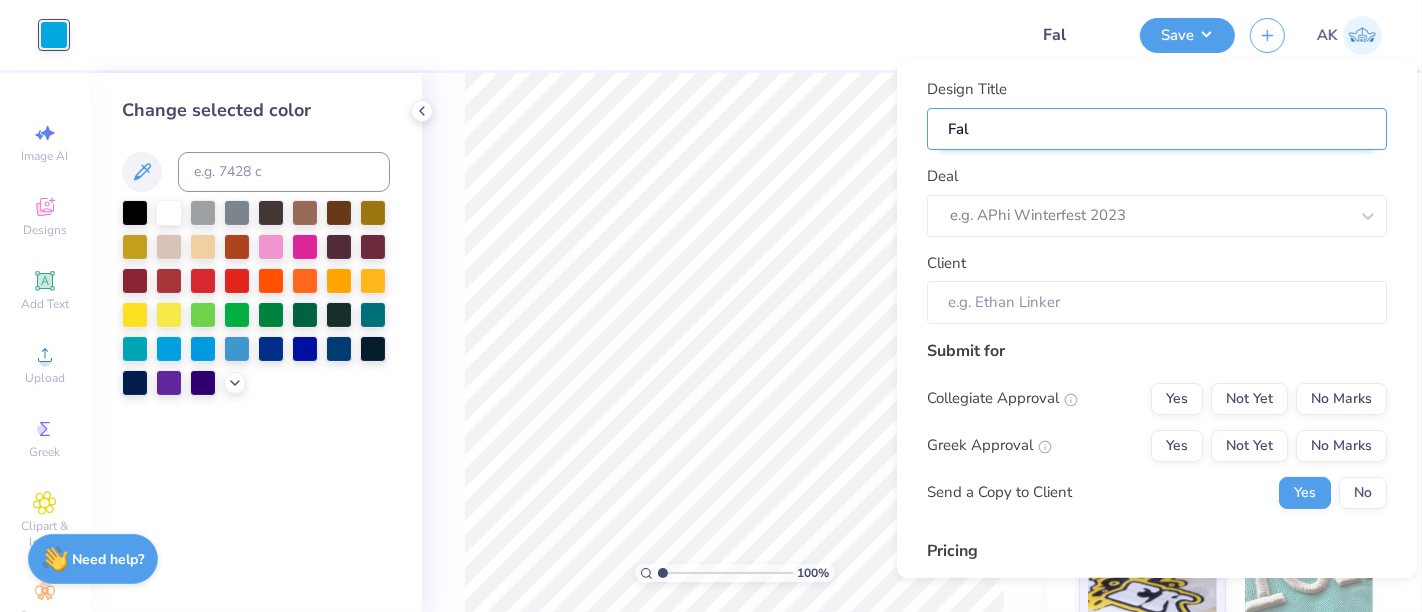 type on "Fall" 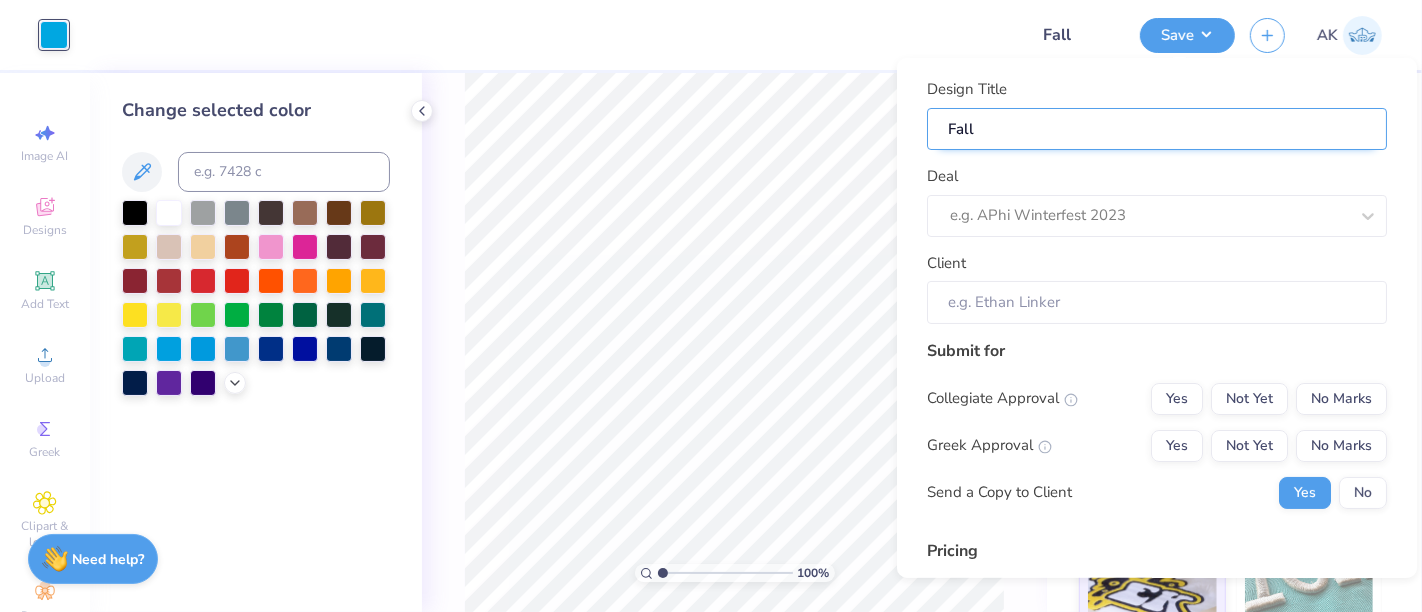 type on "Fall" 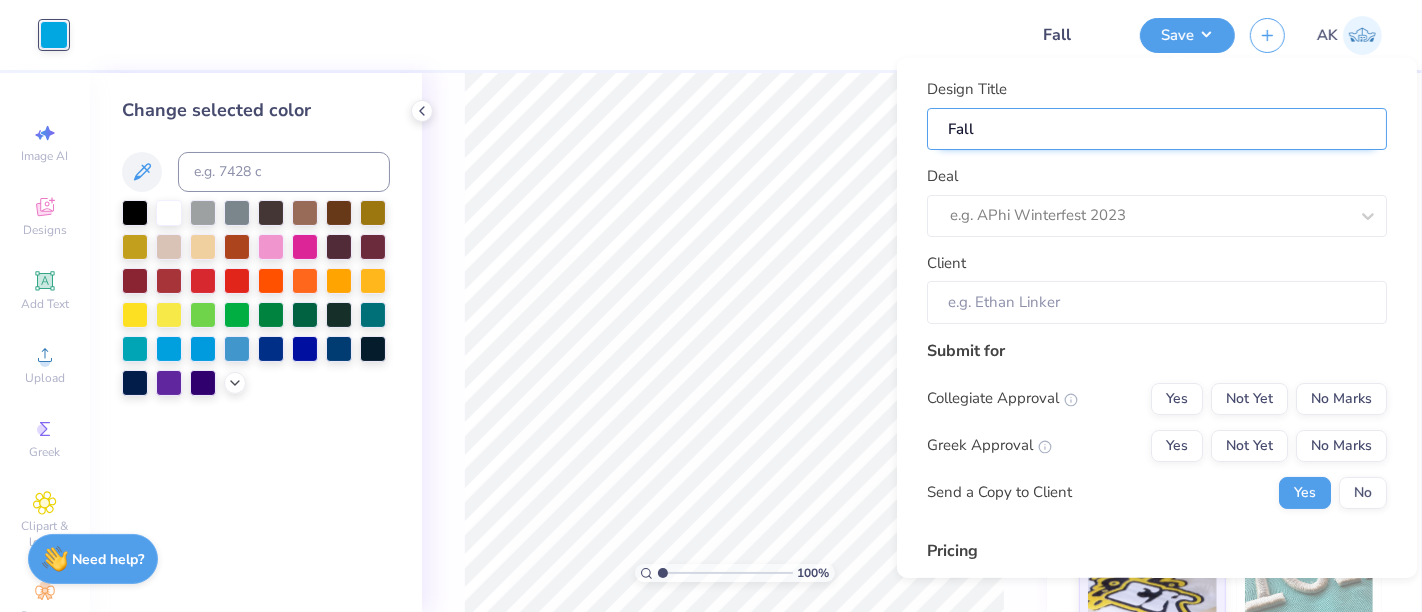 type on "Fall M" 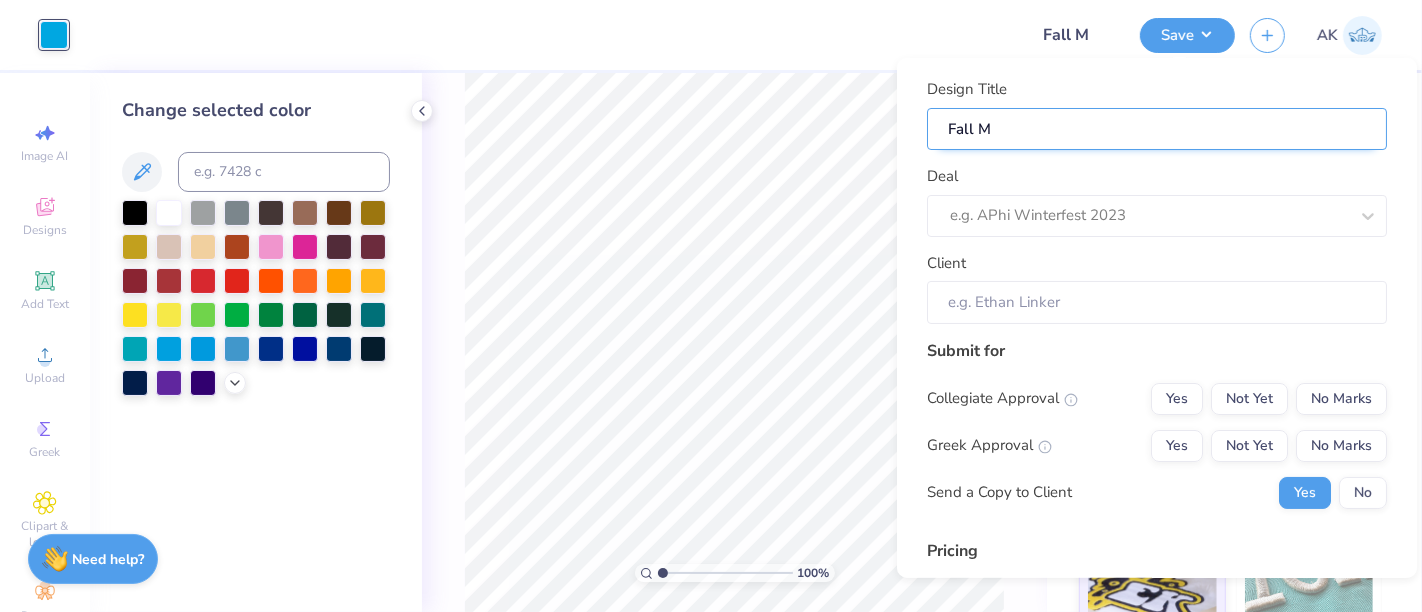 type on "Fall Me" 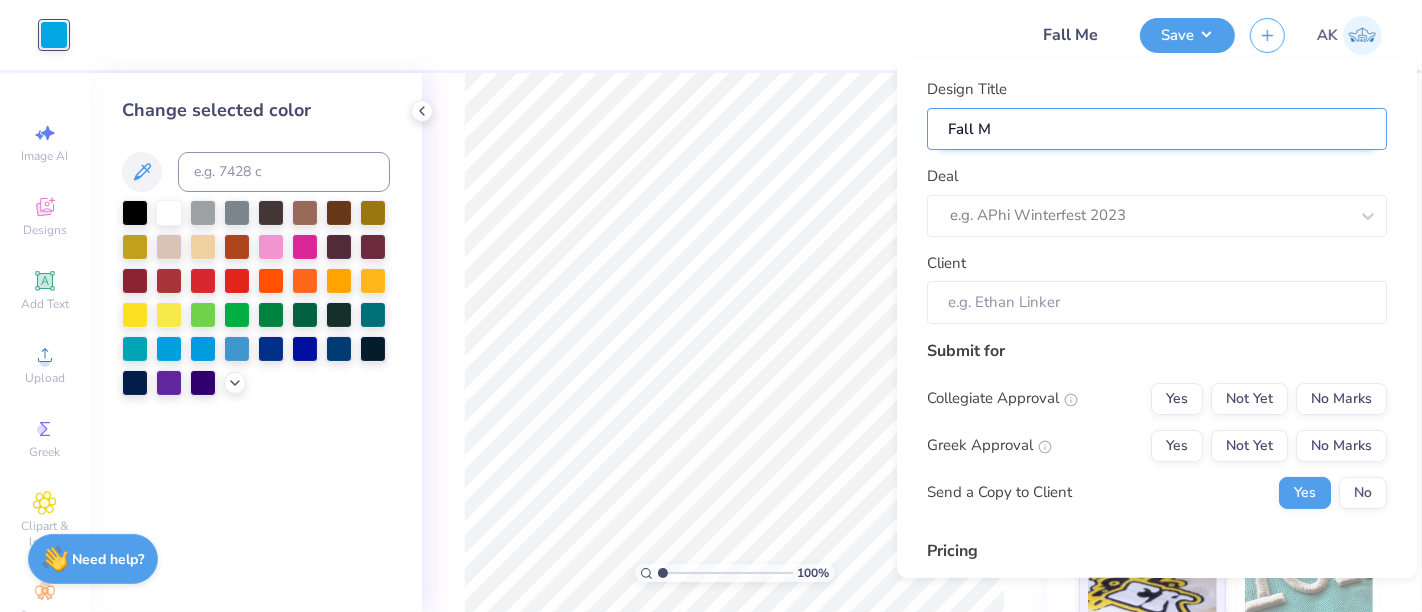 type on "Fall Me" 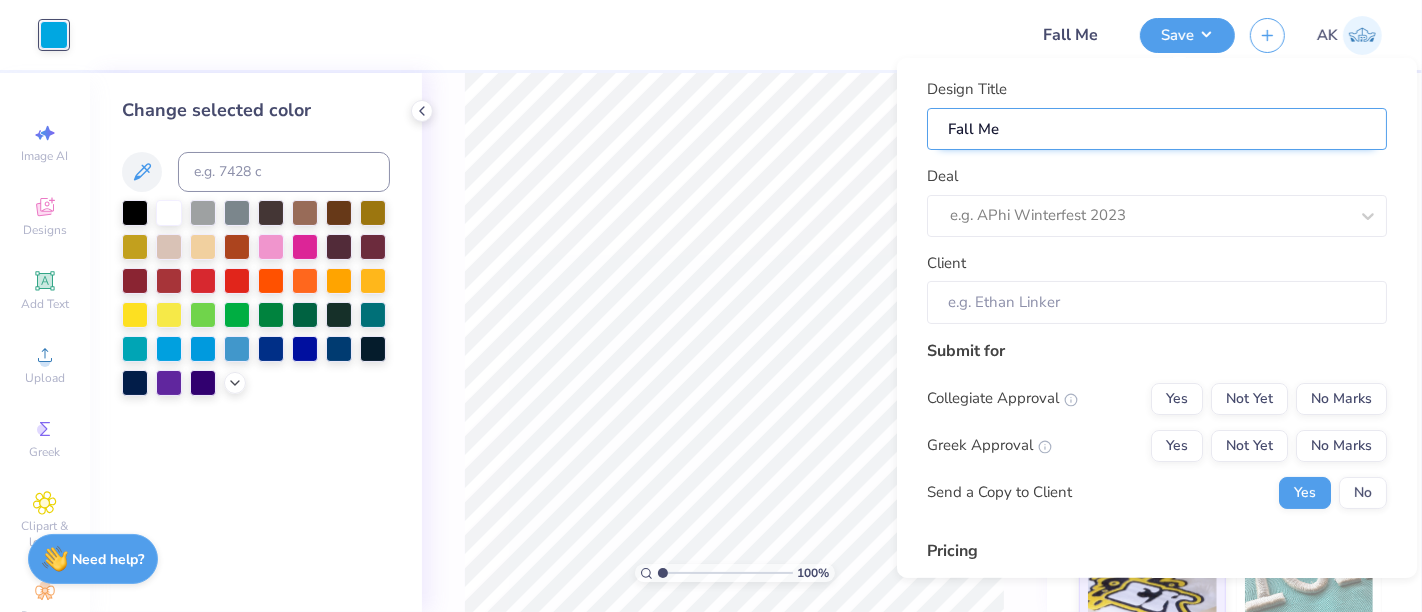 type on "Fall Mer" 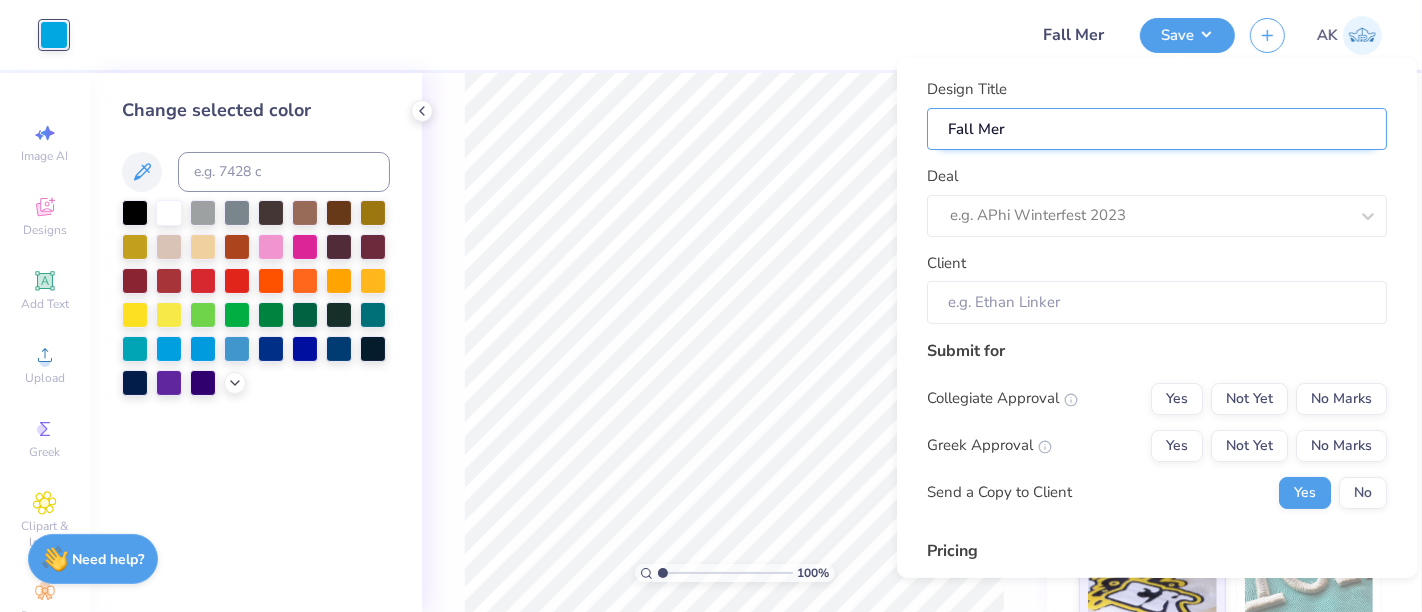 type on "Fall Merc" 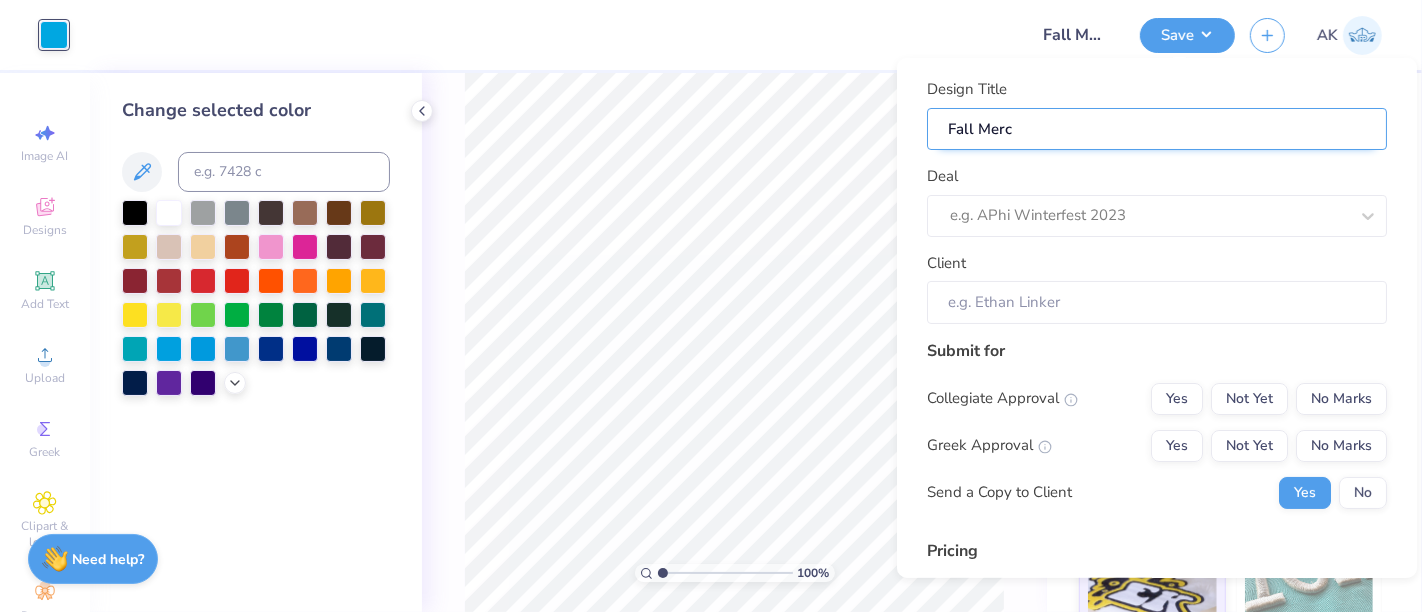 type on "Fall Merch" 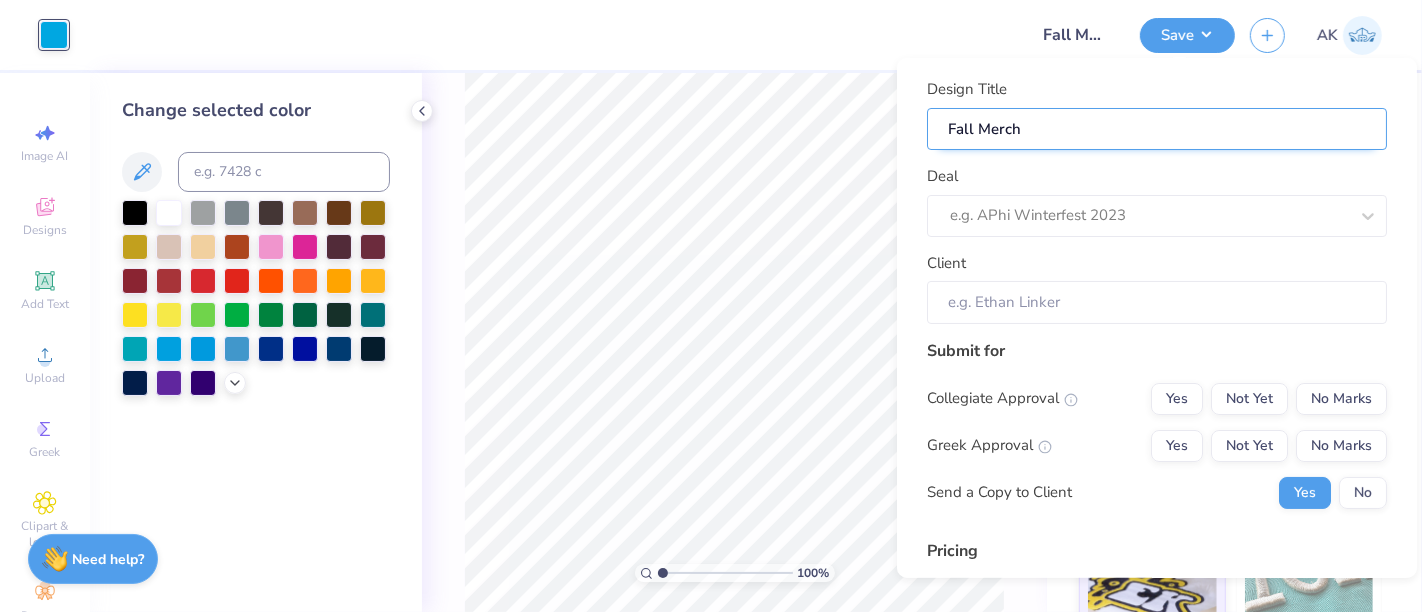 type on "Fall Merch" 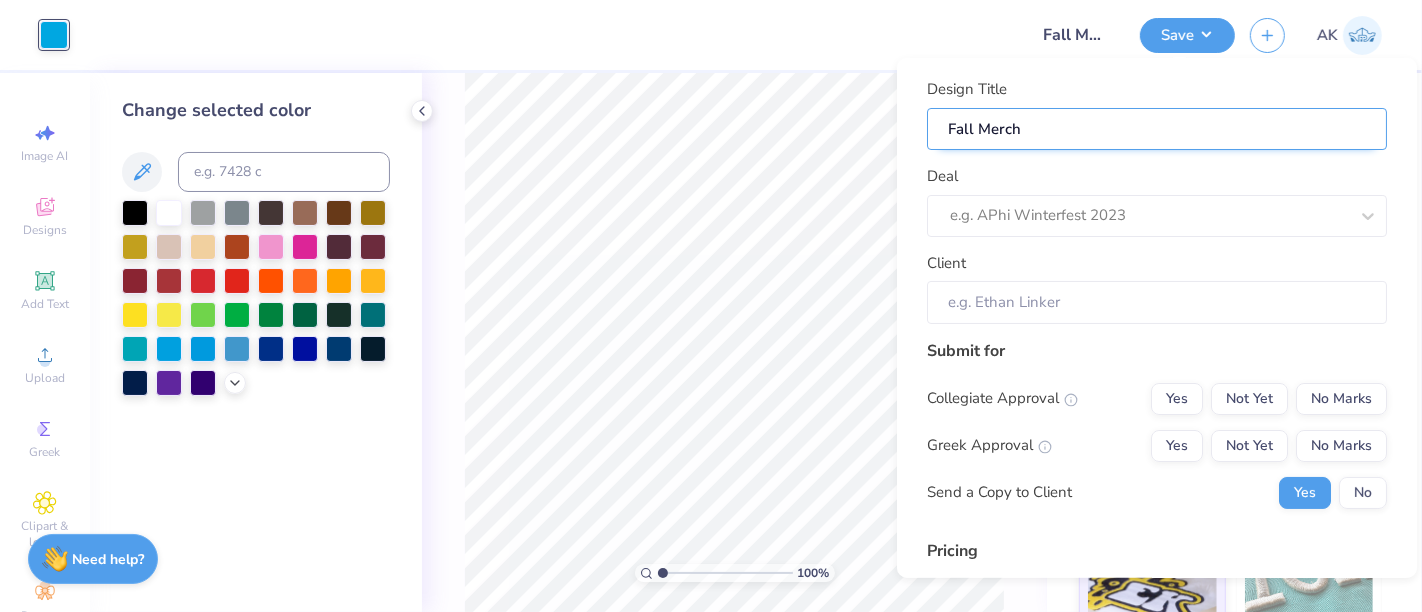 type on "Fall Merch f" 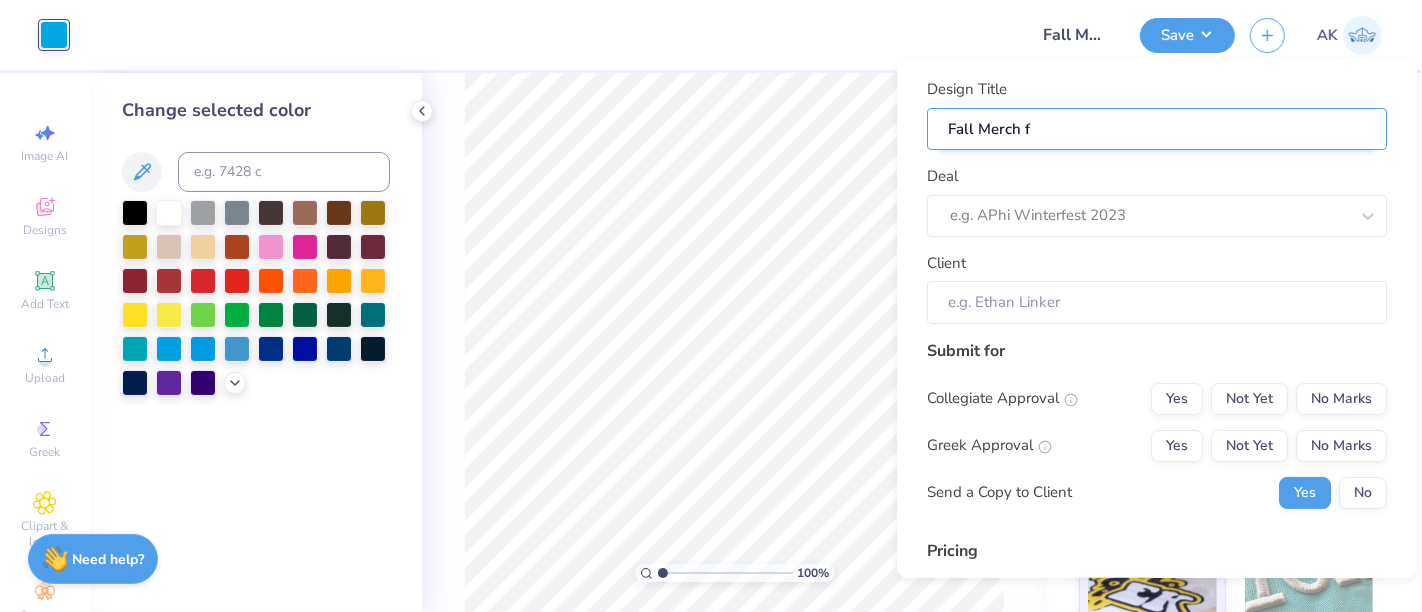 type on "Fall Merch fo" 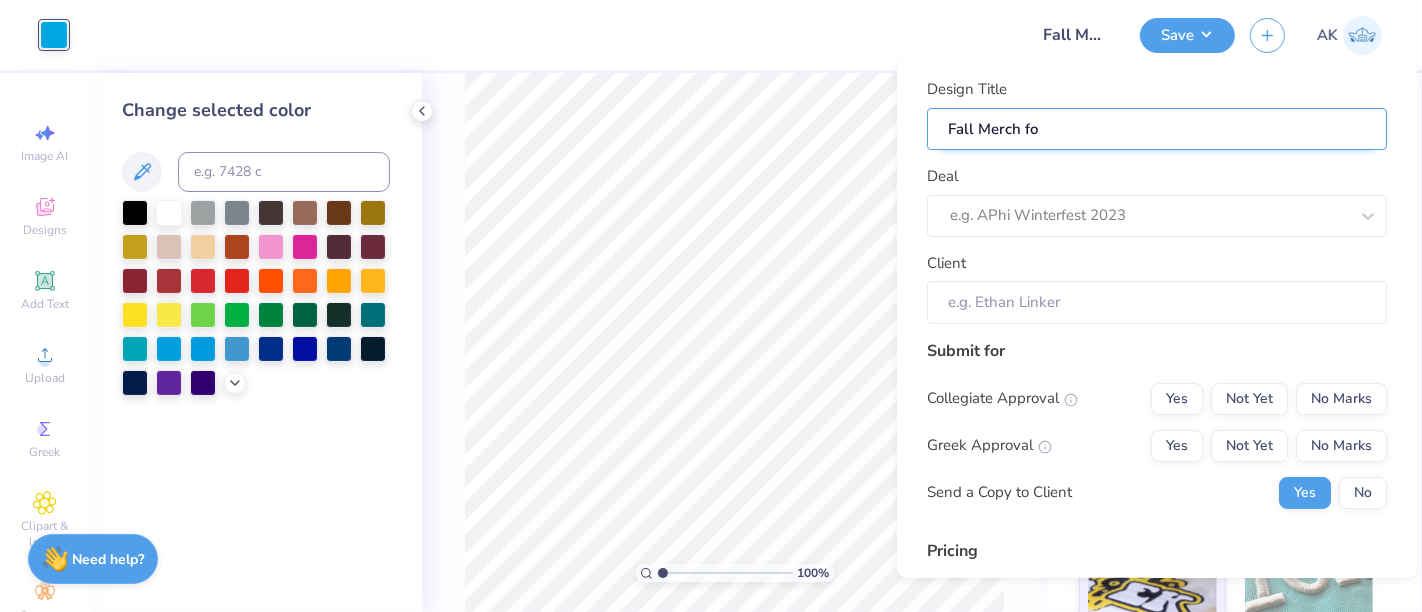 type on "Fall Merch for" 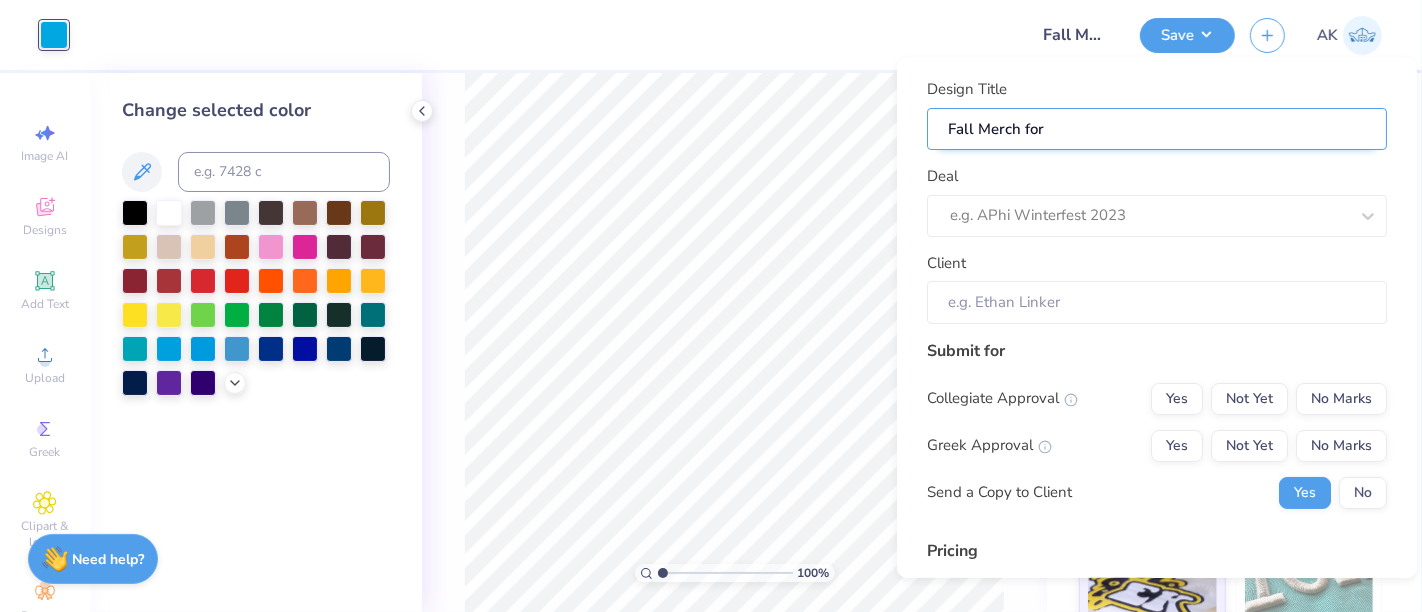 type on "Fall Merch for" 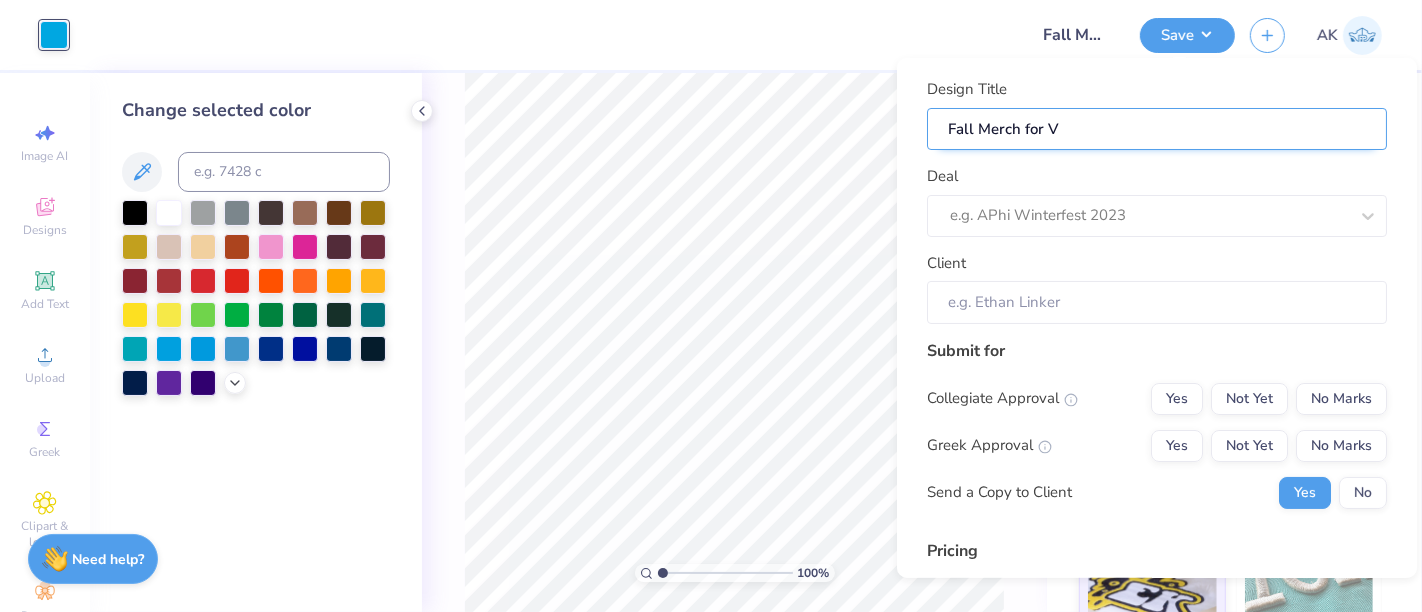 type on "Fall Merch for Vi" 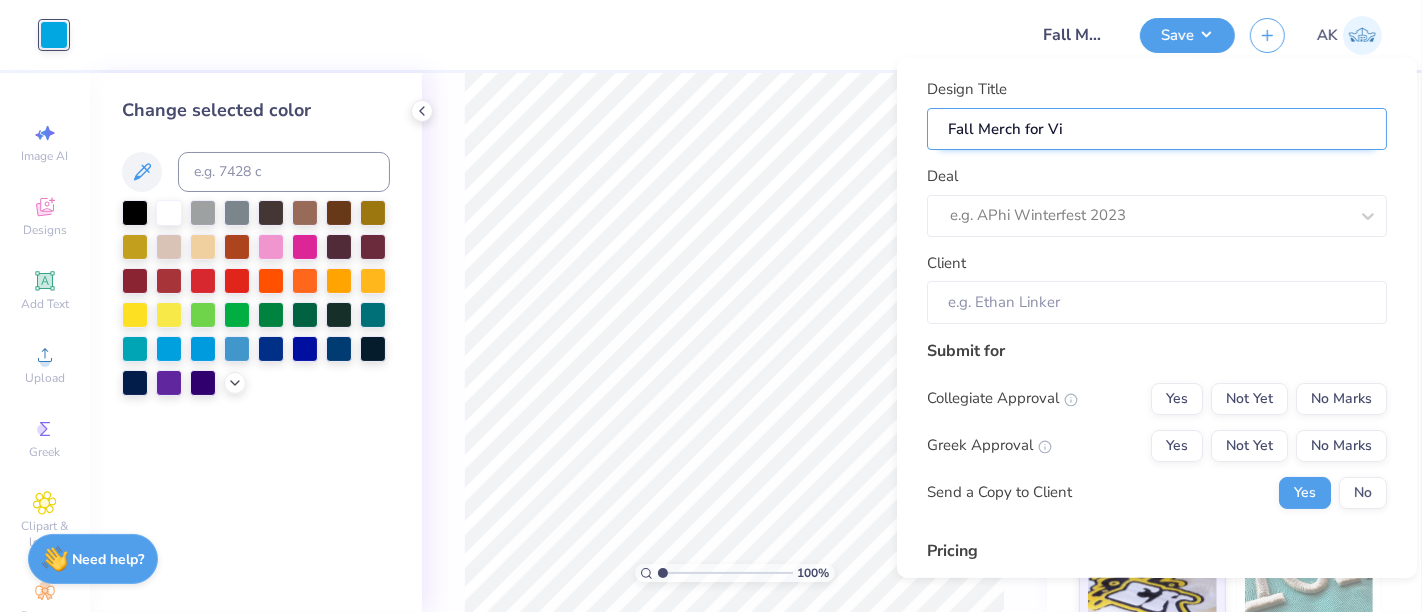 type on "Fall Merch for Vit" 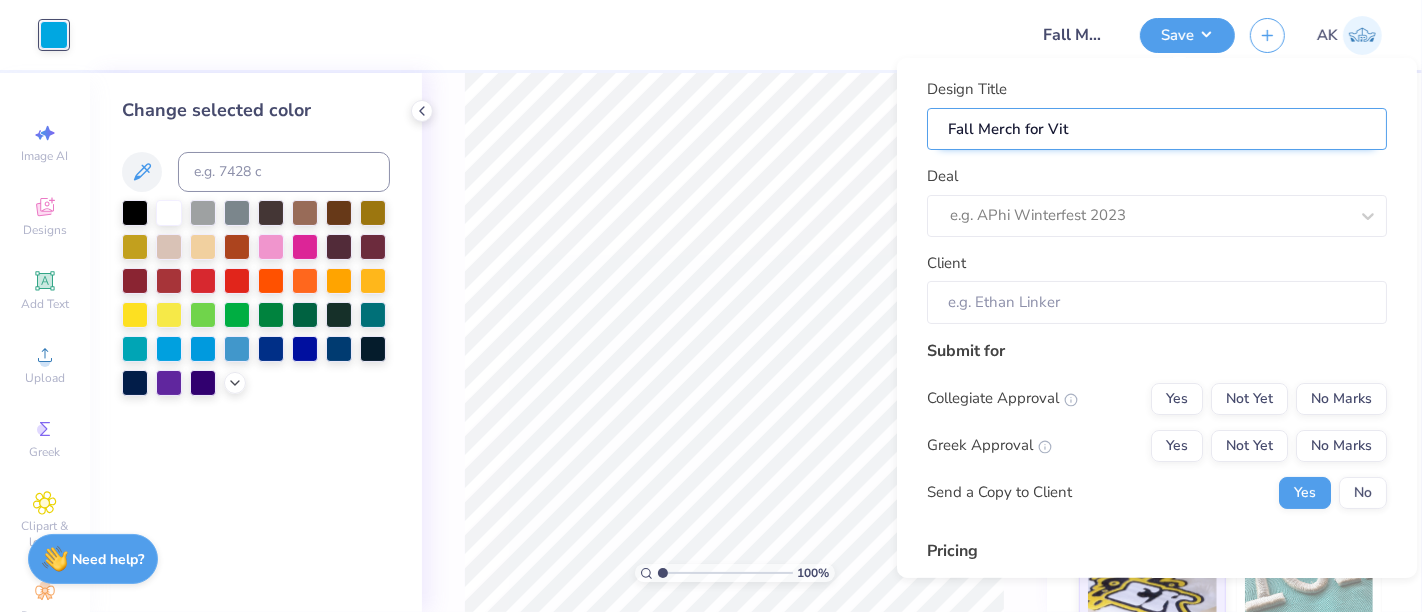 type on "Fall Merch for Vita" 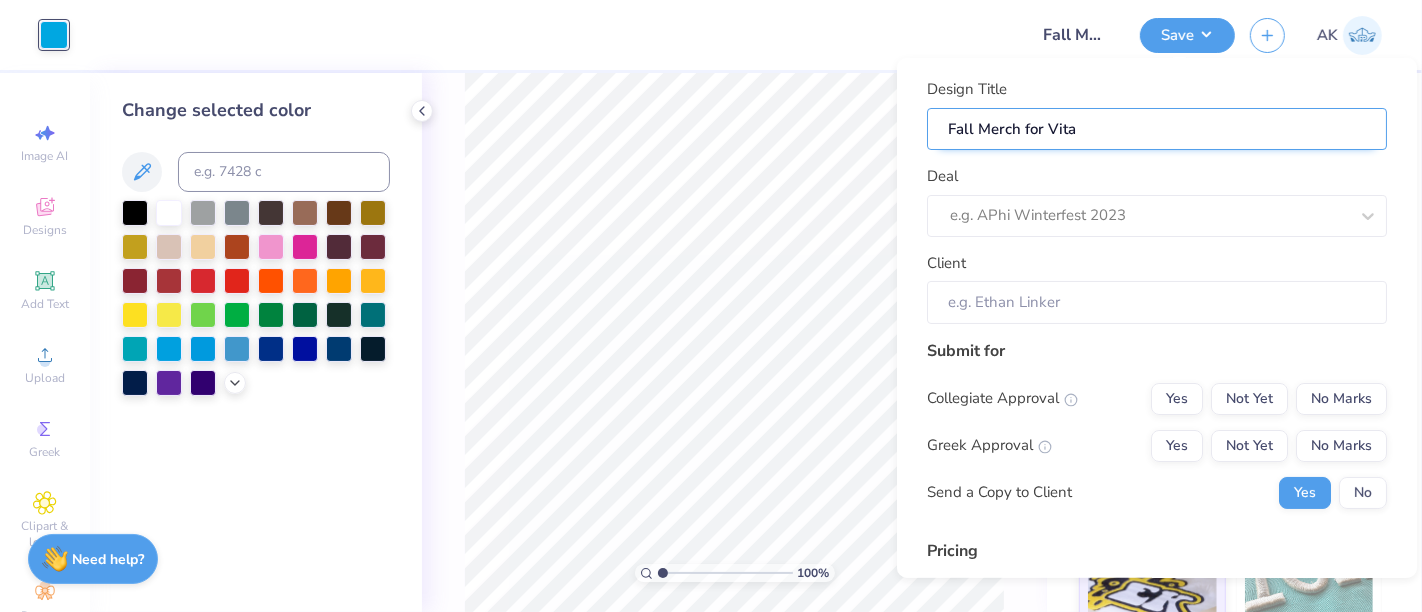 type on "Fall Merch for Vital" 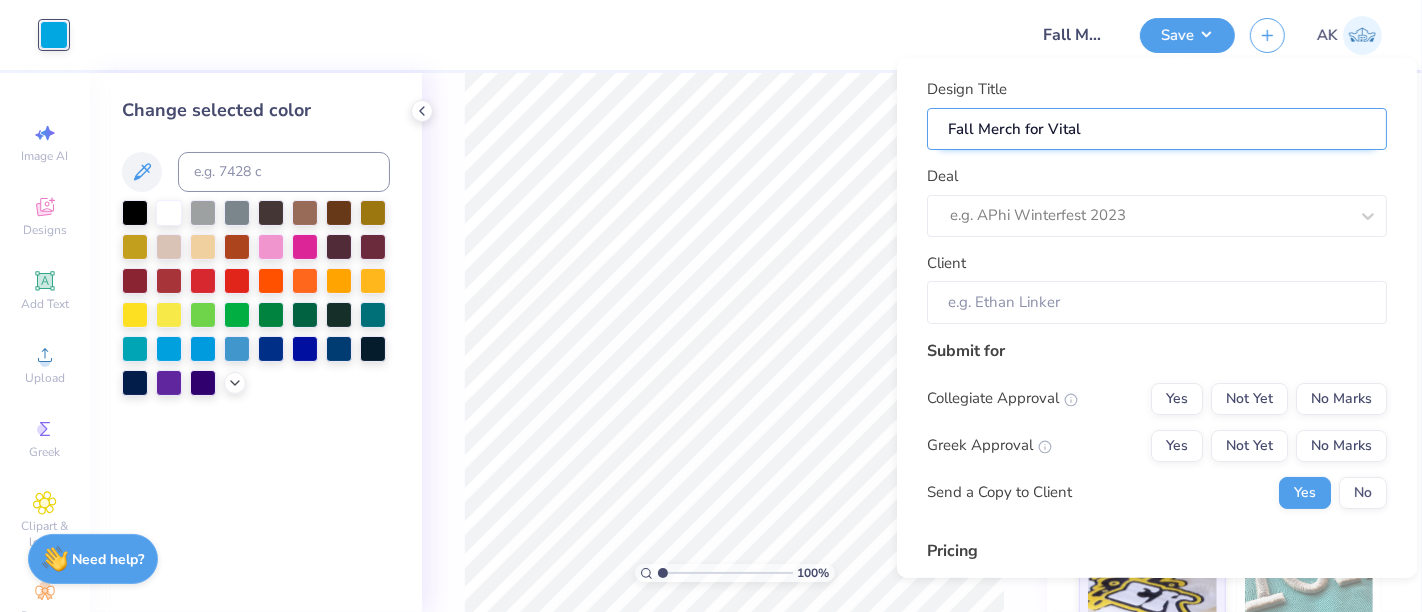 type on "Fall Merch for Vital" 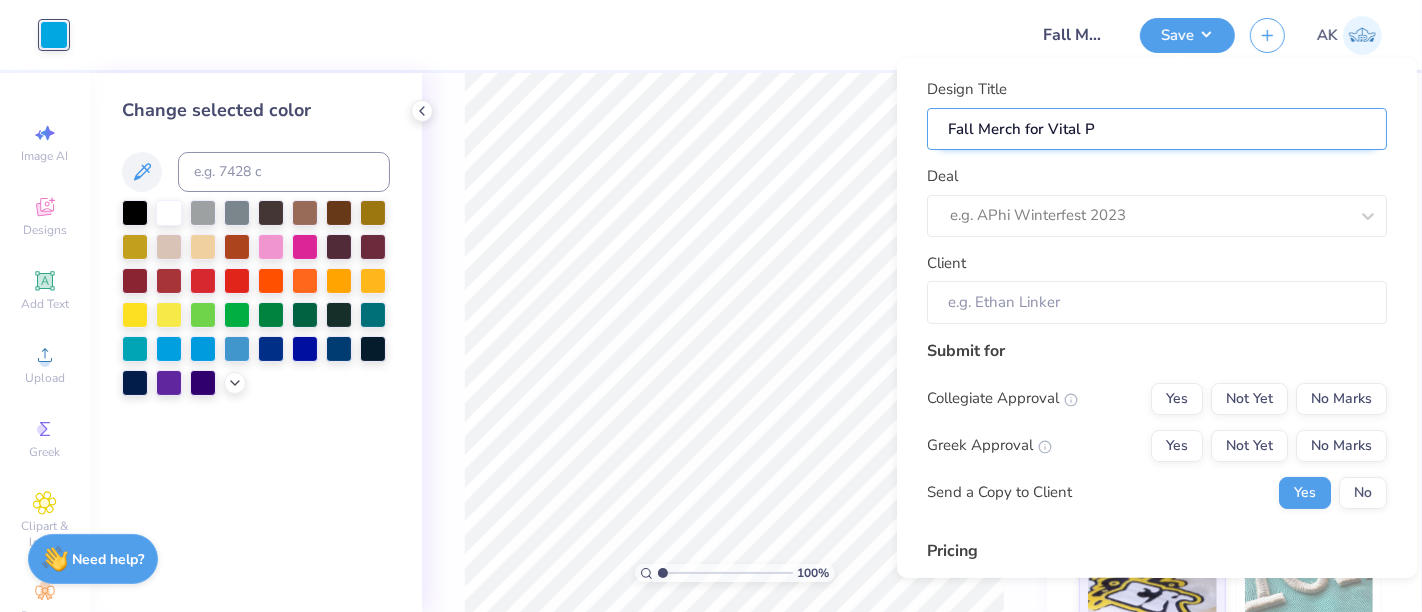 type on "Fall Merch for Vital Pr" 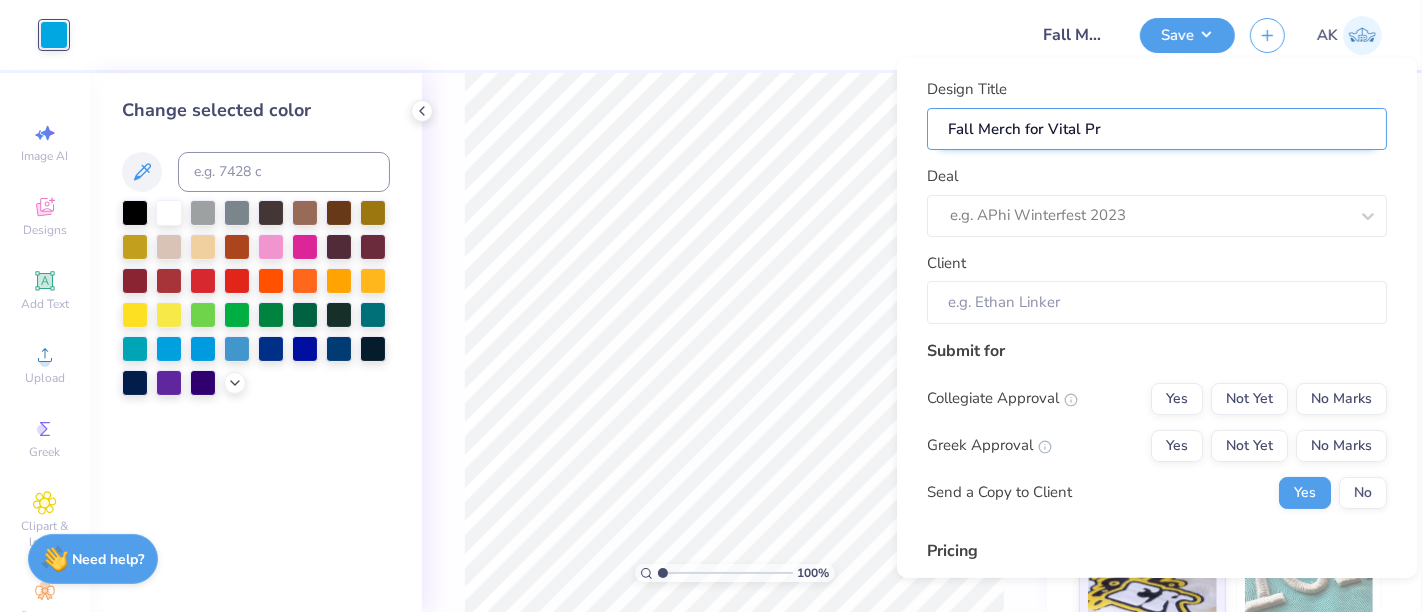type on "Fall Merch for Vital Pro" 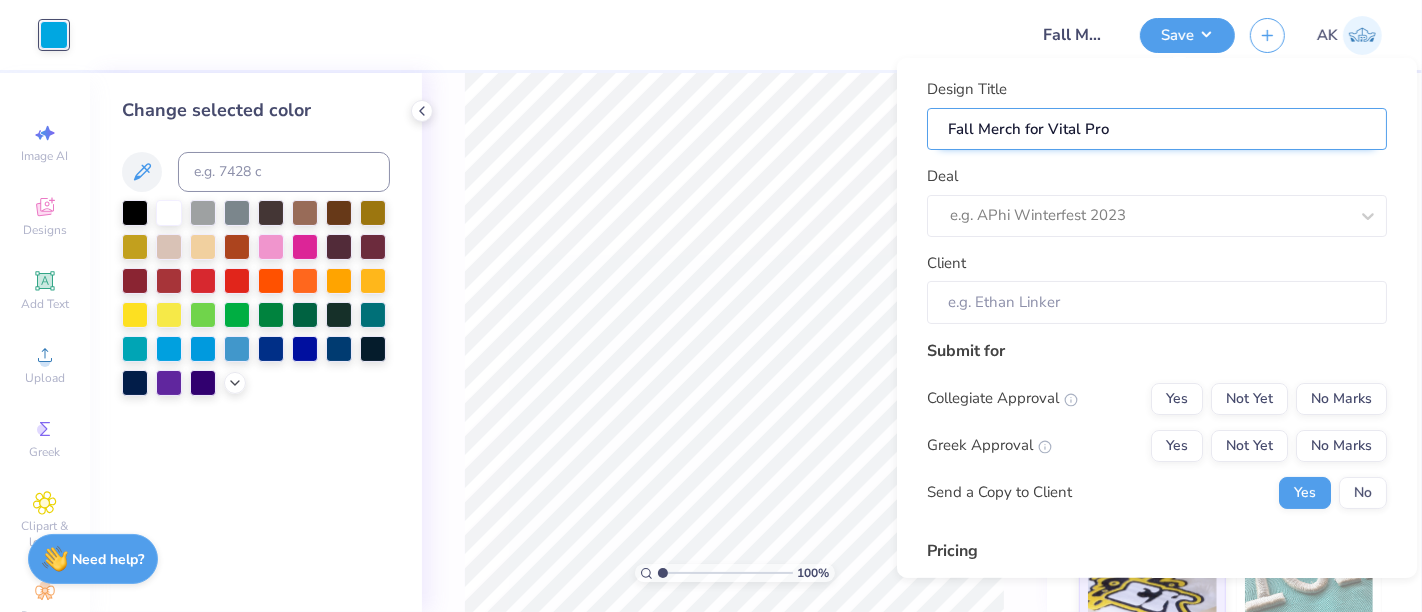type on "Fall Merch for Vital Prot" 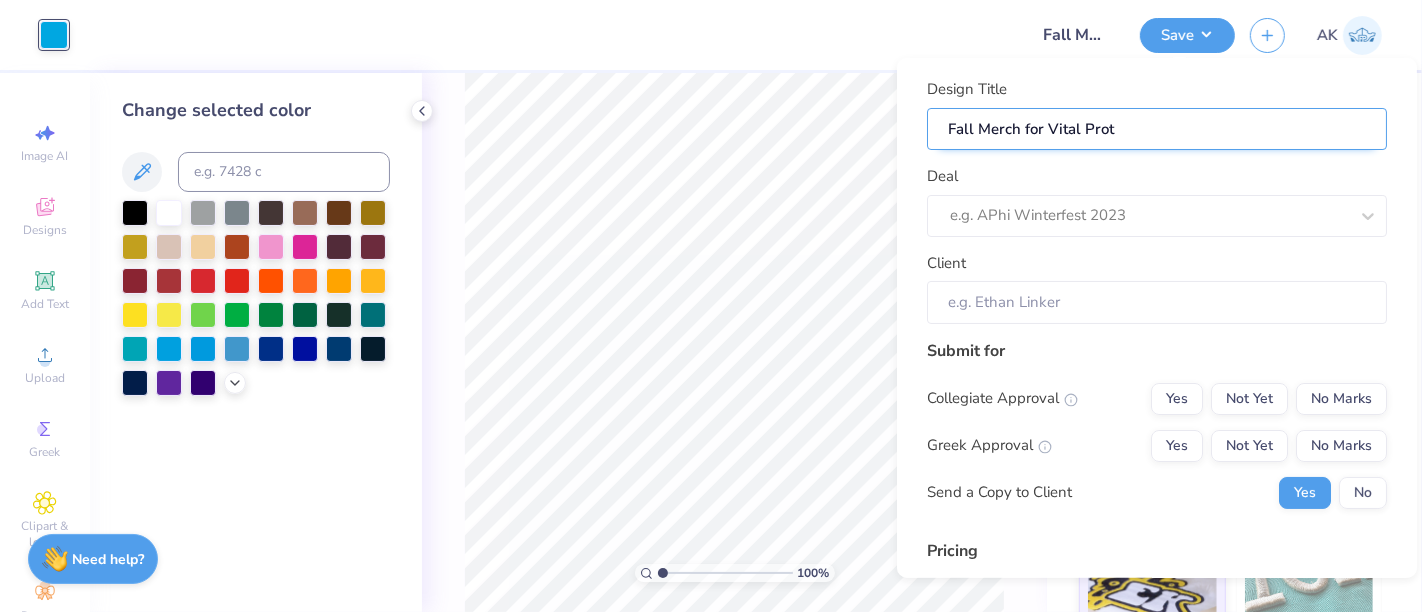 type on "Fall Merch for Vital Prote" 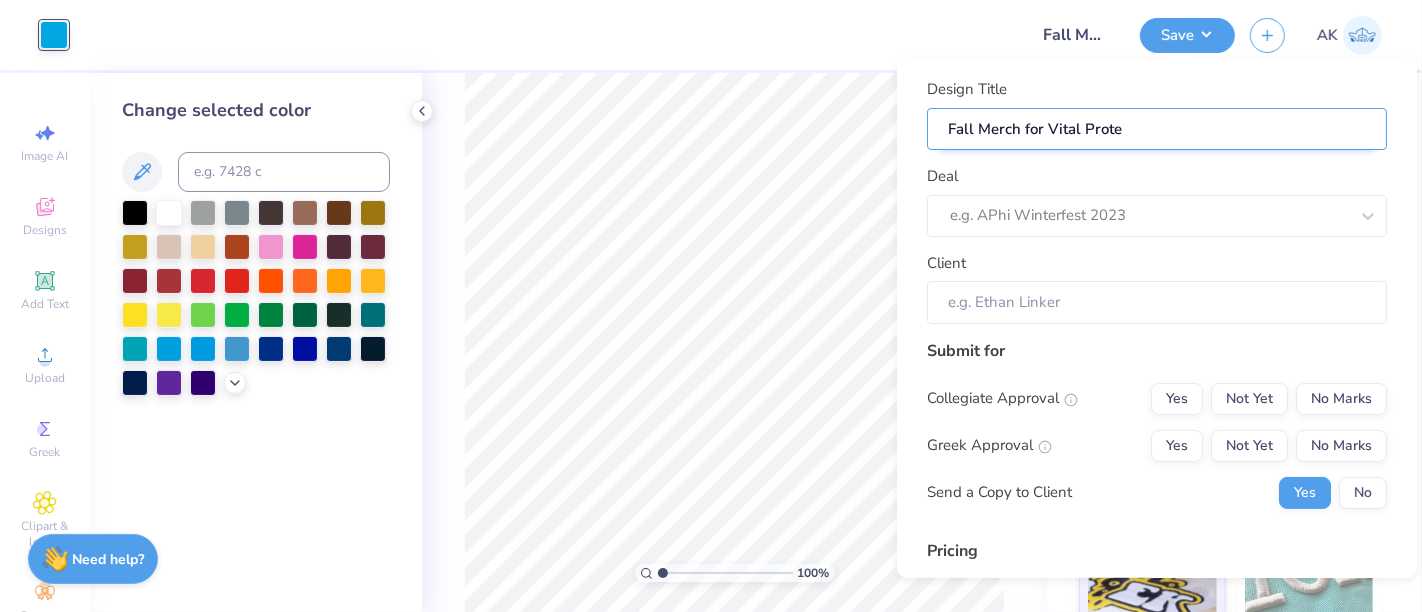 type on "Fall Merch for Vital Protei" 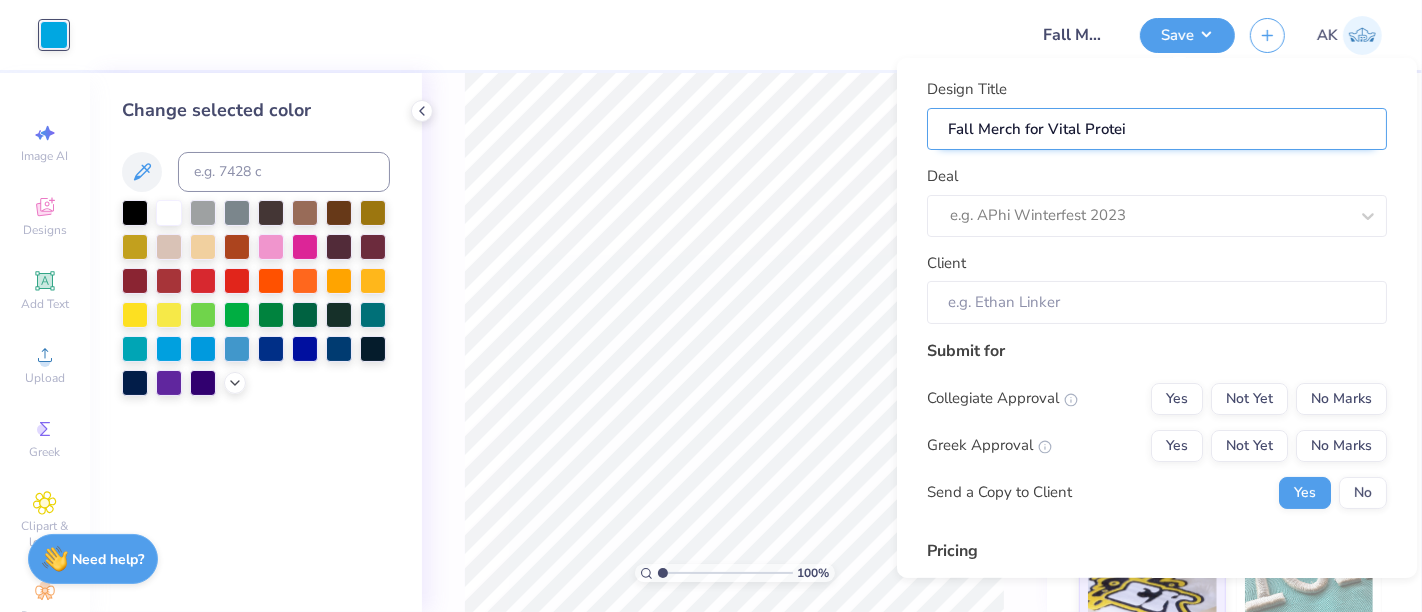 type on "Fall Merch for Vital Protein" 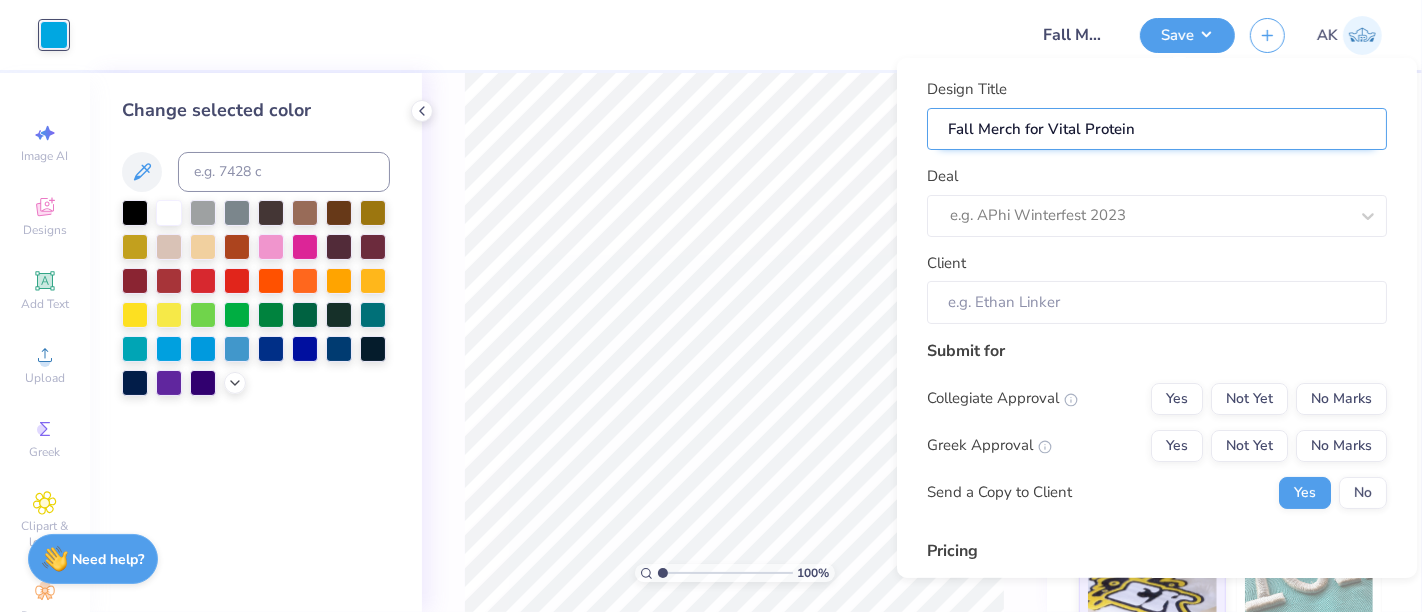 type on "Fall Merch for Vital Proteins" 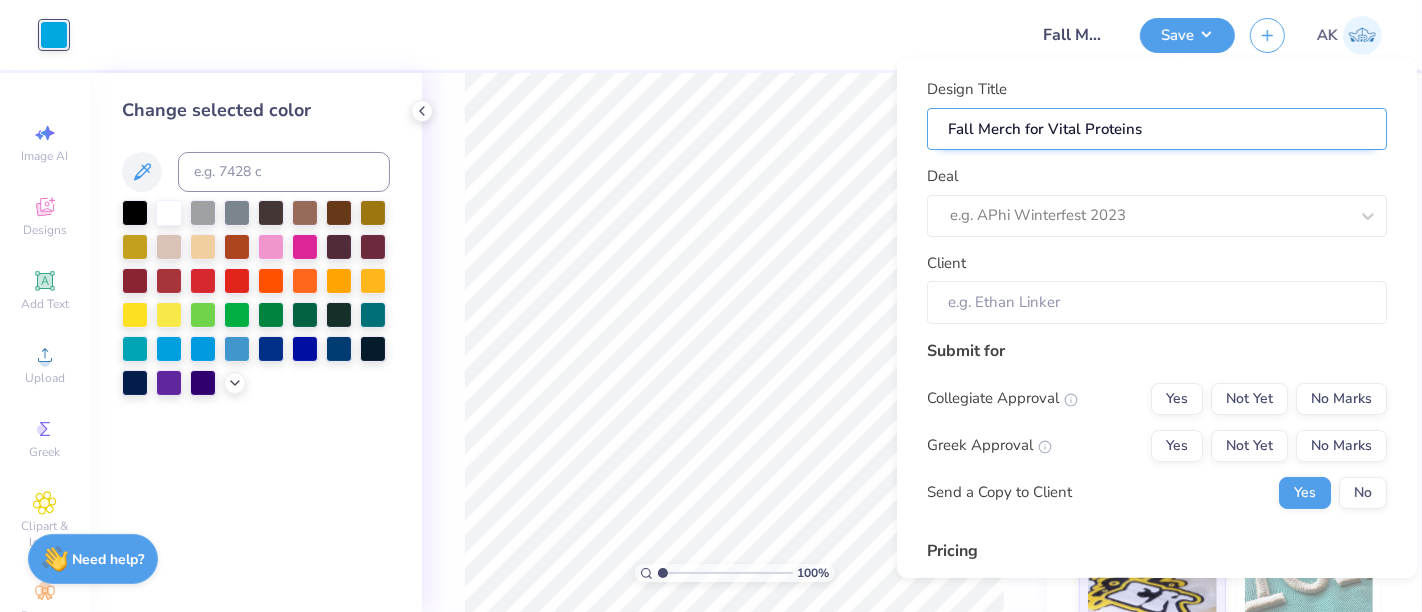 type on "Fall Merch for Vital Proteins" 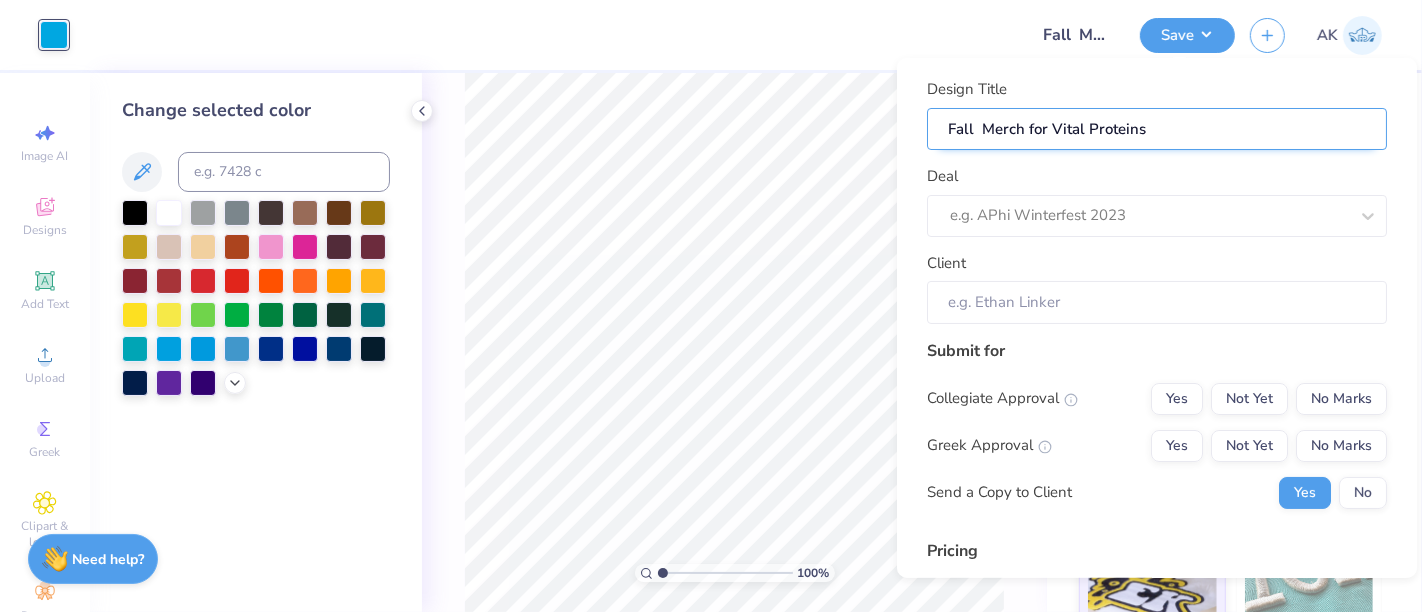 type on "Fall 2 Merch for Vital Proteins" 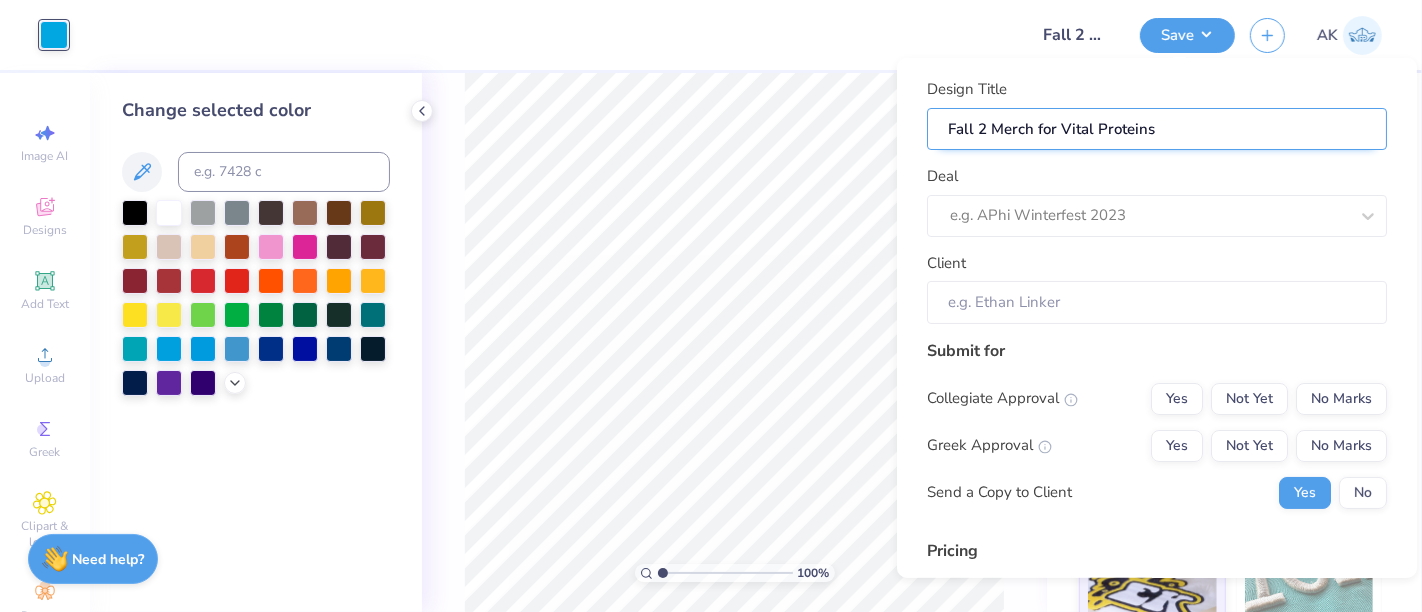 type on "Fall 20 Merch for Vital Proteins" 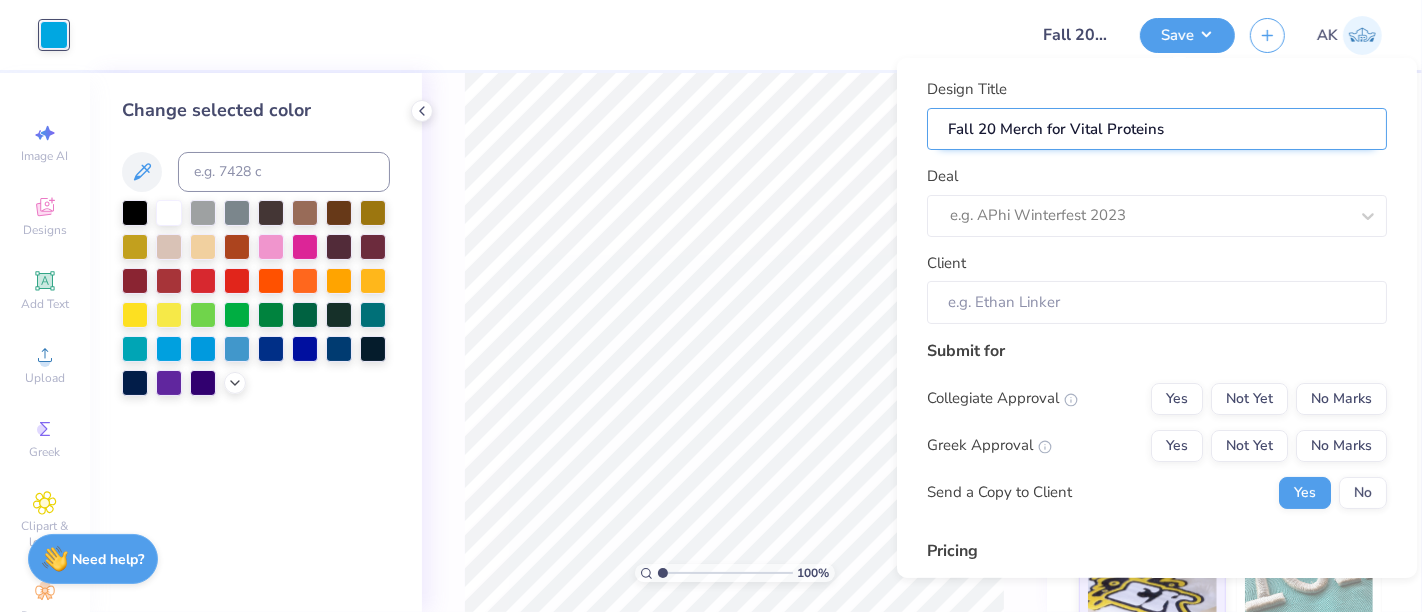type on "Fall 202 Merch for Vital Proteins" 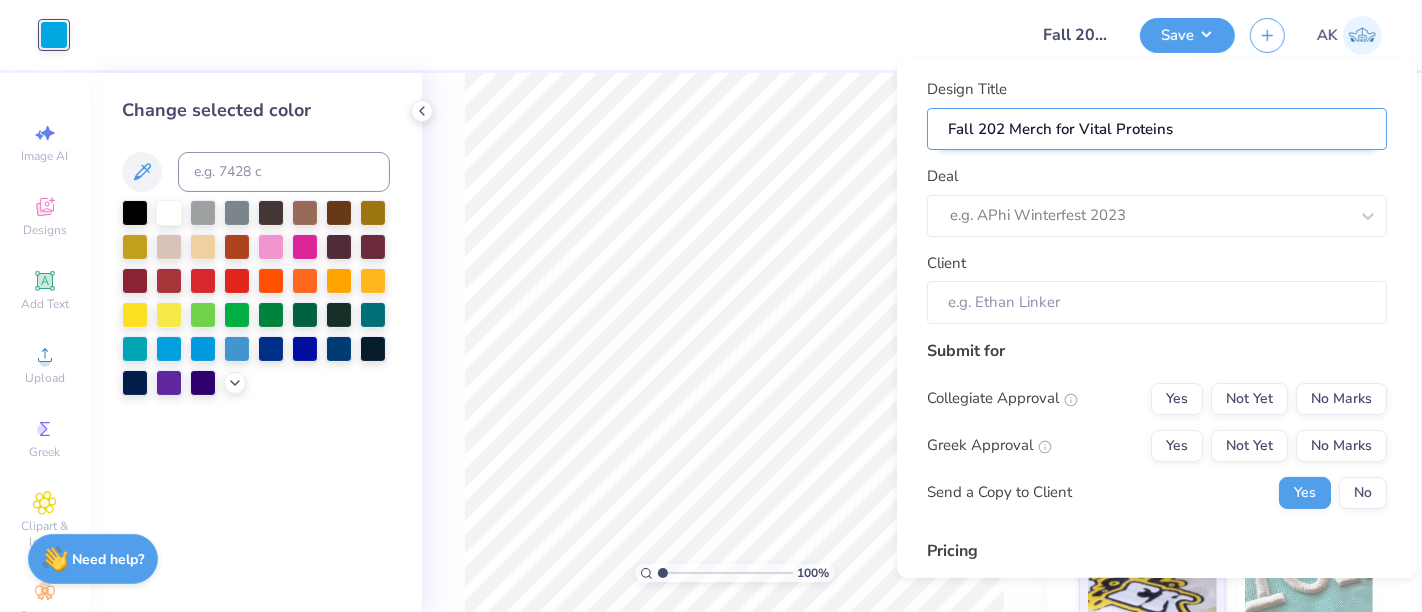 type on "Fall 2025 Merch for Vital Proteins" 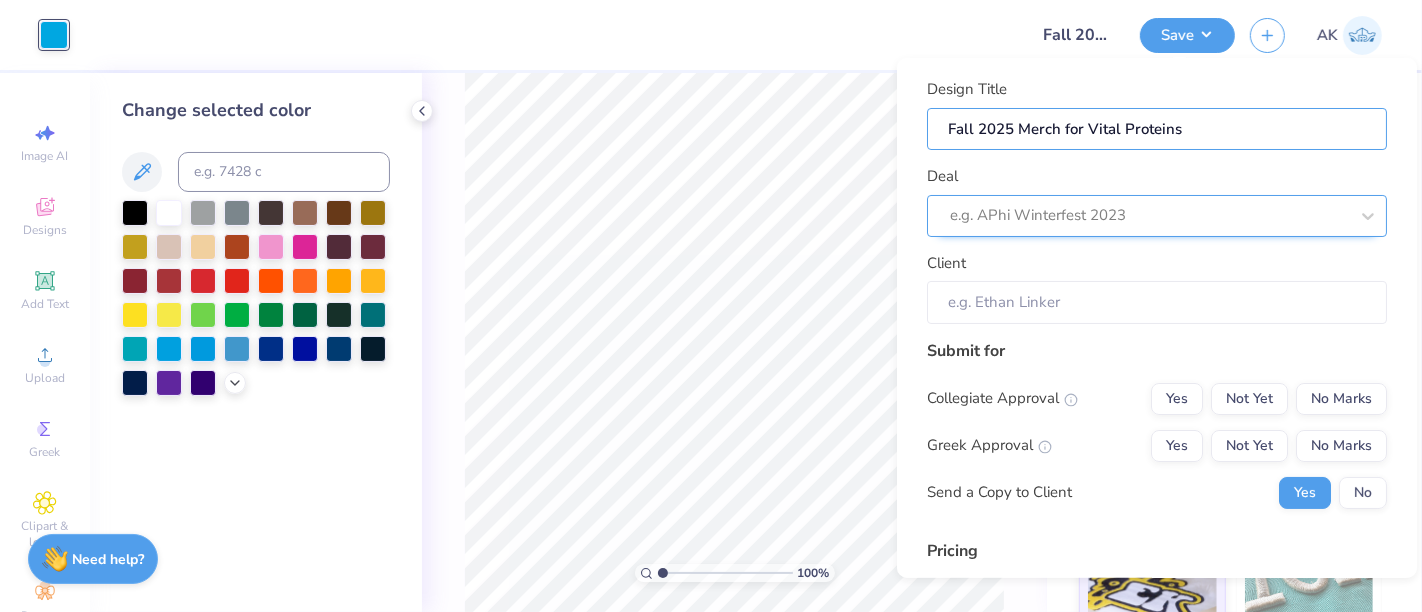 type on "Fall 2025 Merch for Vital Proteins" 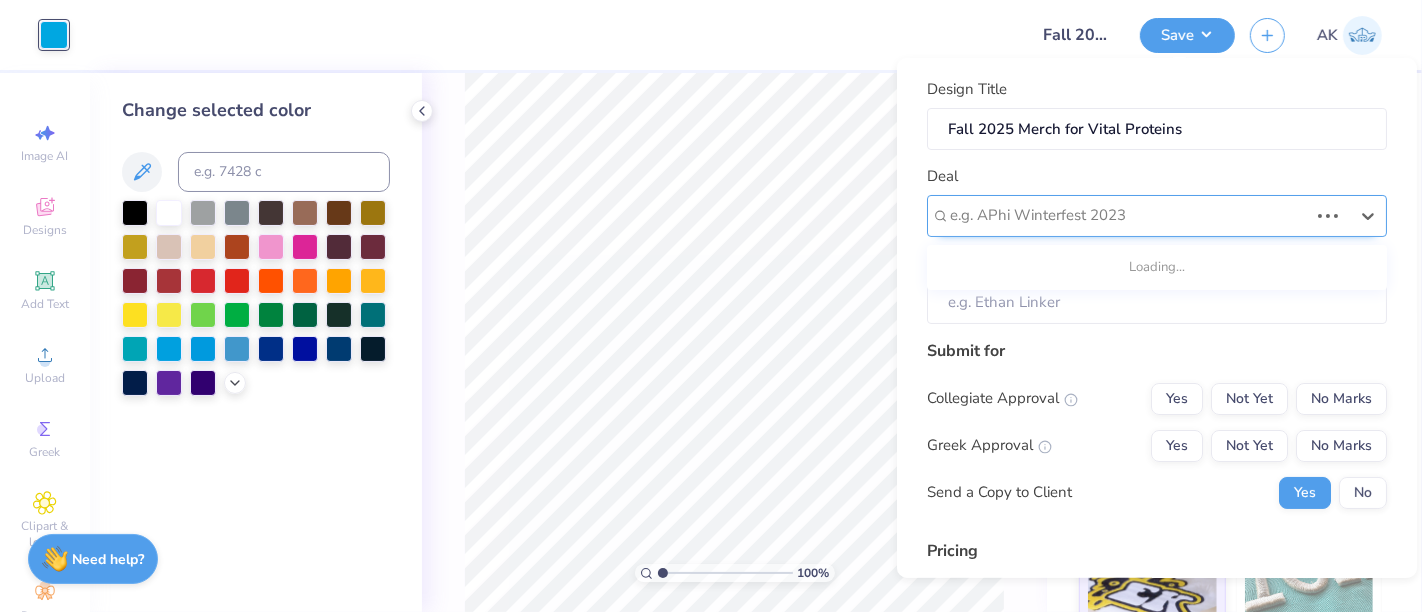 click at bounding box center [1129, 215] 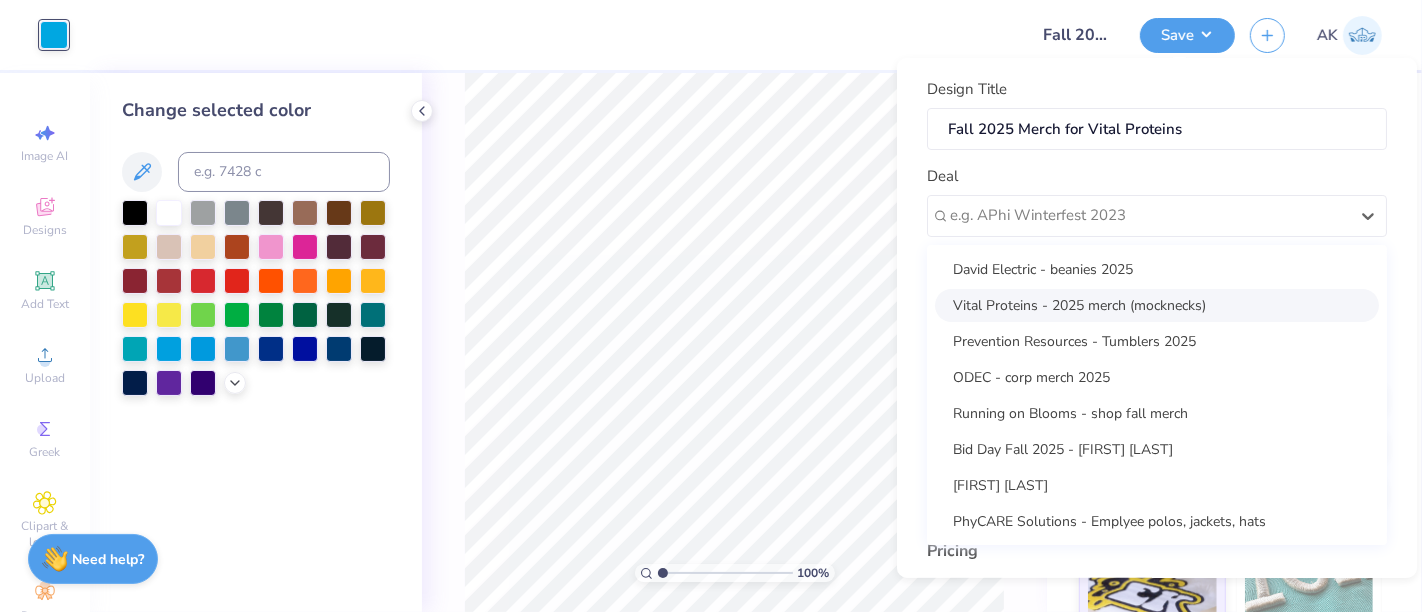 click on "Vital Proteins - 2025 merch (mocknecks)" at bounding box center [1157, 304] 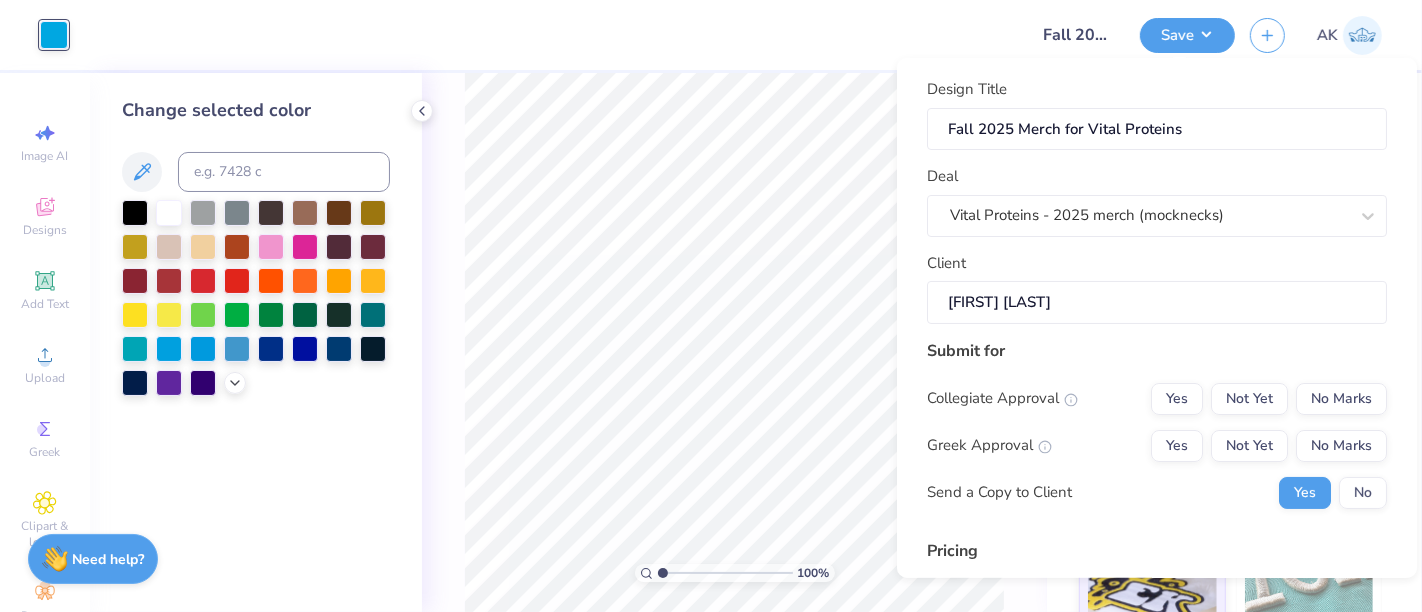 click on "Submit for Collegiate Approval Yes Not Yet No Marks Greek Approval Yes Not Yet No Marks Send a Copy to Client Yes No" at bounding box center (1157, 430) 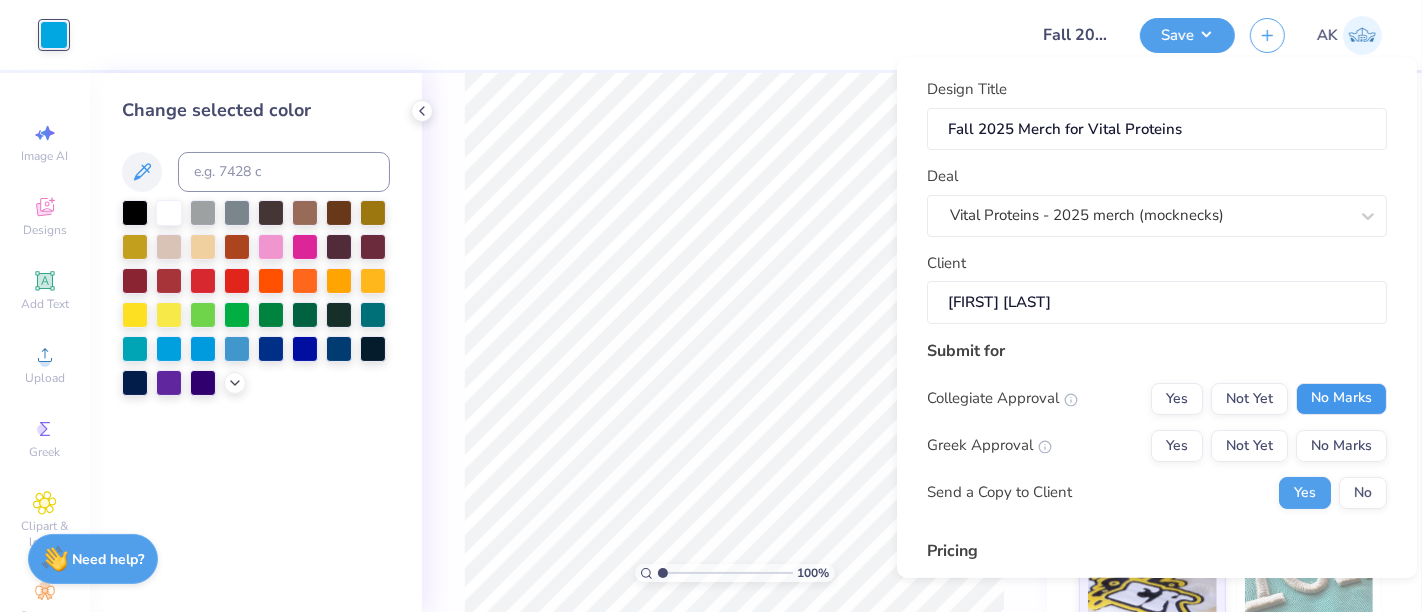 click on "No Marks" at bounding box center (1341, 398) 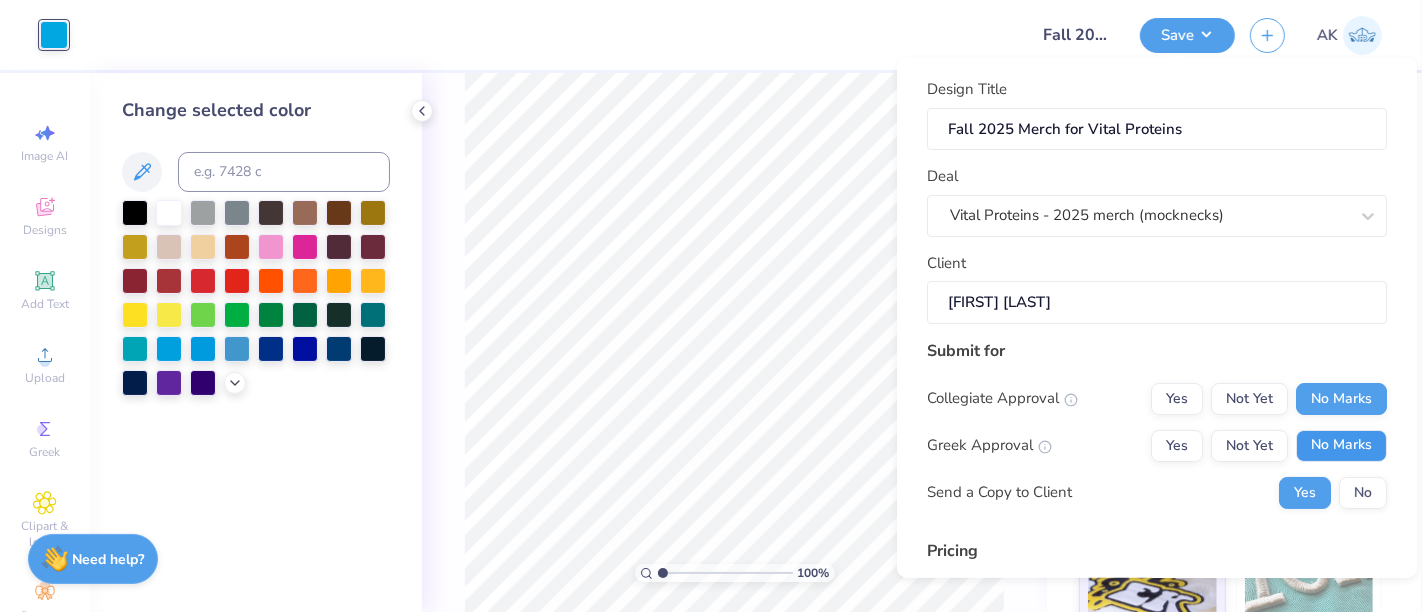 click on "No Marks" at bounding box center (1341, 445) 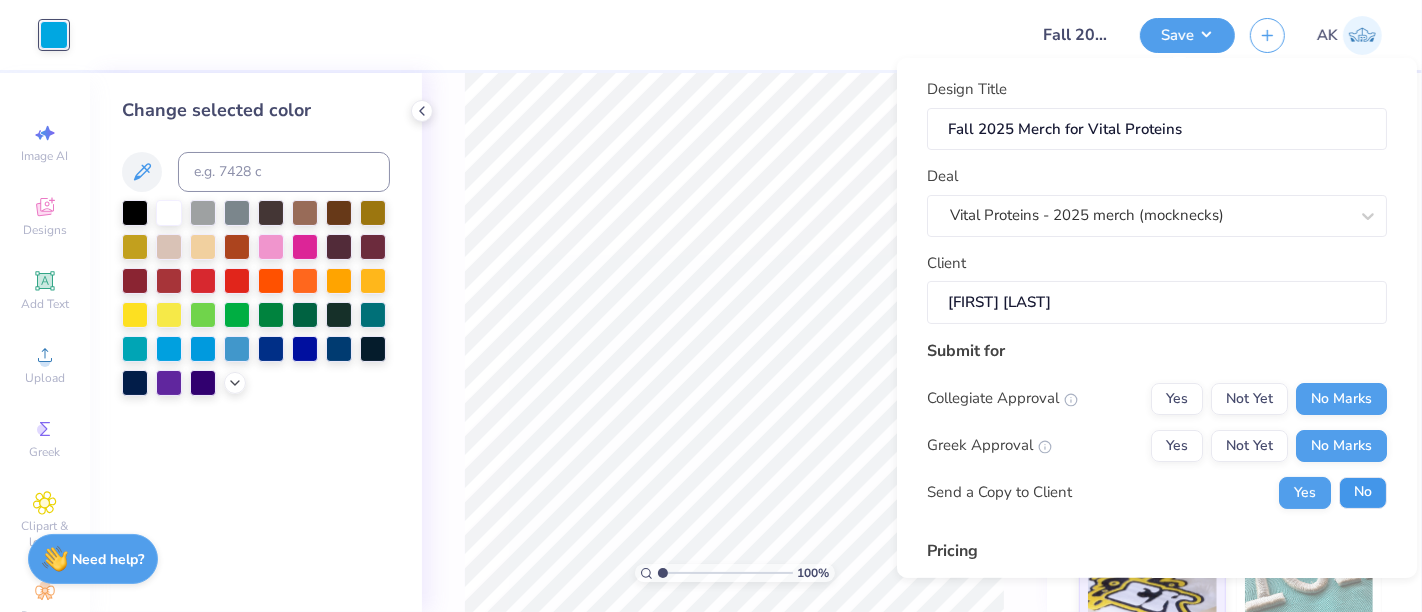 click on "No" at bounding box center [1363, 492] 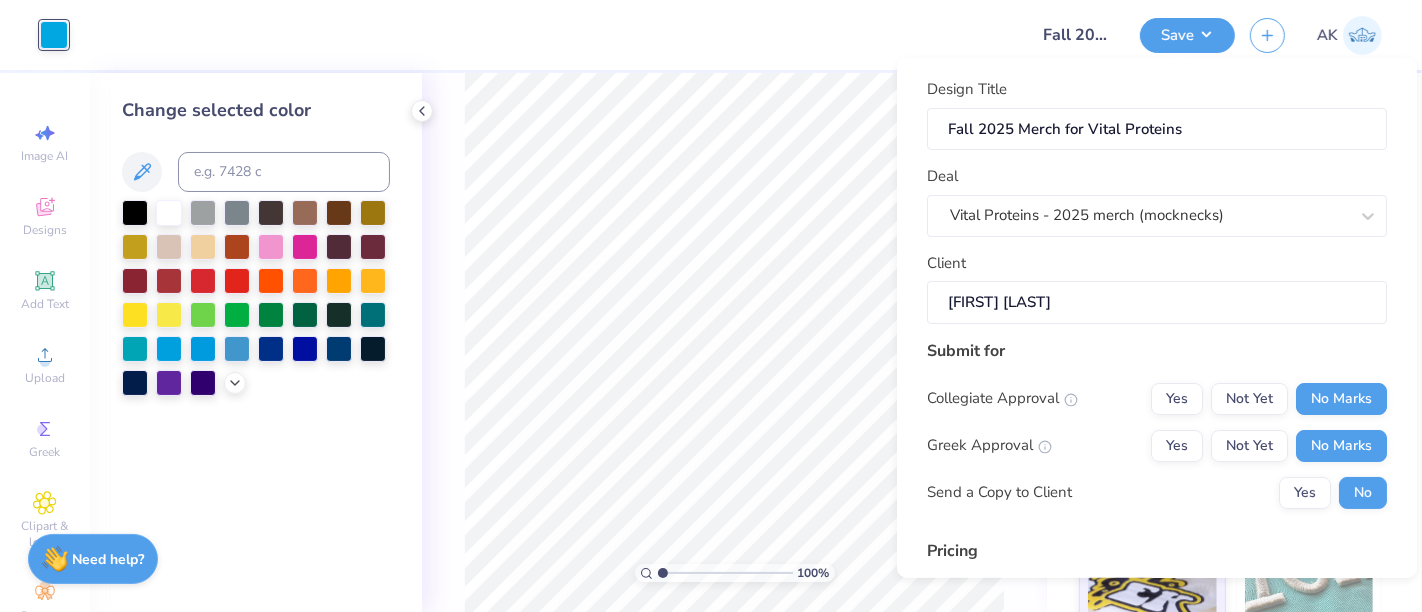 scroll, scrollTop: 282, scrollLeft: 0, axis: vertical 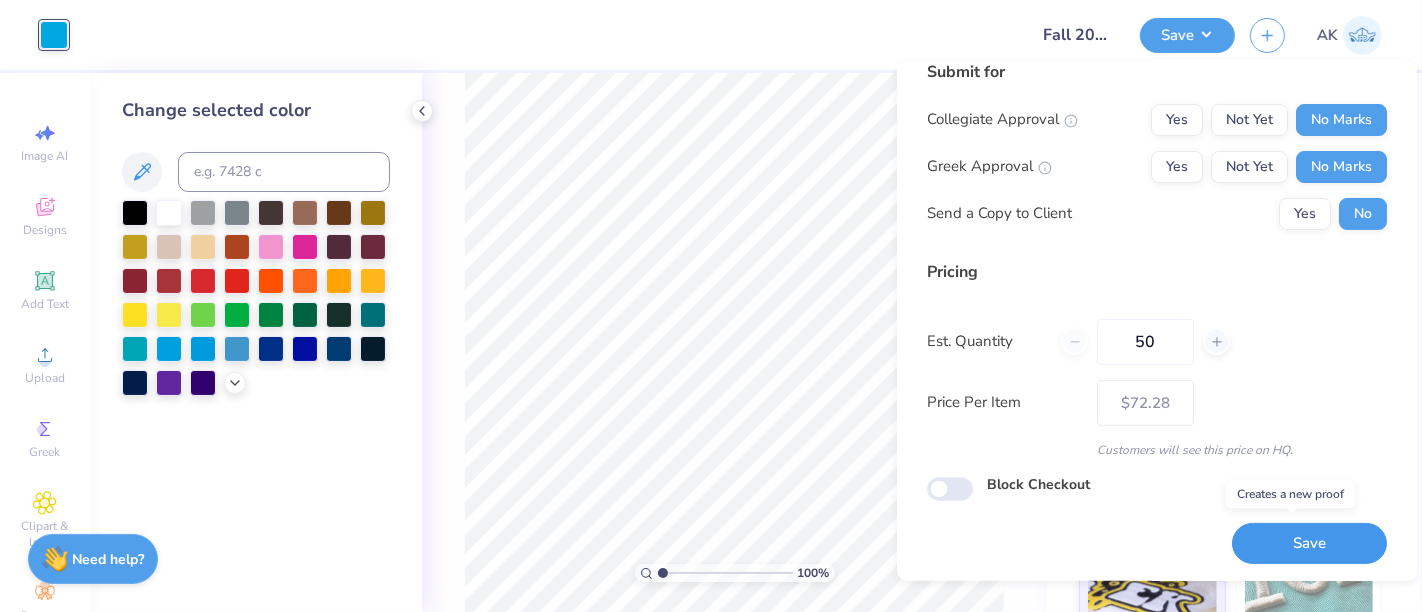 click on "Save" at bounding box center (1309, 543) 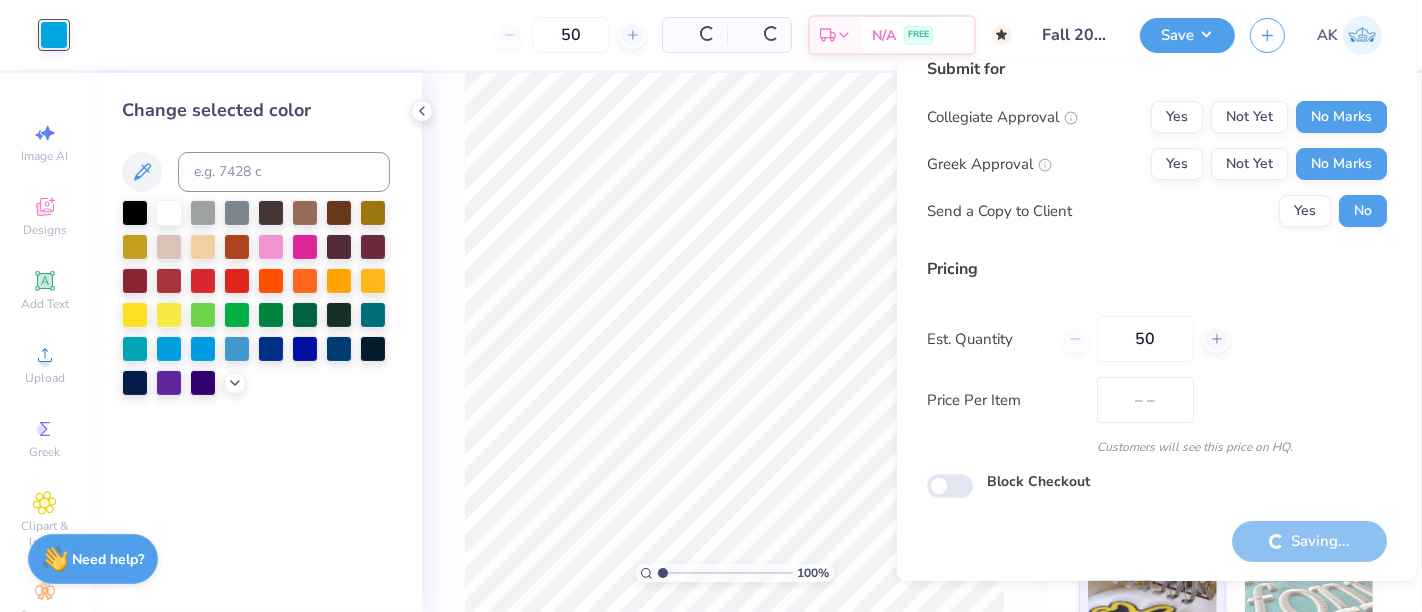scroll, scrollTop: 22, scrollLeft: 0, axis: vertical 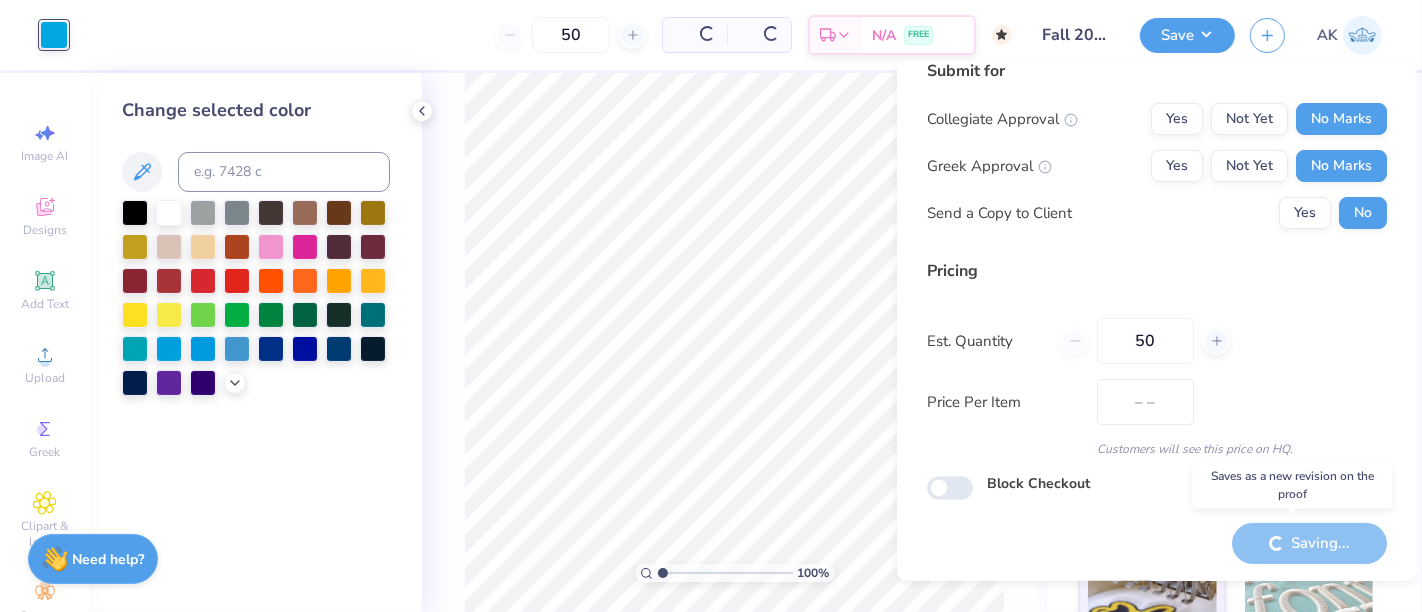 type on "$72.28" 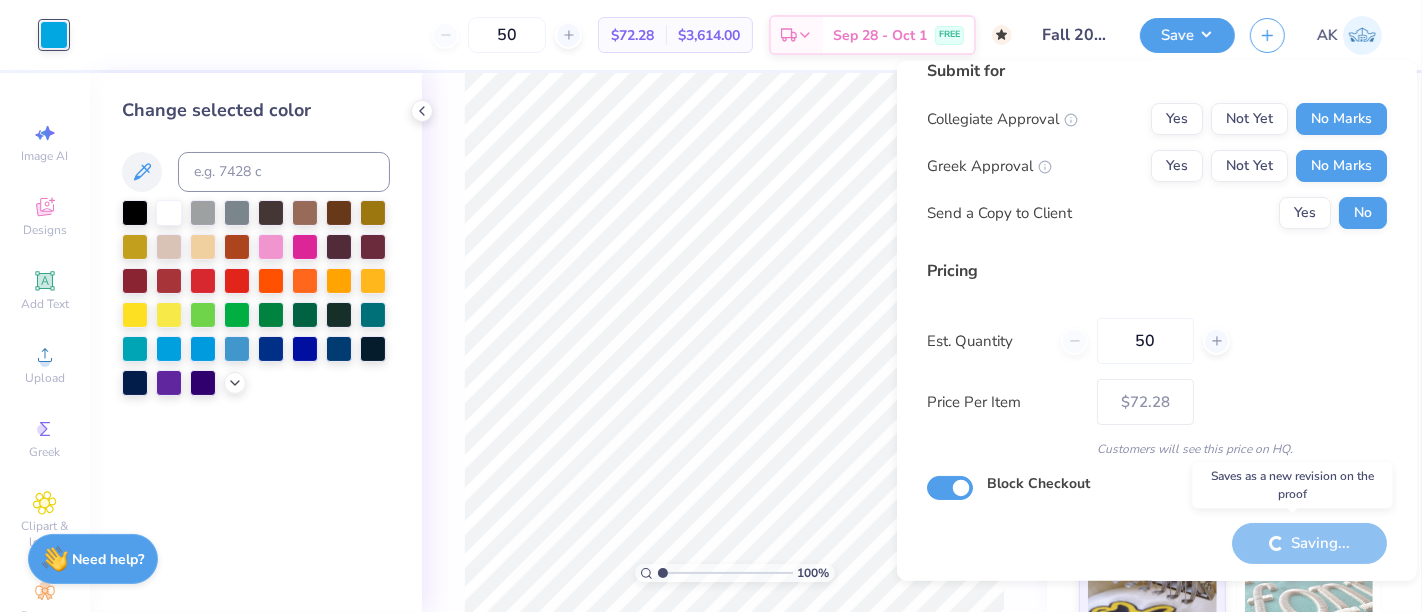 checkbox on "true" 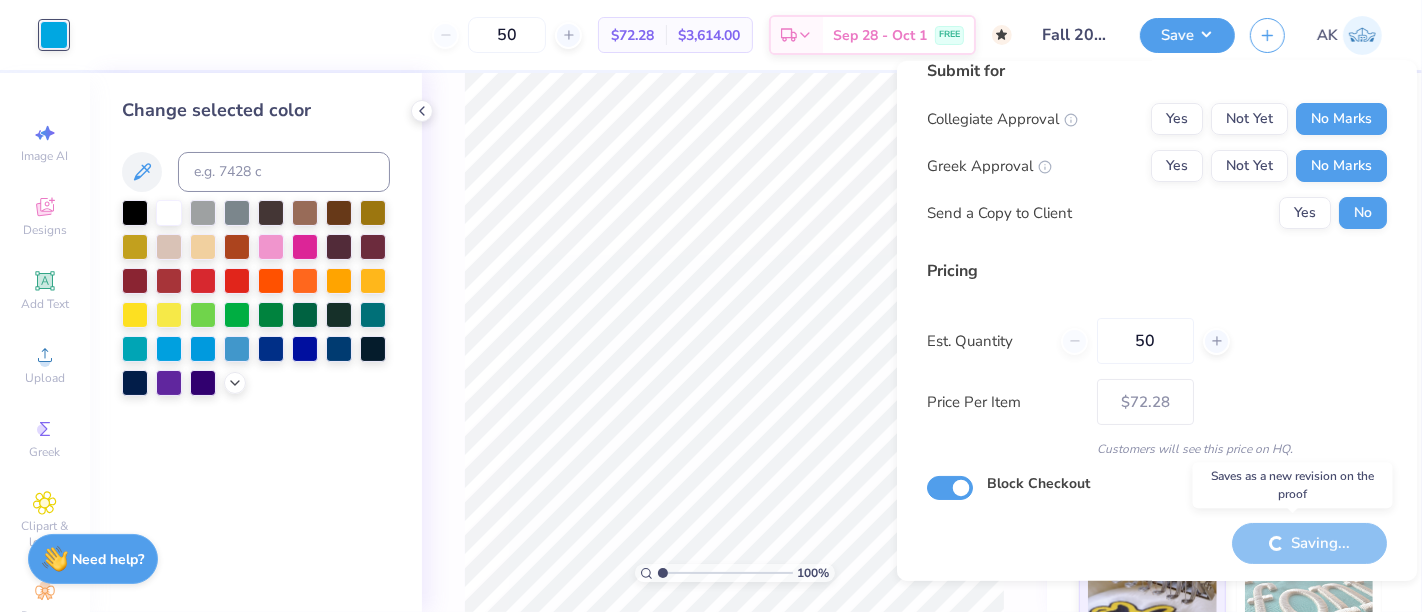 type on "– –" 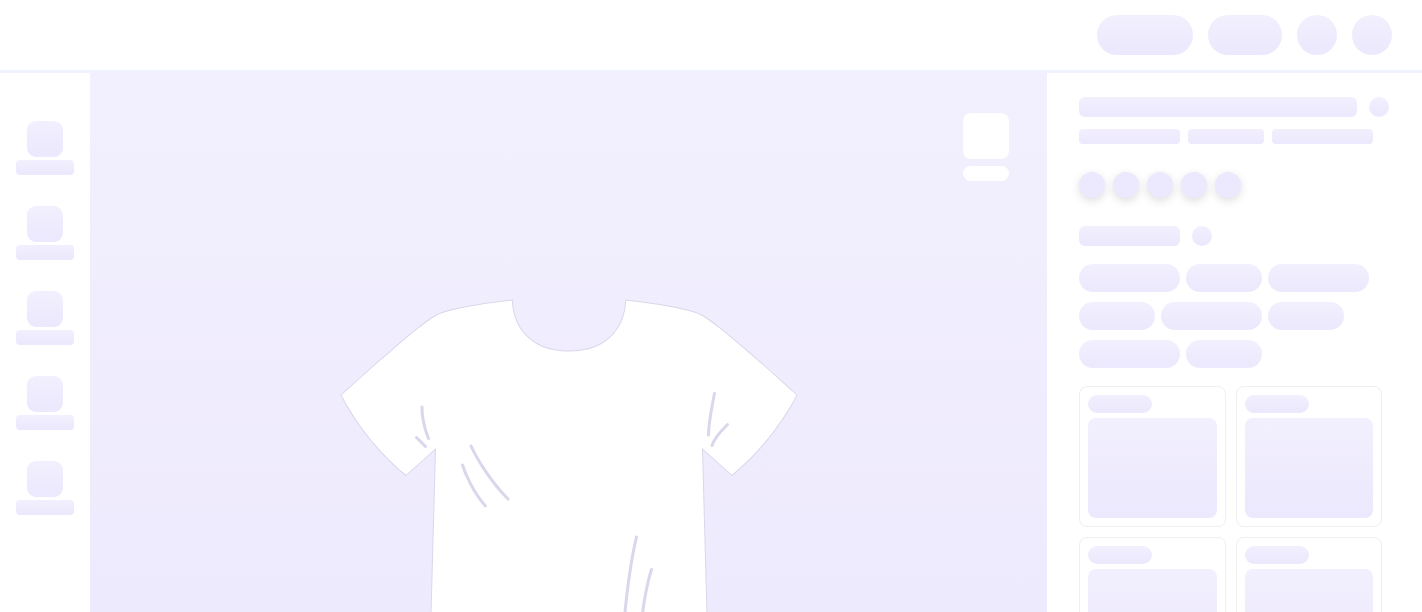scroll, scrollTop: 0, scrollLeft: 0, axis: both 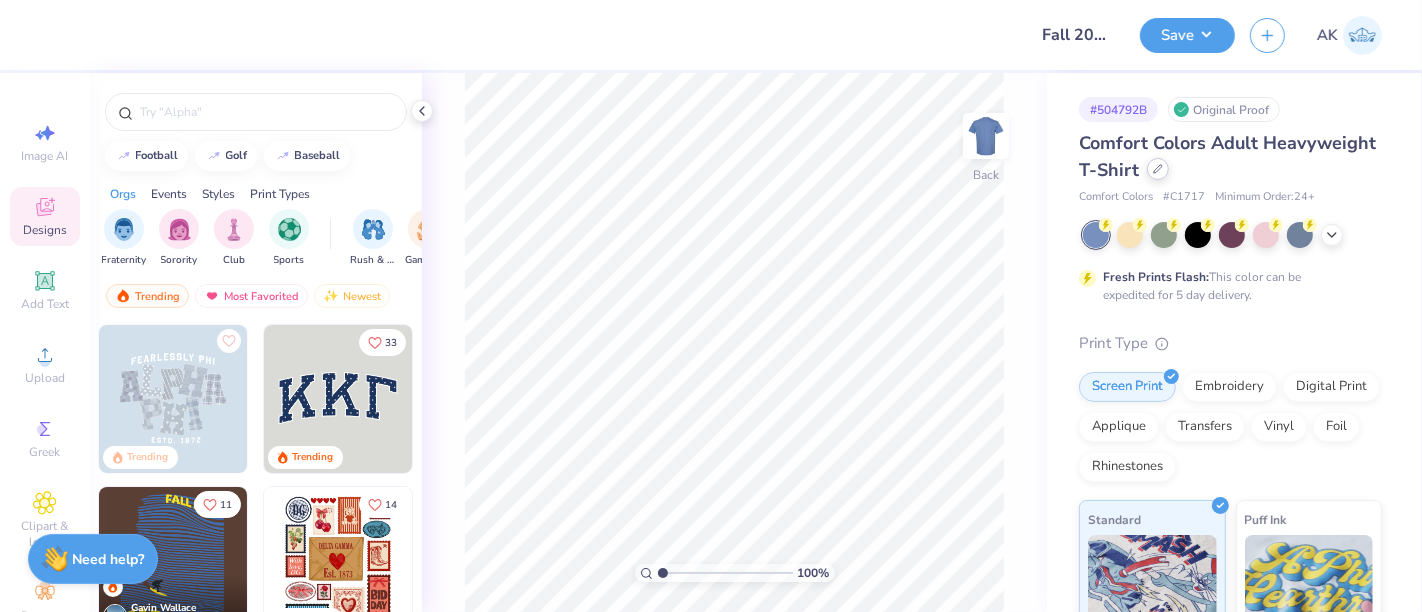 click 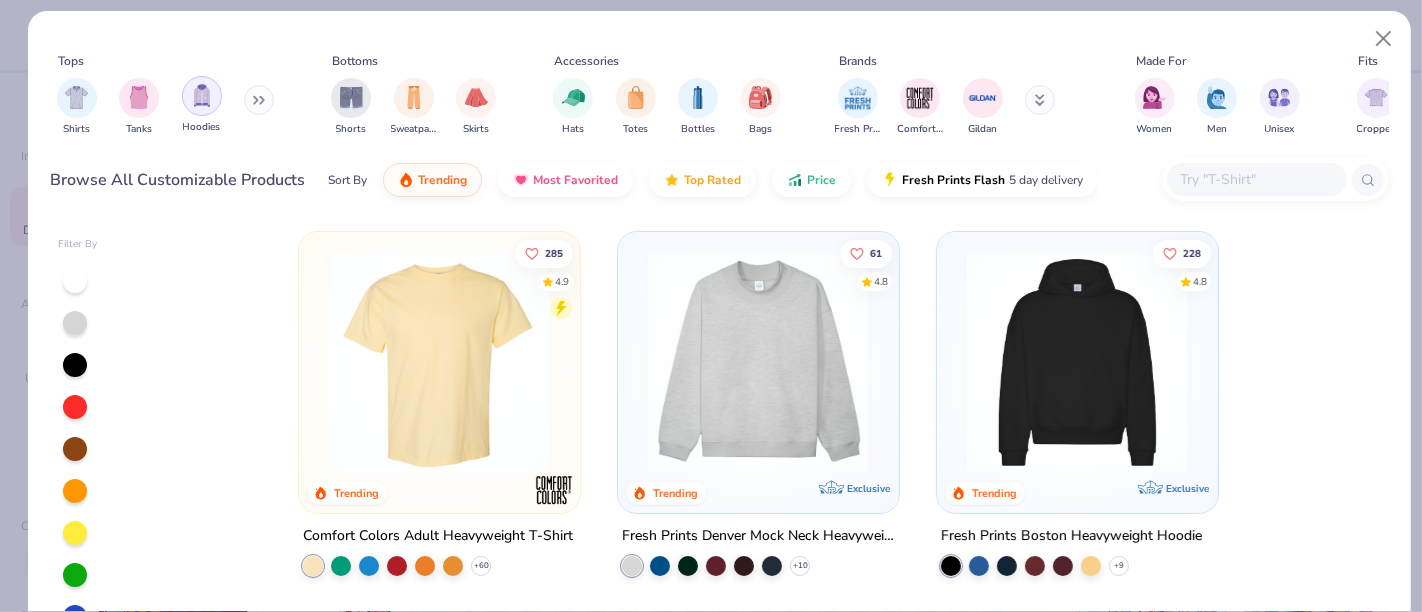 click at bounding box center [202, 95] 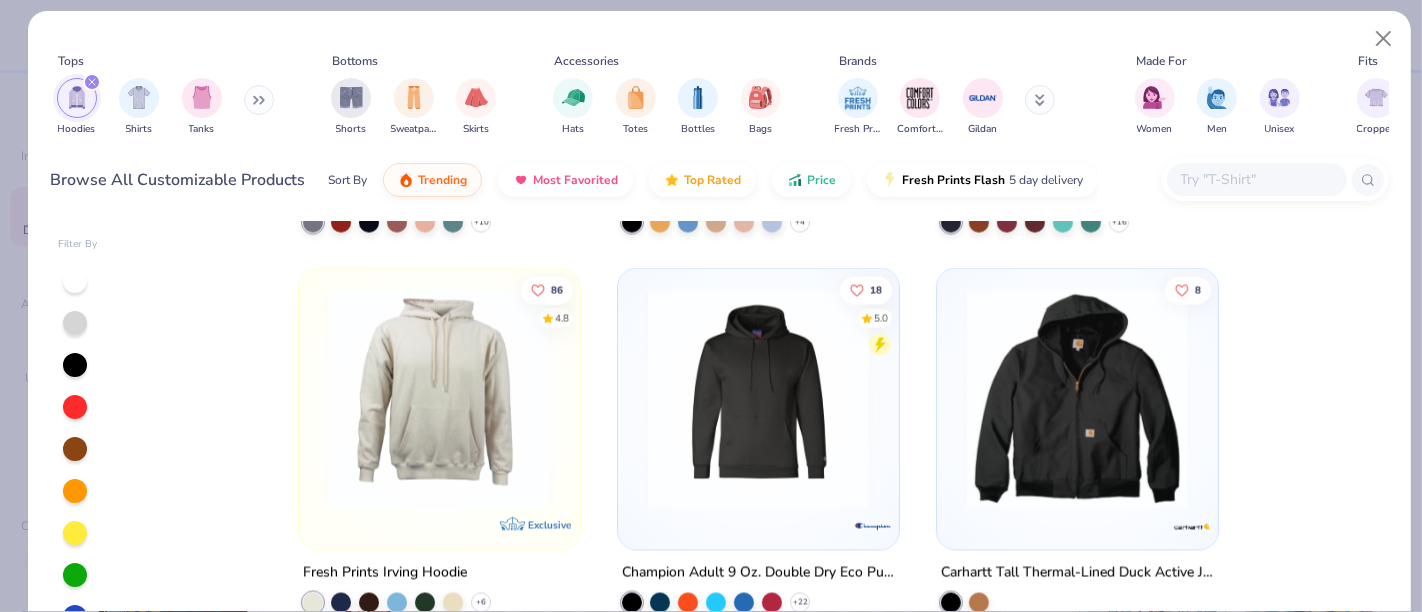 scroll, scrollTop: 3399, scrollLeft: 0, axis: vertical 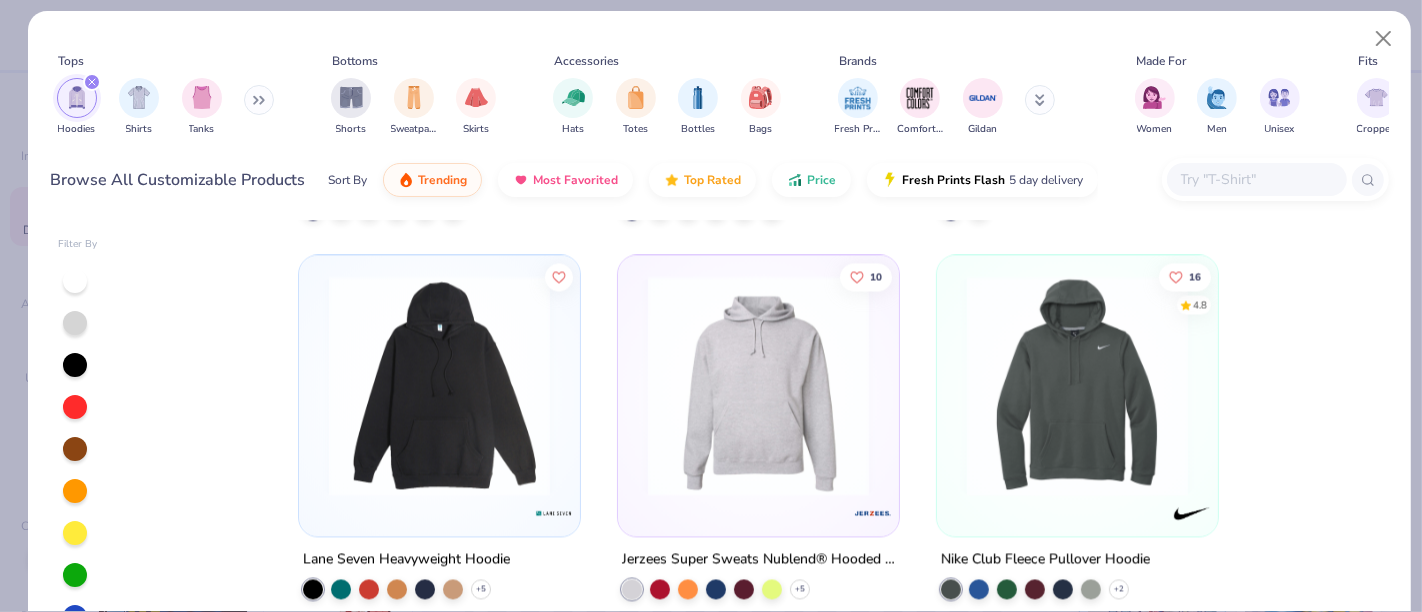 click at bounding box center [1077, 385] 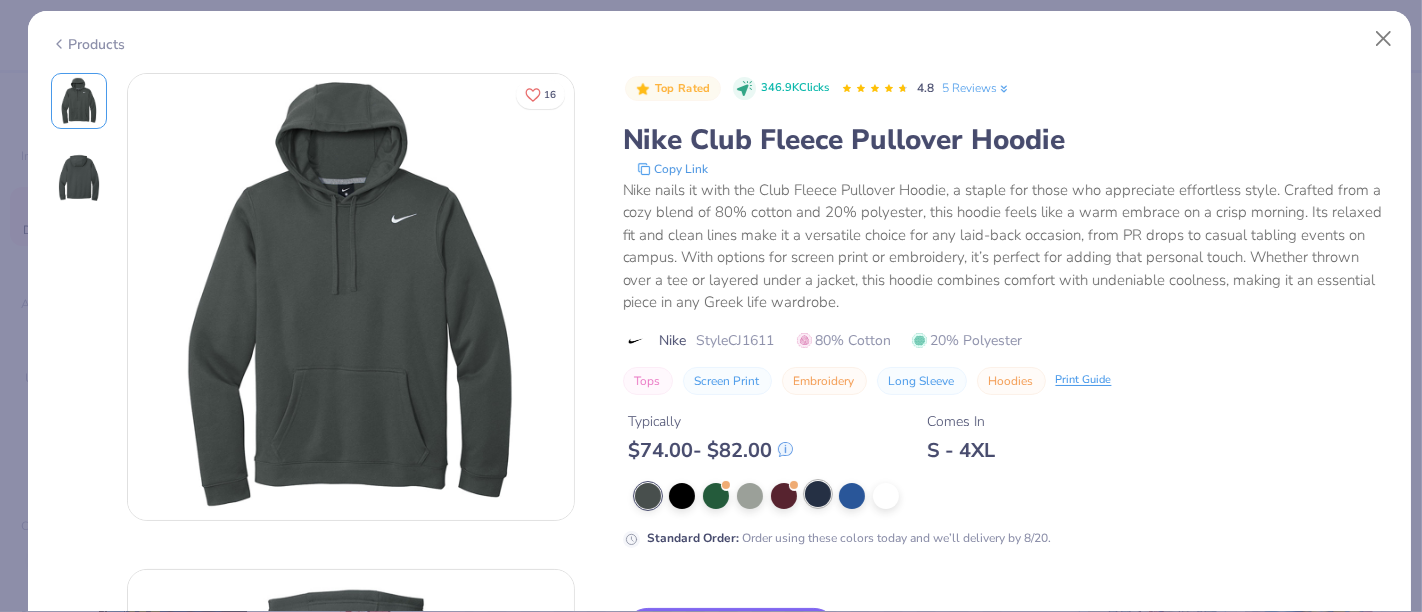 scroll, scrollTop: 64, scrollLeft: 0, axis: vertical 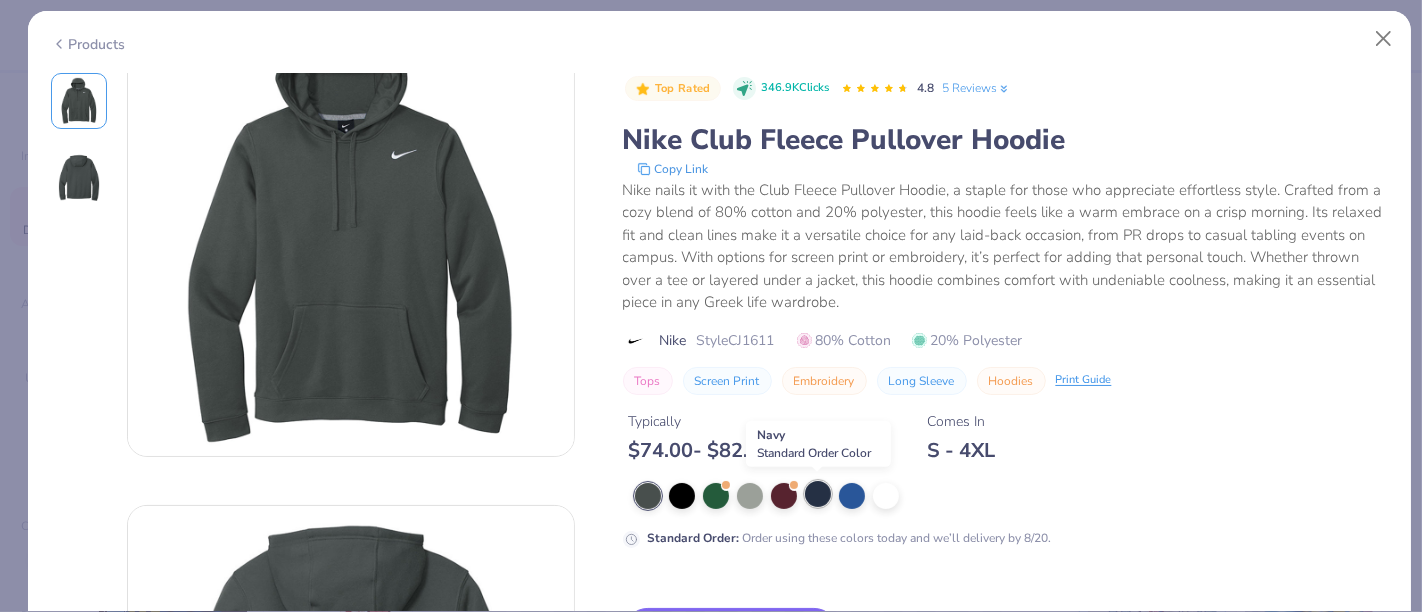 click at bounding box center (818, 494) 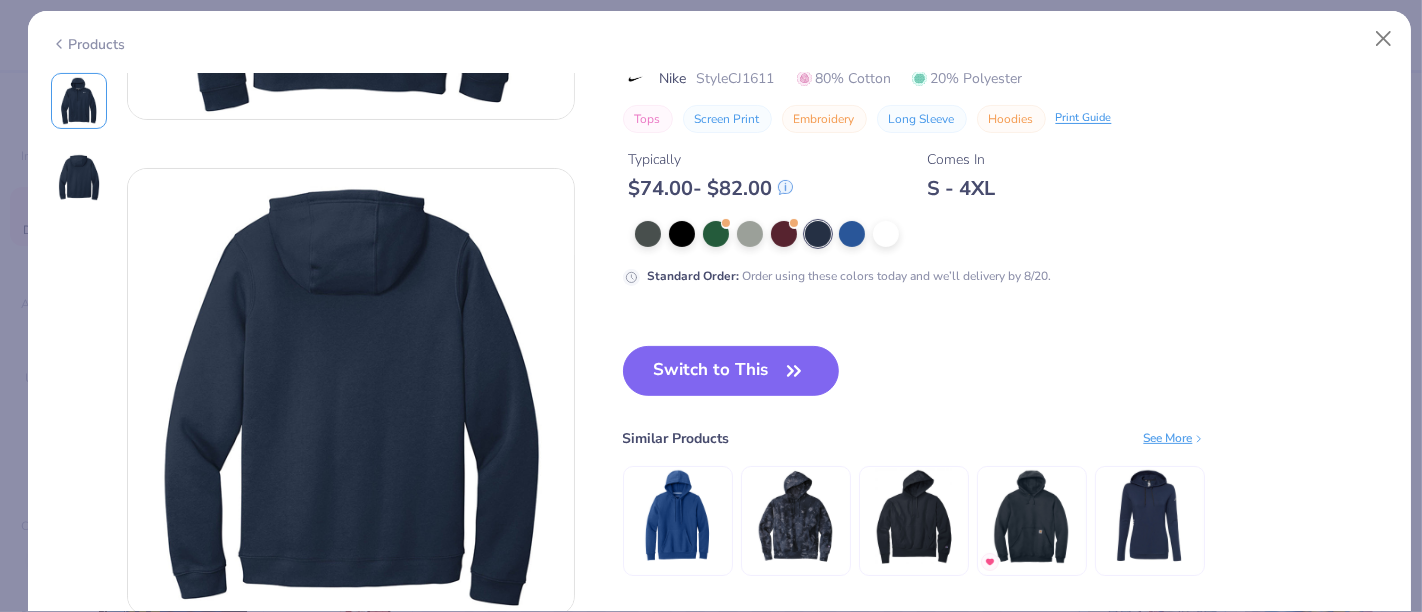 scroll, scrollTop: 433, scrollLeft: 0, axis: vertical 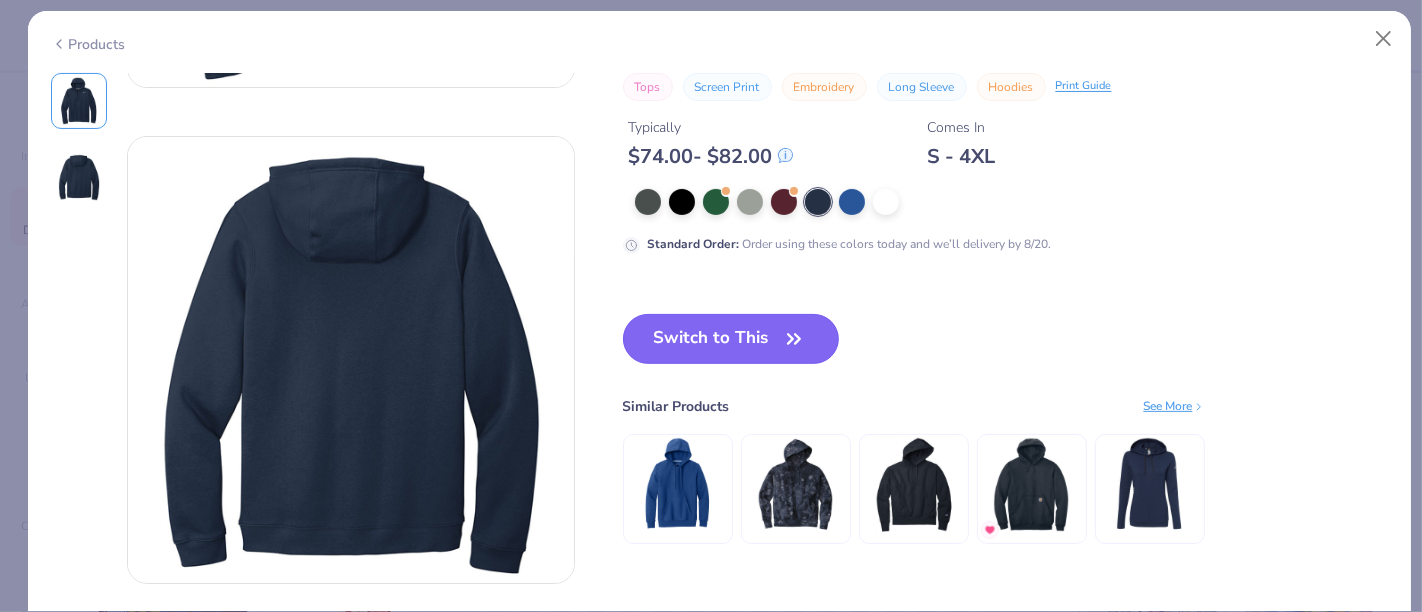 click on "Switch to This" at bounding box center (731, 339) 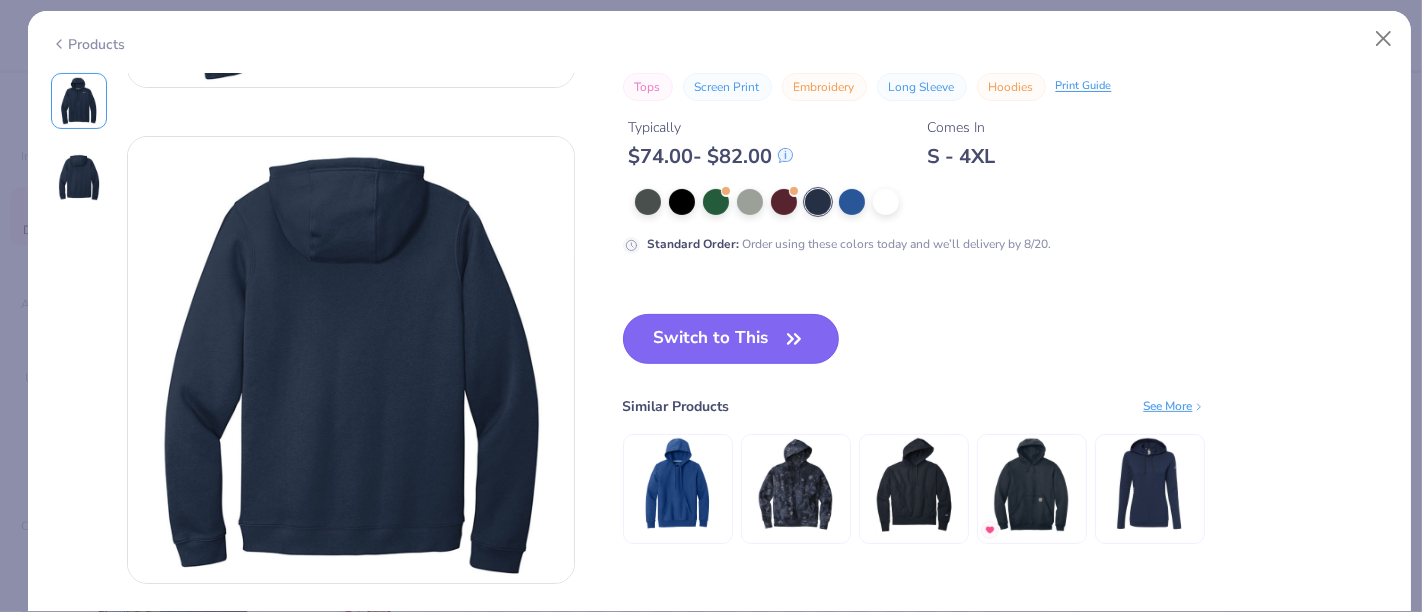 click on "Switch to This" at bounding box center (731, 339) 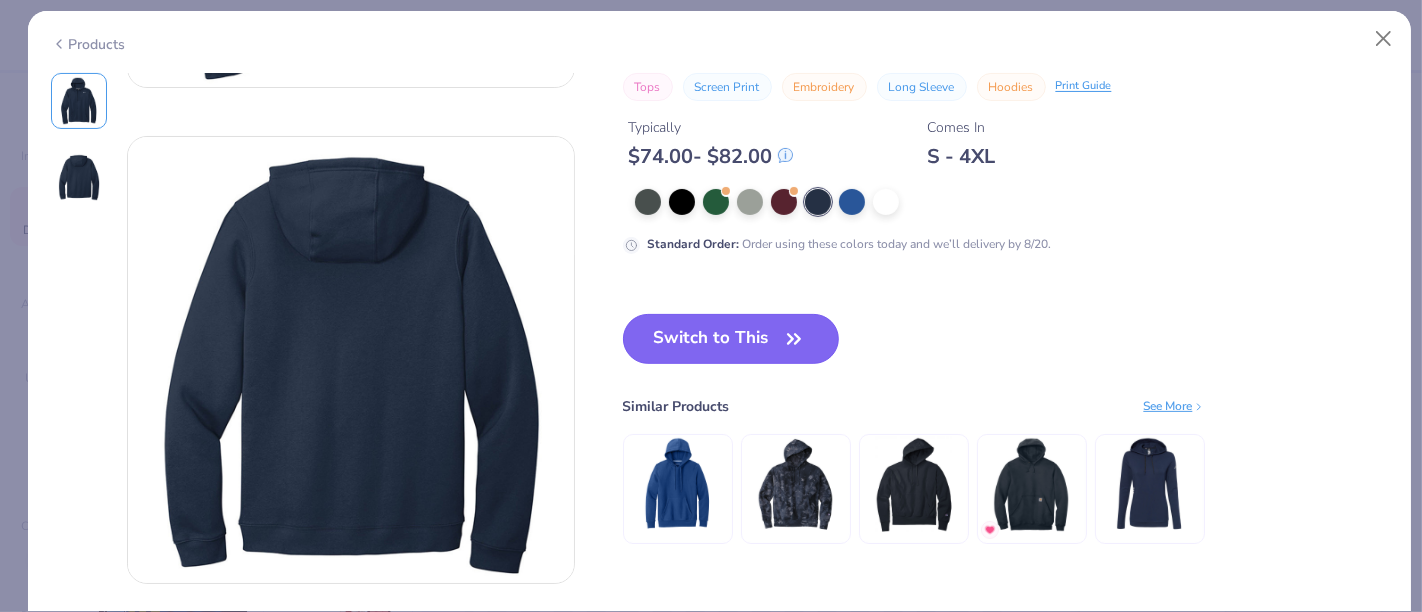 click on "Switch to This" at bounding box center [731, 339] 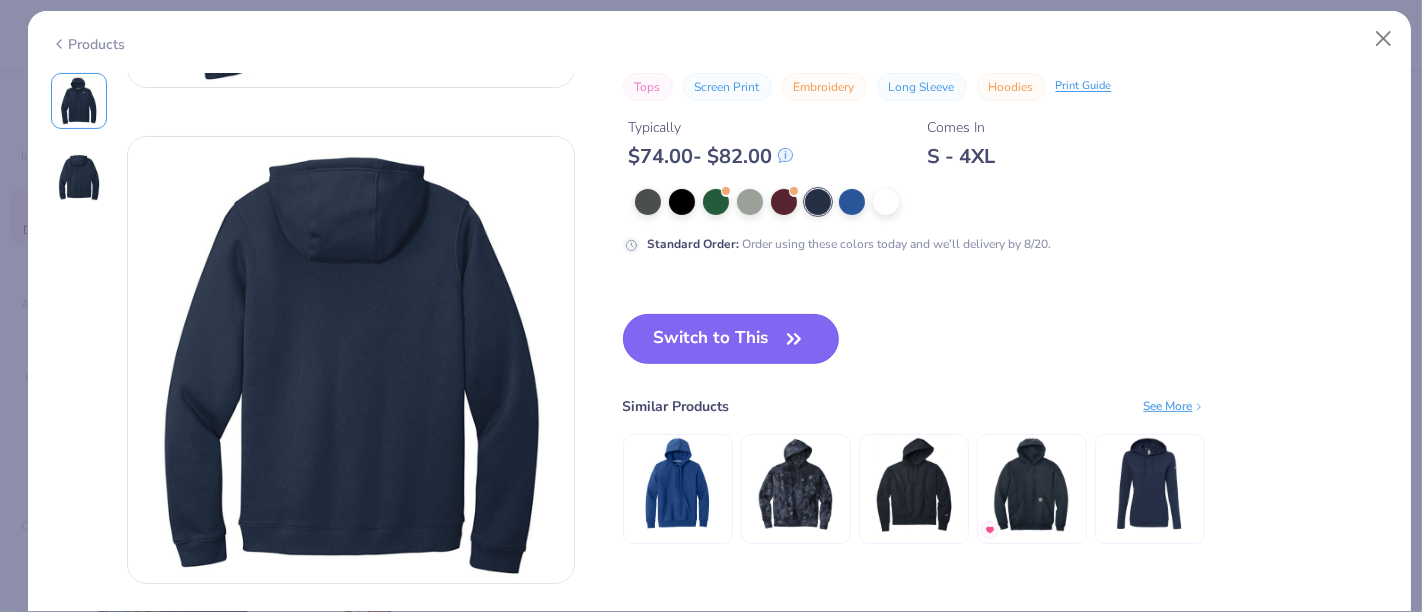 click on "Switch to This" at bounding box center (731, 339) 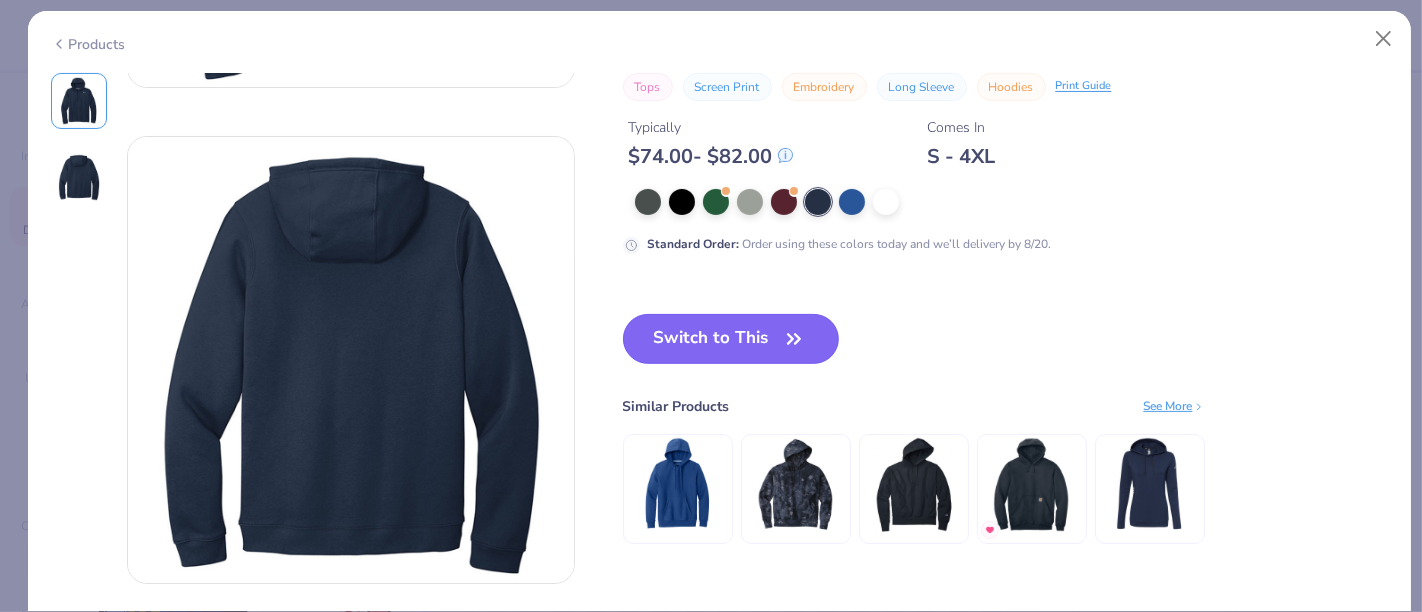 click on "Switch to This" at bounding box center [731, 339] 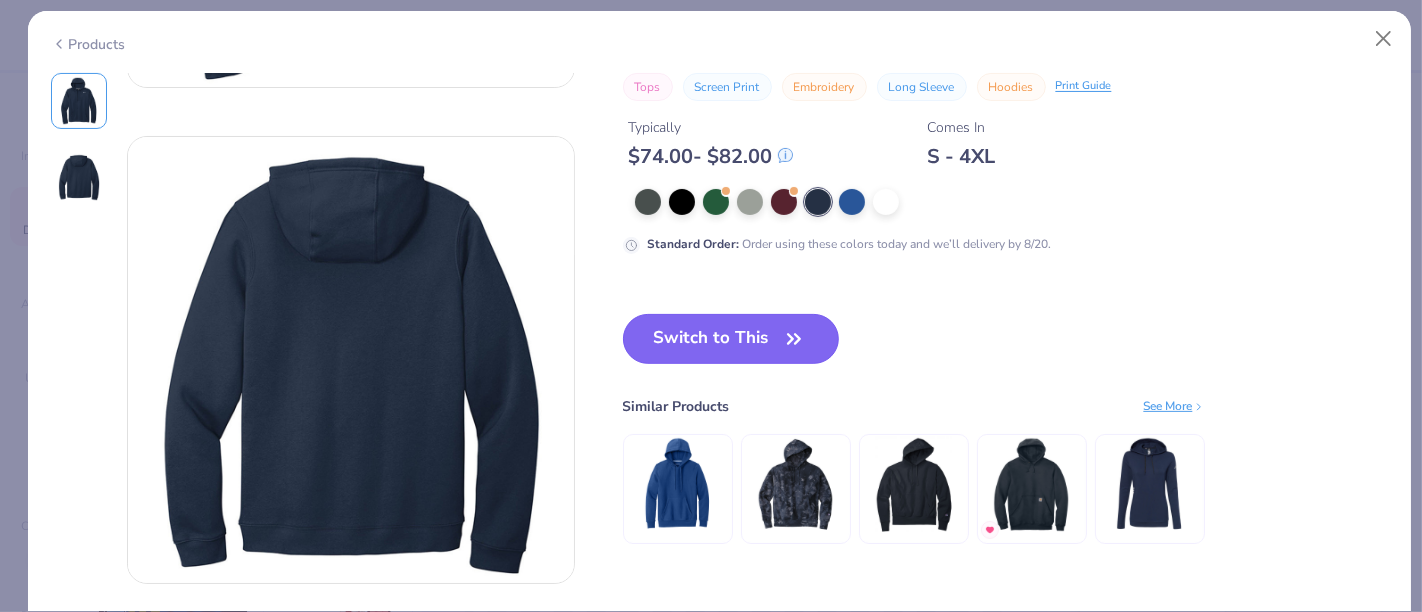 click on "Switch to This" at bounding box center (731, 339) 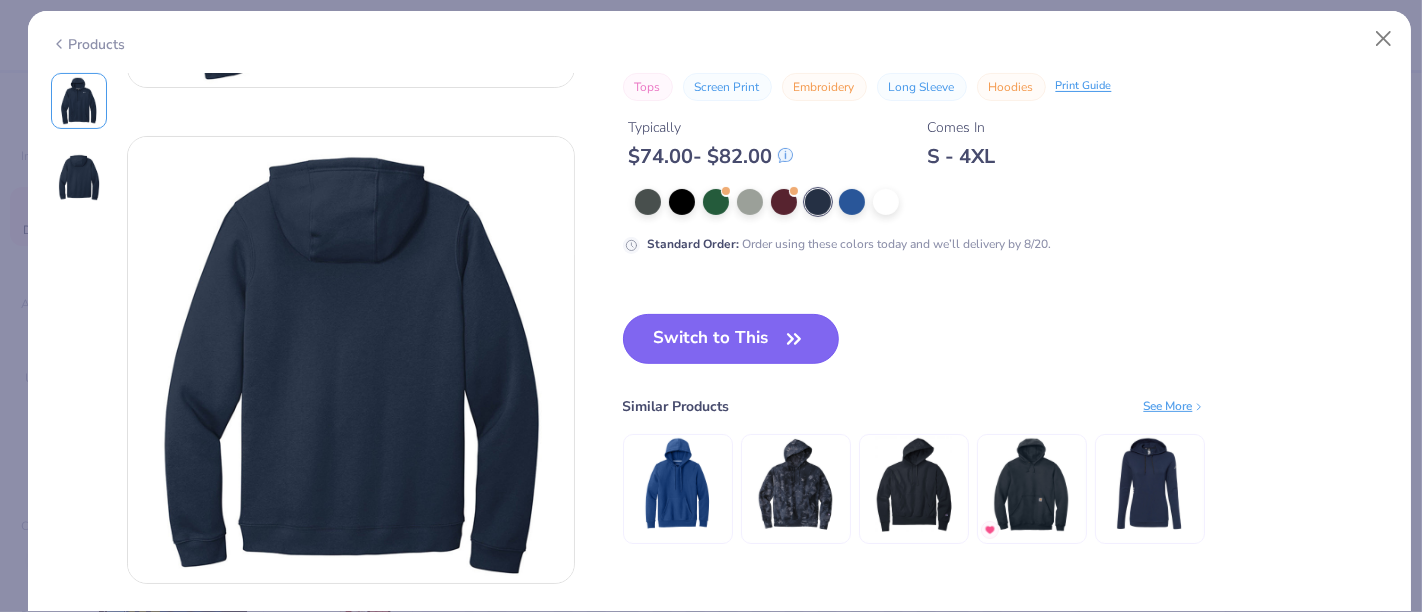 click on "Switch to This" at bounding box center [731, 339] 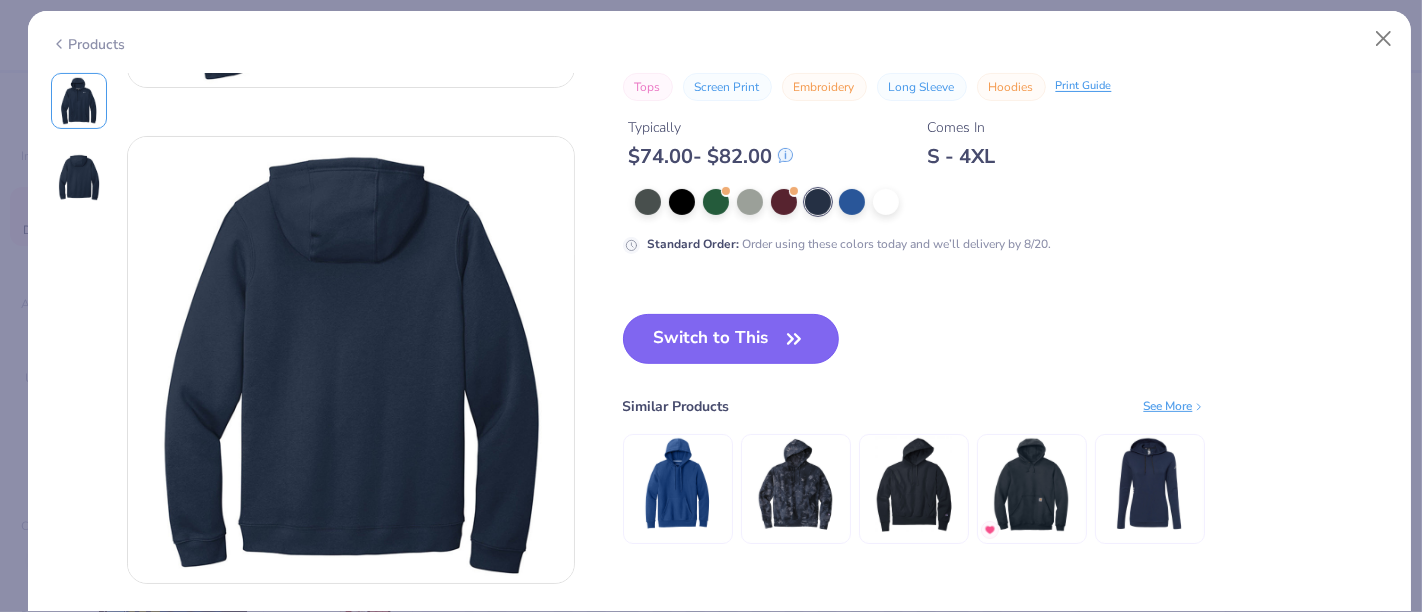 click on "Switch to This" at bounding box center (731, 339) 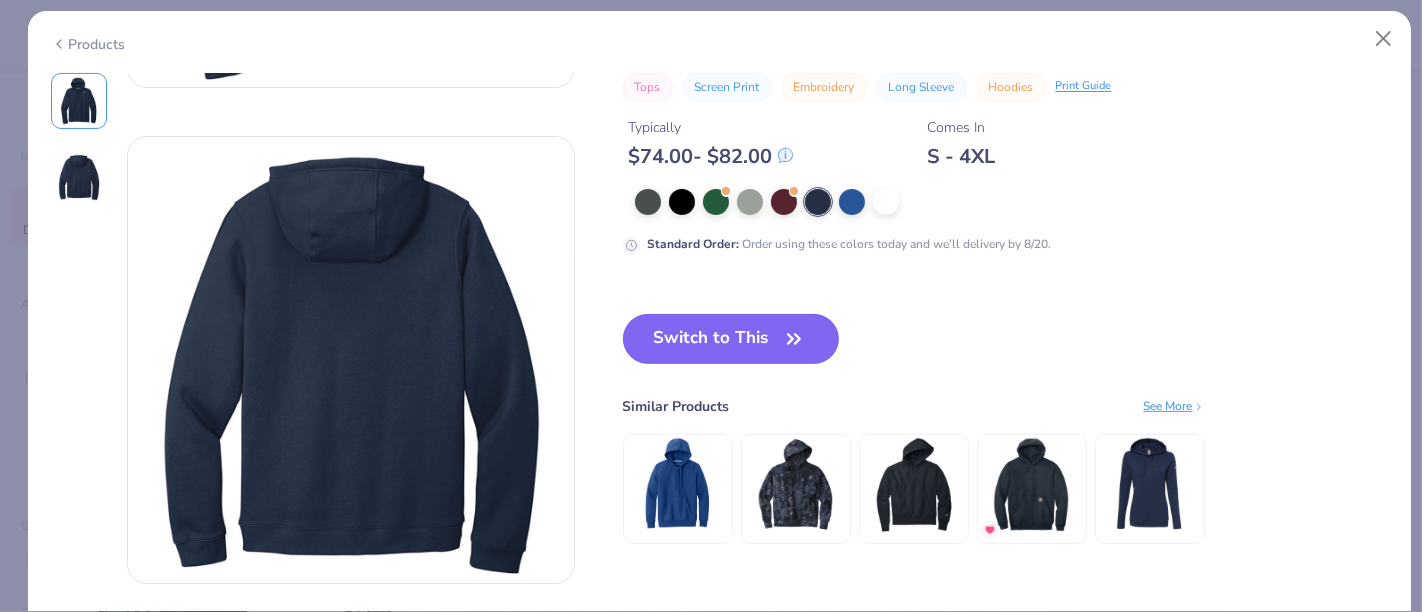 click on "Switch to This" at bounding box center [731, 339] 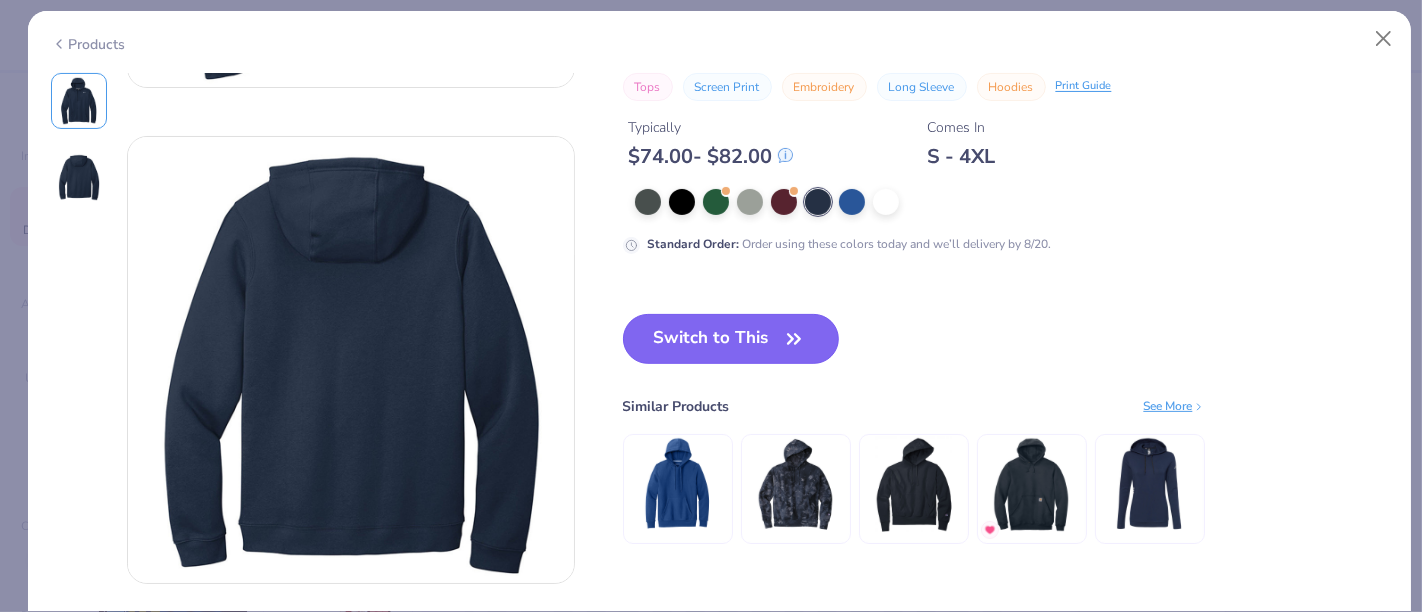 scroll, scrollTop: 360, scrollLeft: 0, axis: vertical 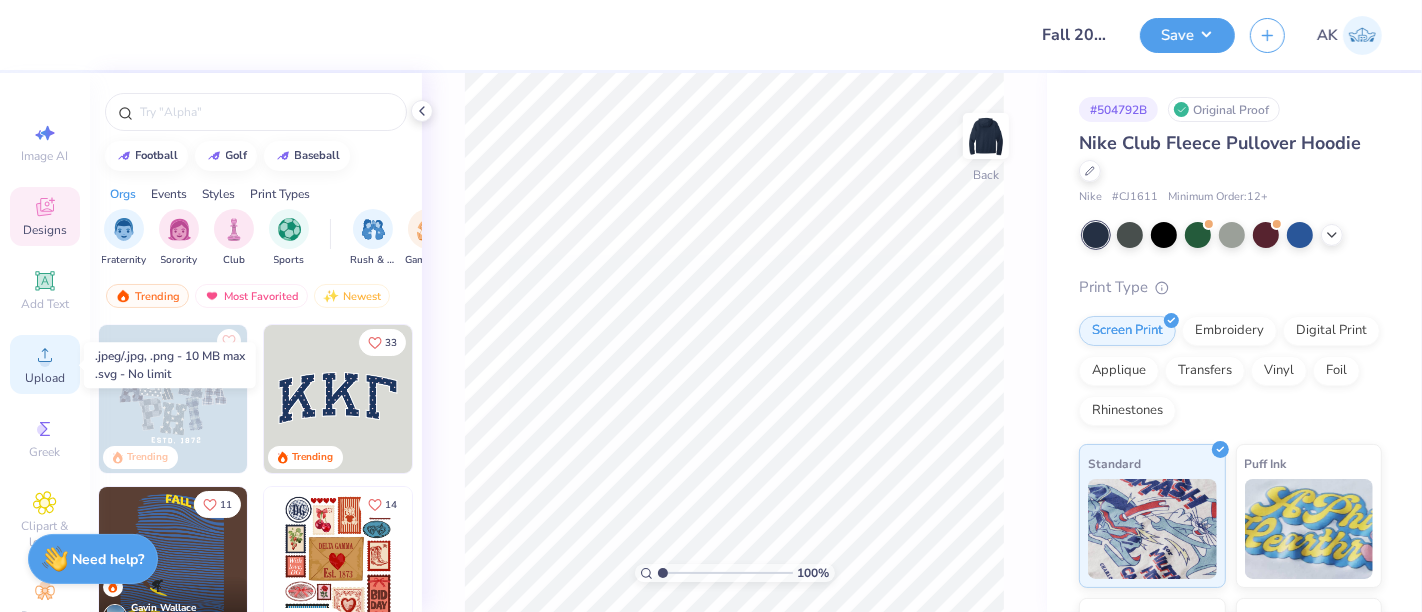 click on "Upload" at bounding box center (45, 378) 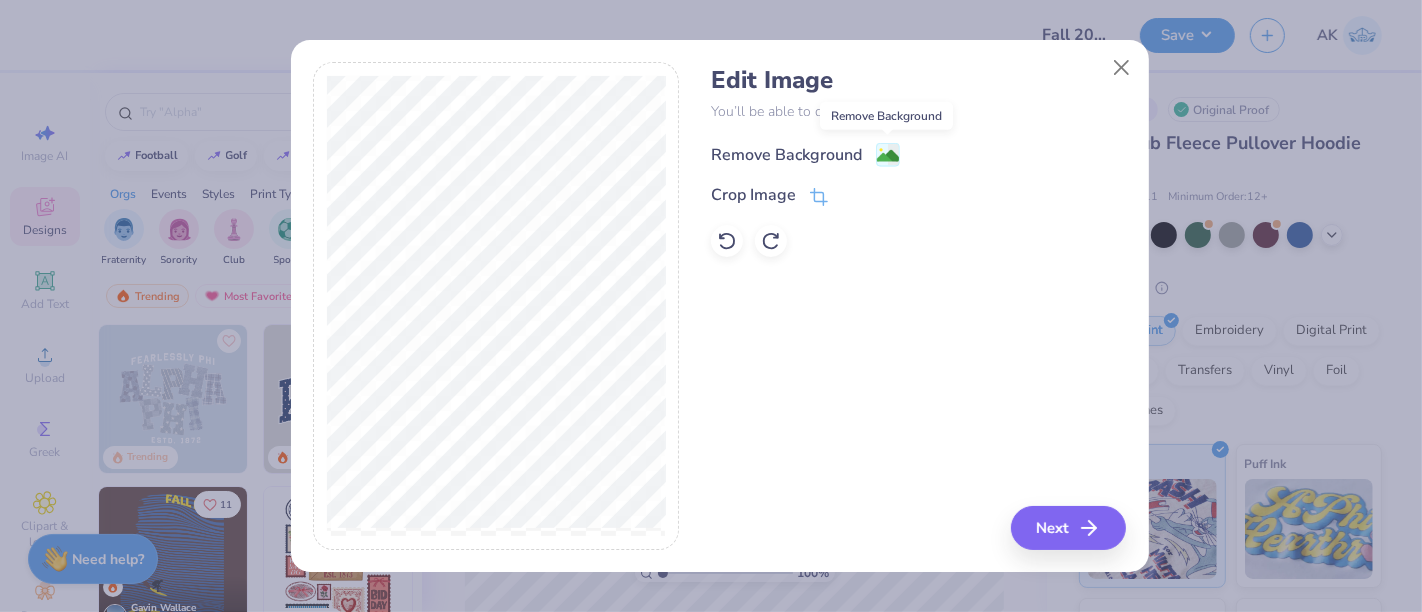 click 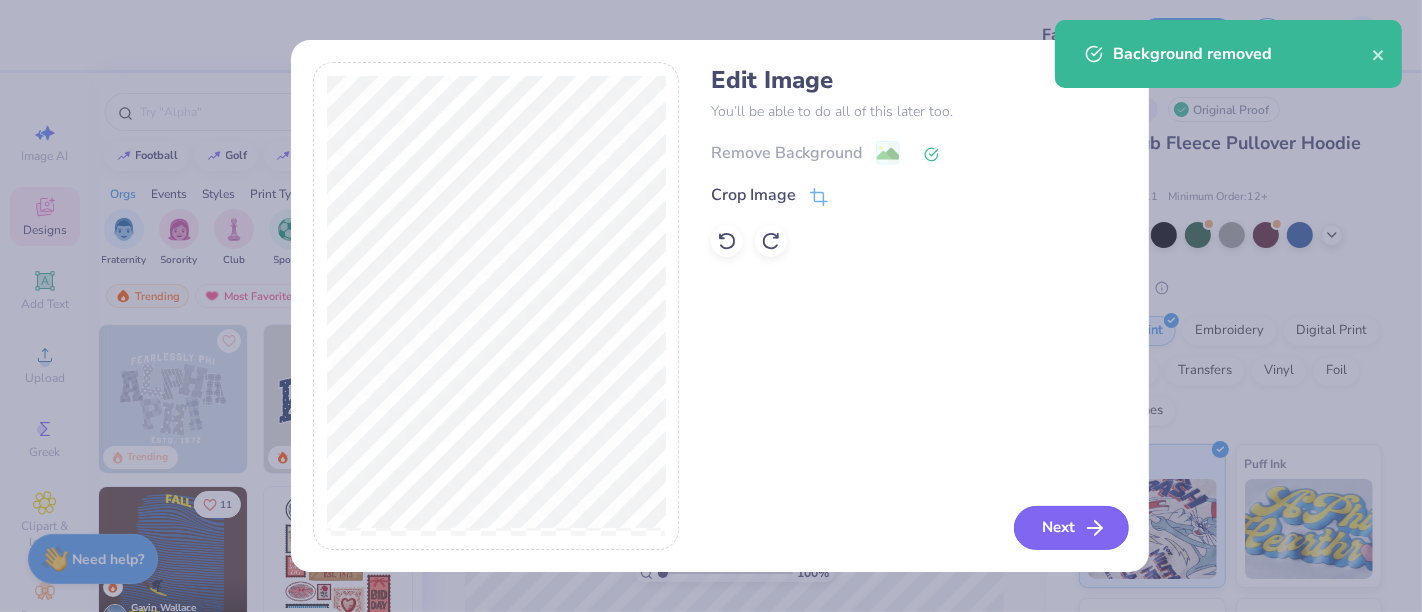 click on "Next" at bounding box center [1071, 528] 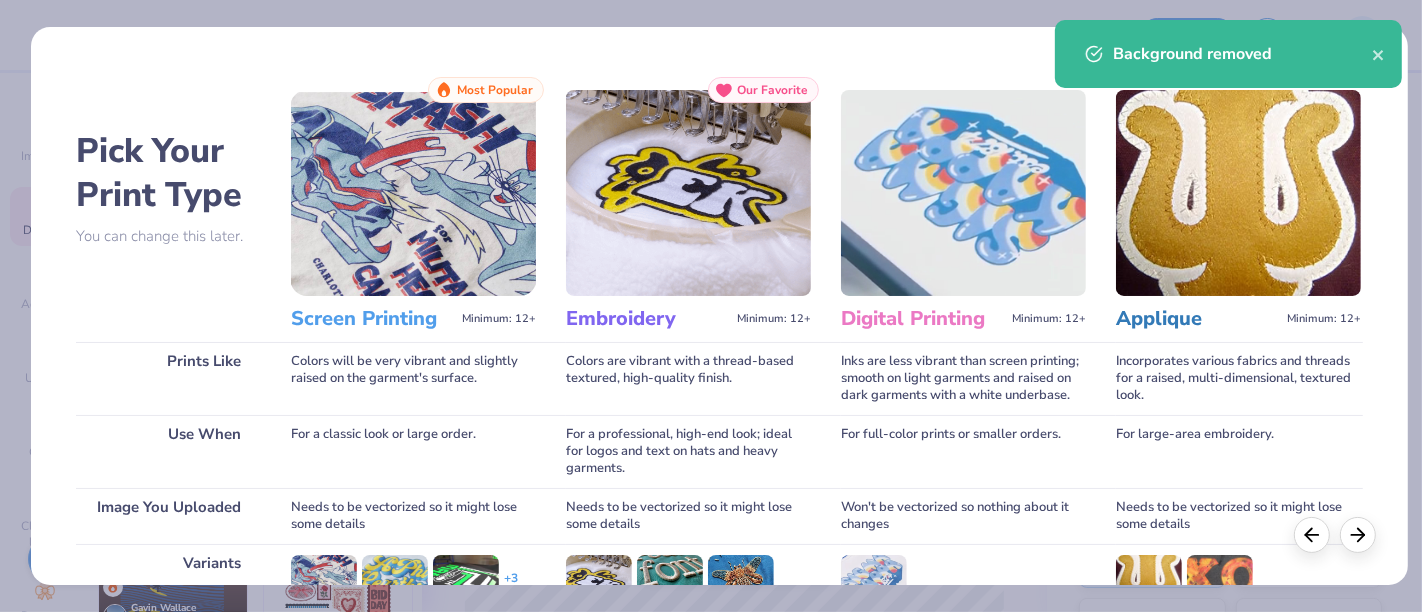 scroll, scrollTop: 283, scrollLeft: 0, axis: vertical 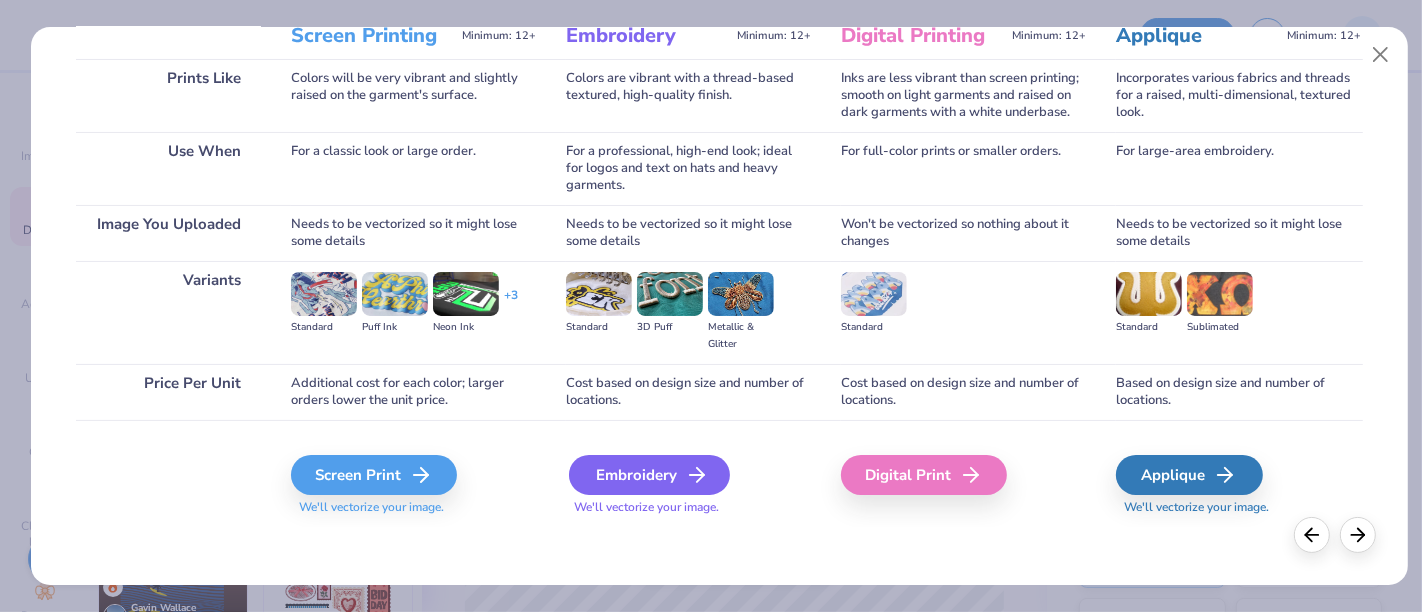 click 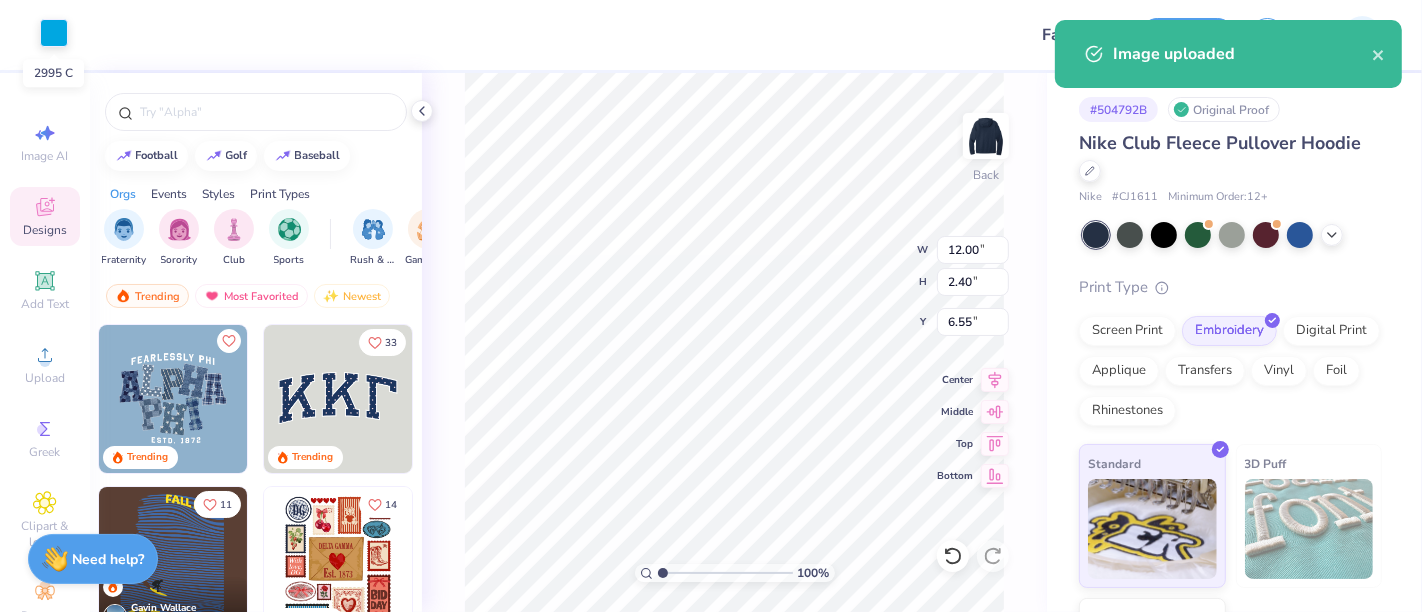 click at bounding box center (54, 33) 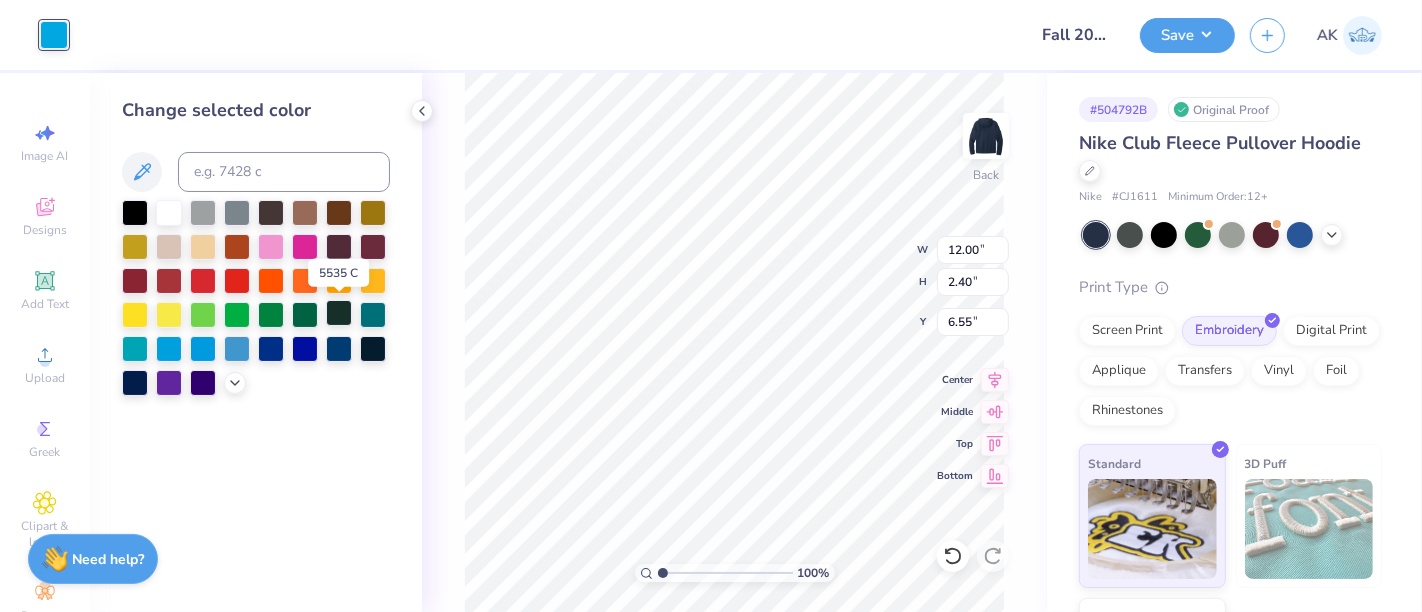click at bounding box center (339, 313) 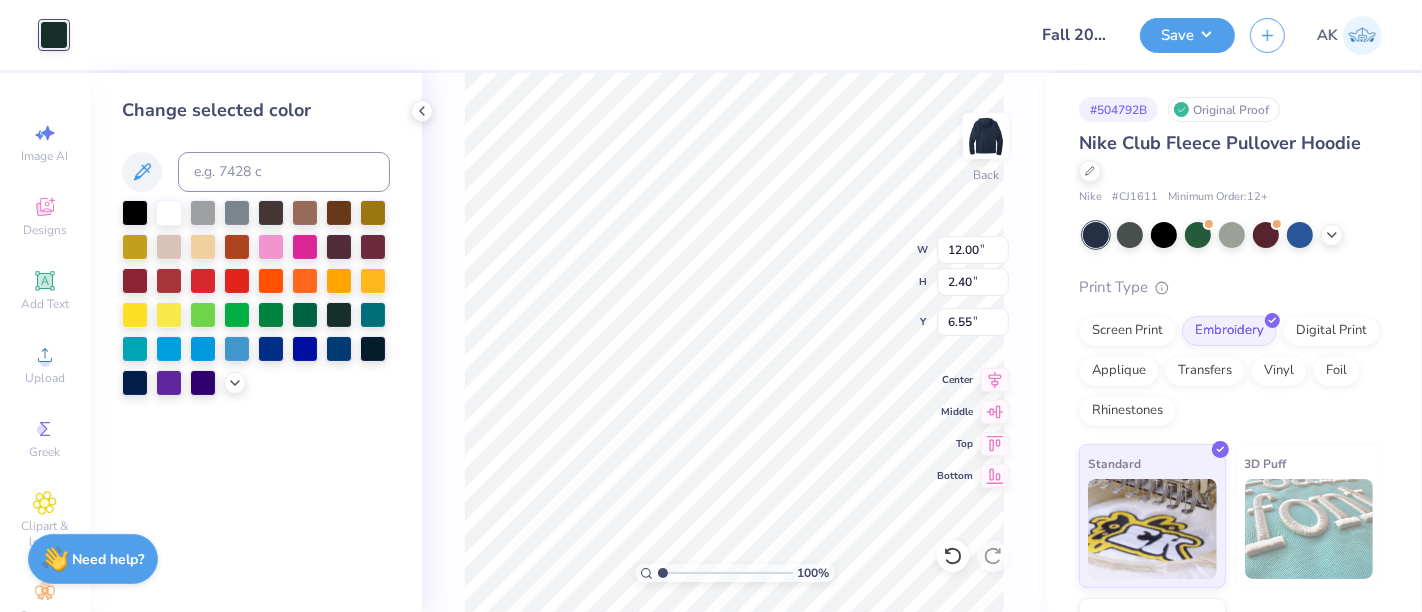 type on "3.00" 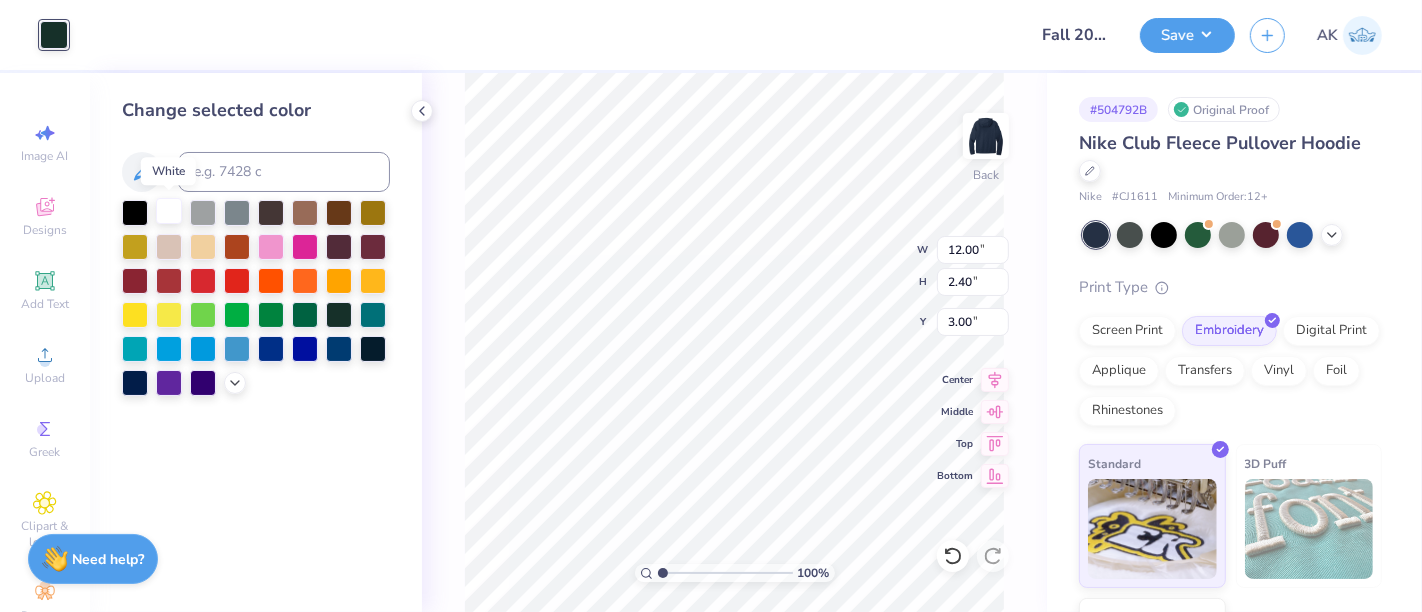 click at bounding box center [169, 211] 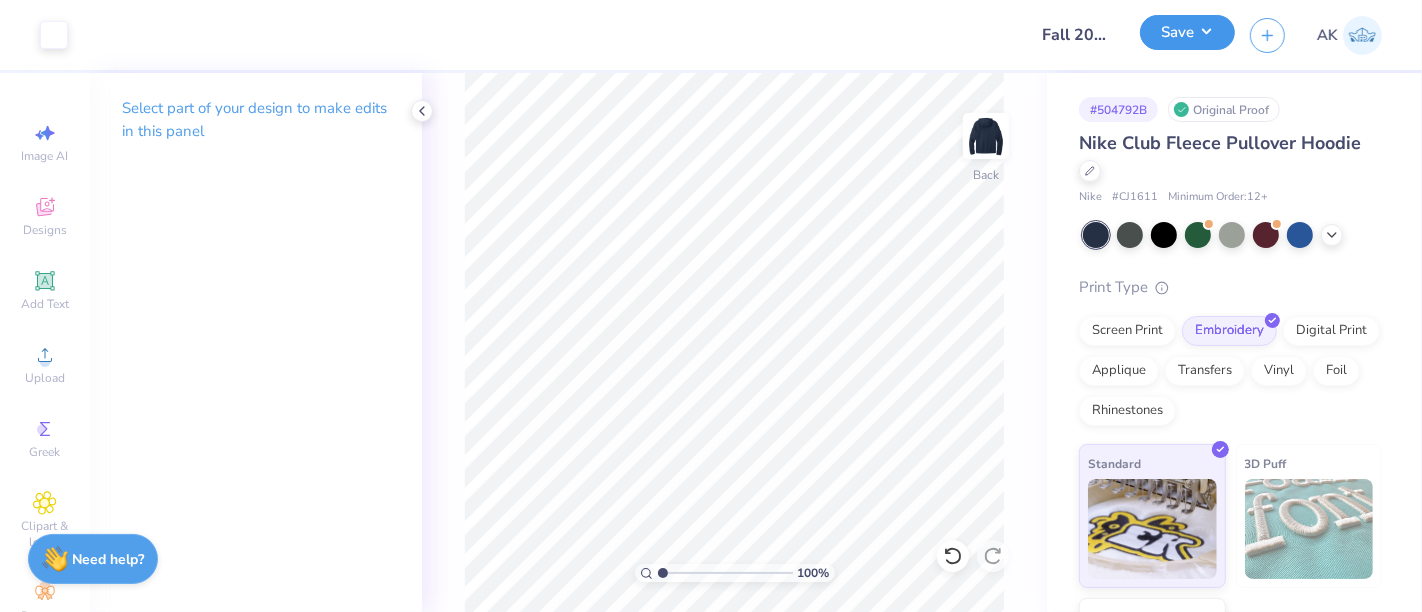 click on "Save" at bounding box center (1187, 32) 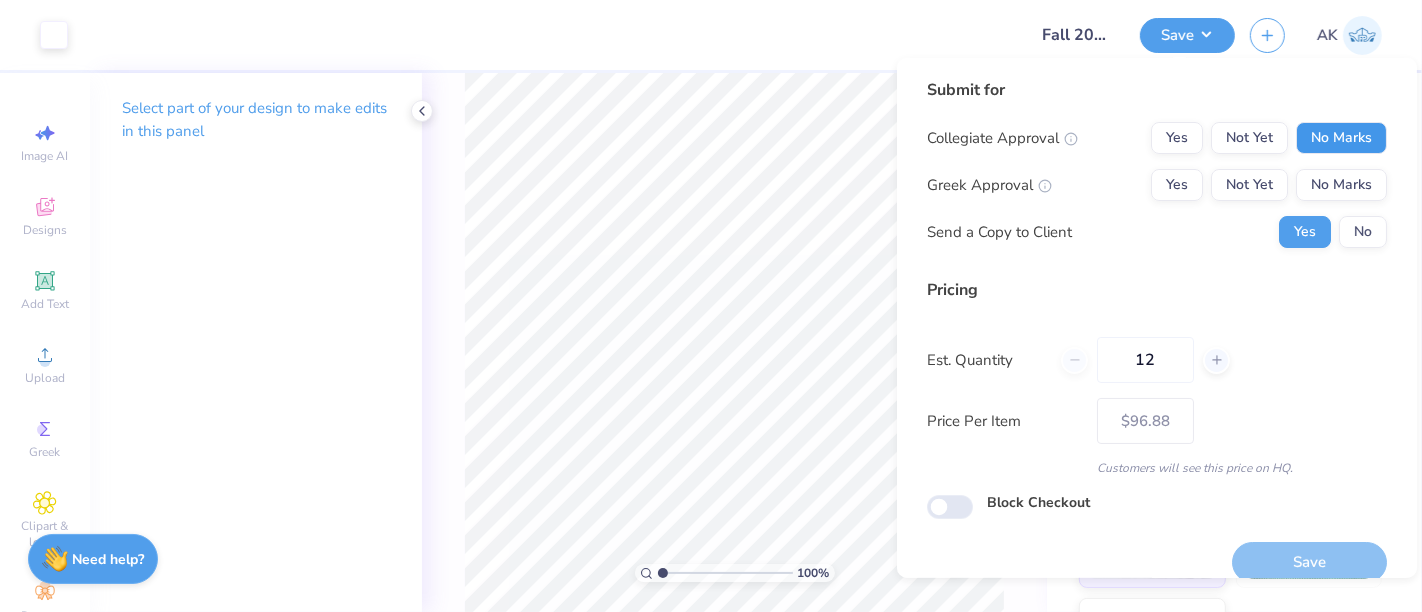 click on "No Marks" at bounding box center (1341, 138) 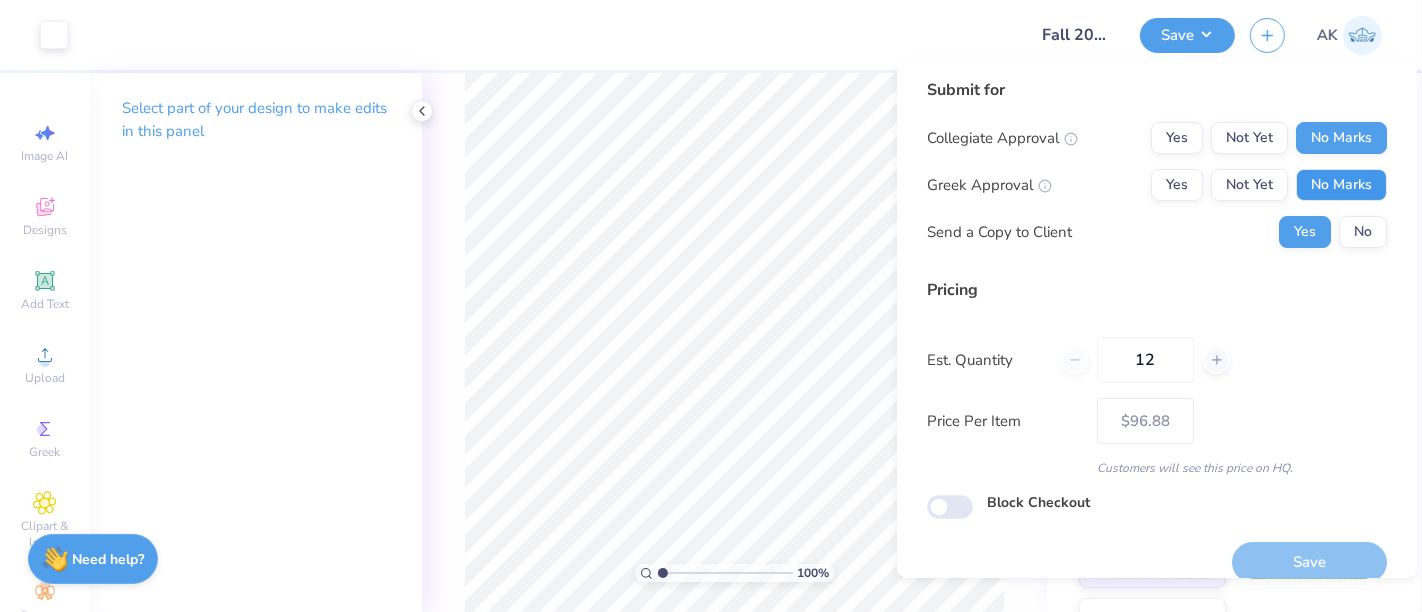 click on "No Marks" at bounding box center [1341, 185] 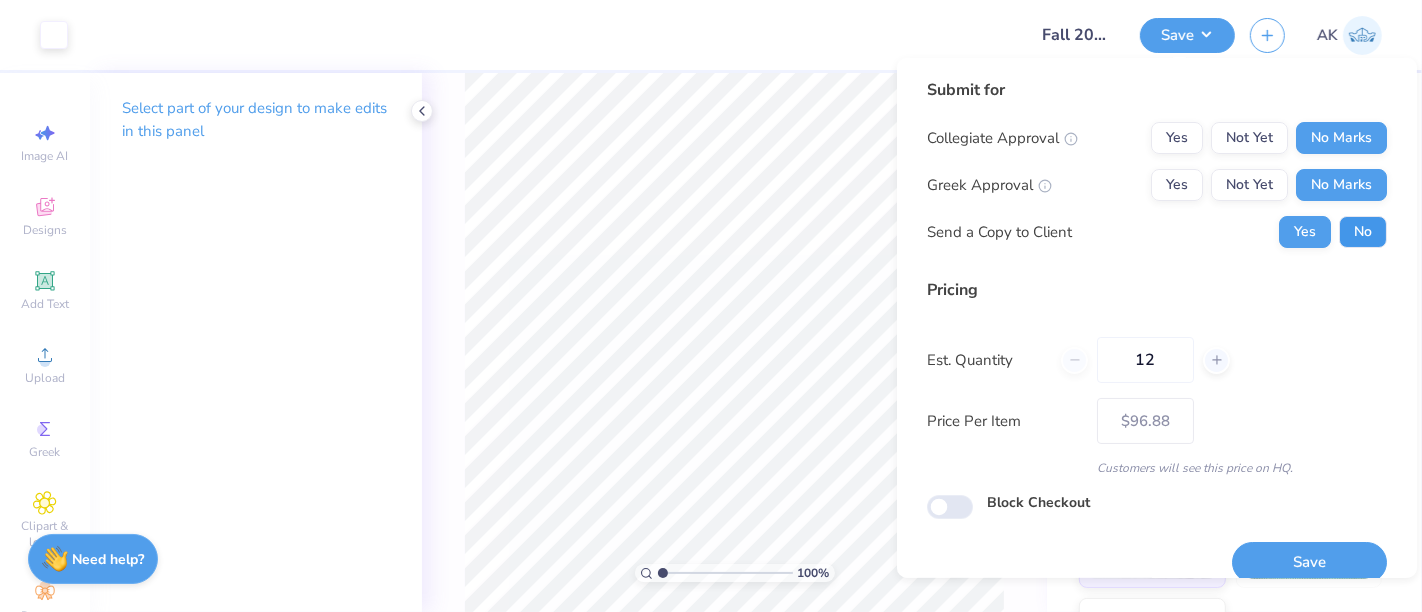 click on "No" at bounding box center (1363, 232) 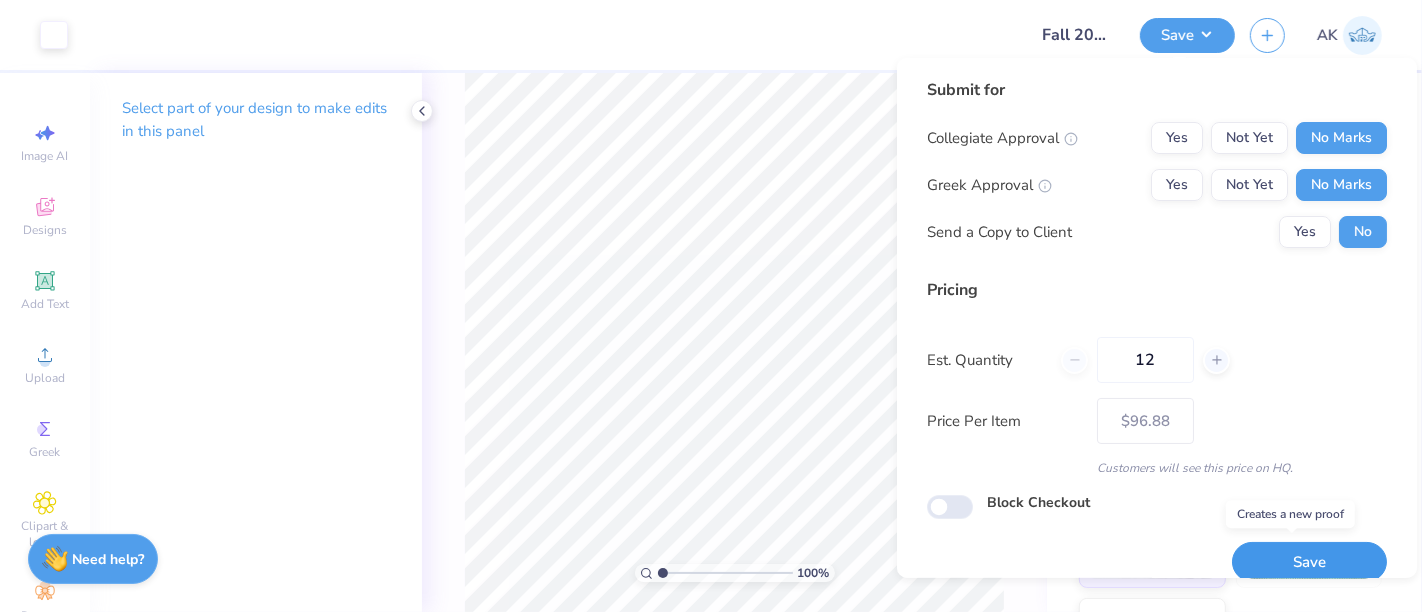 click on "Save" at bounding box center [1309, 562] 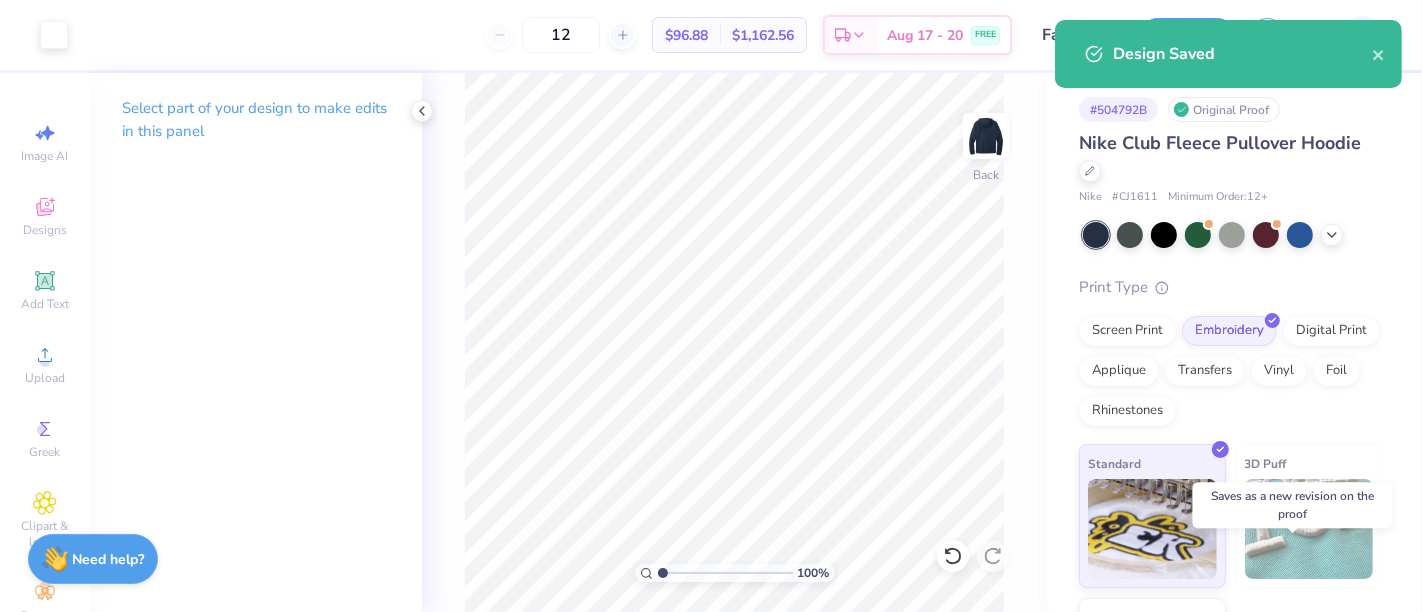 type on "$96.88" 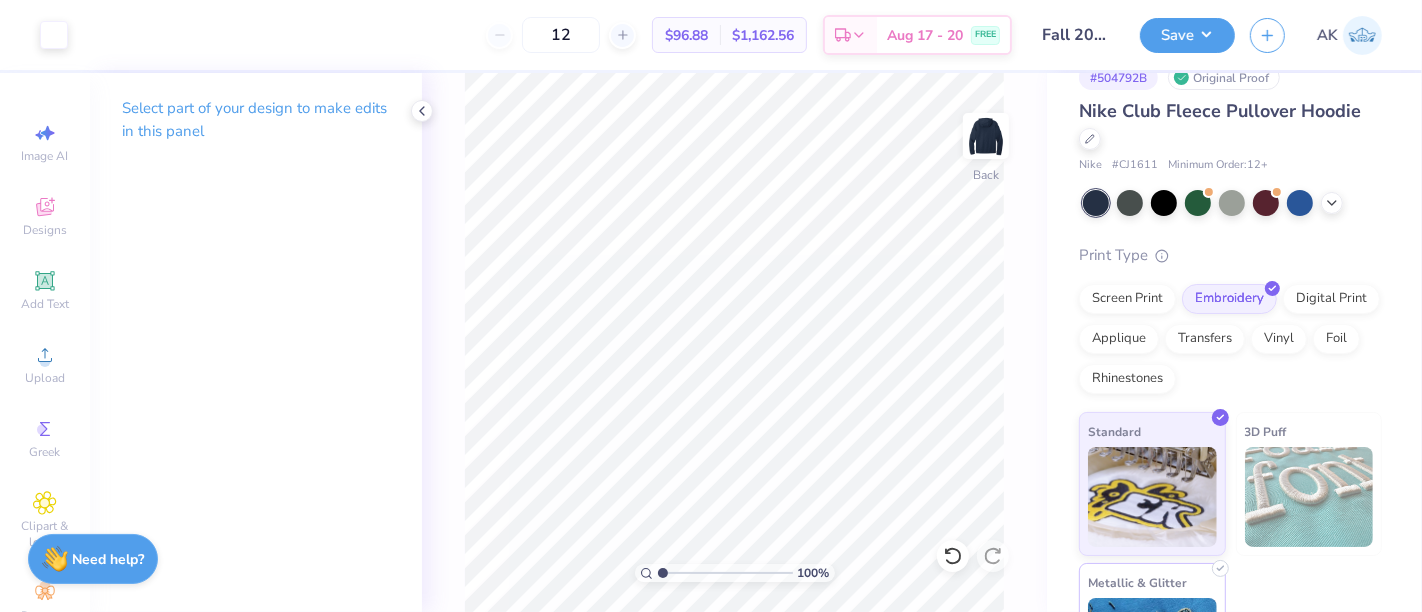 scroll, scrollTop: 31, scrollLeft: 0, axis: vertical 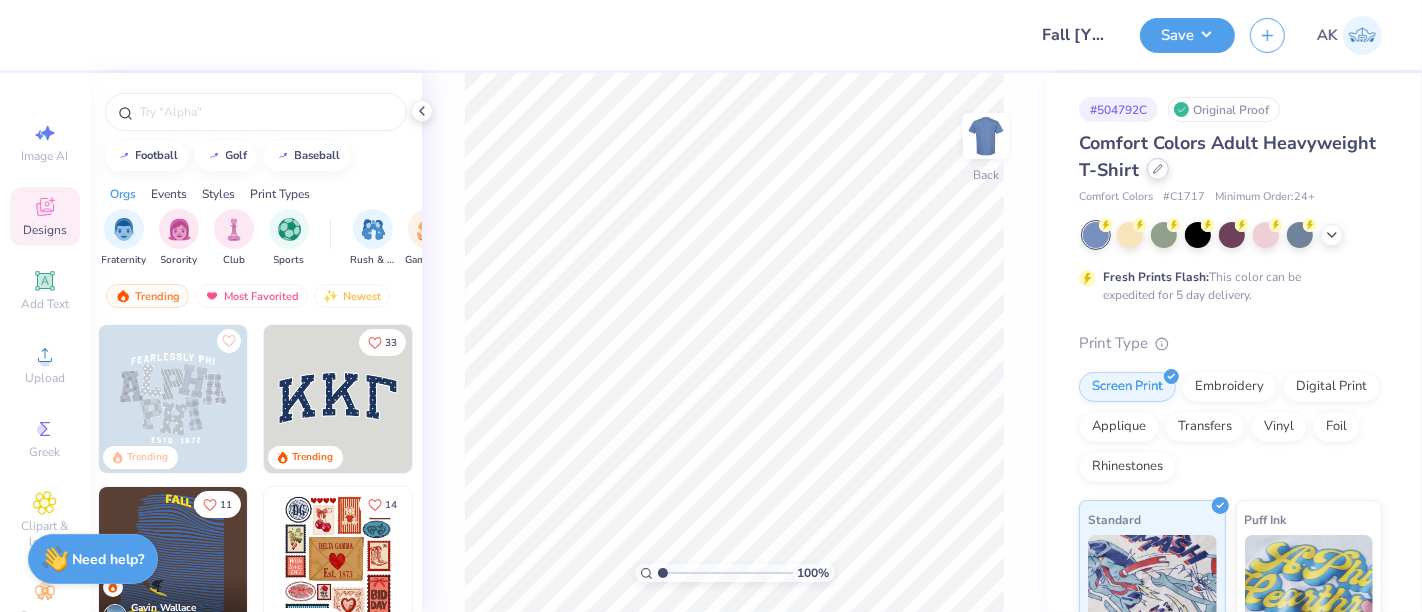 click 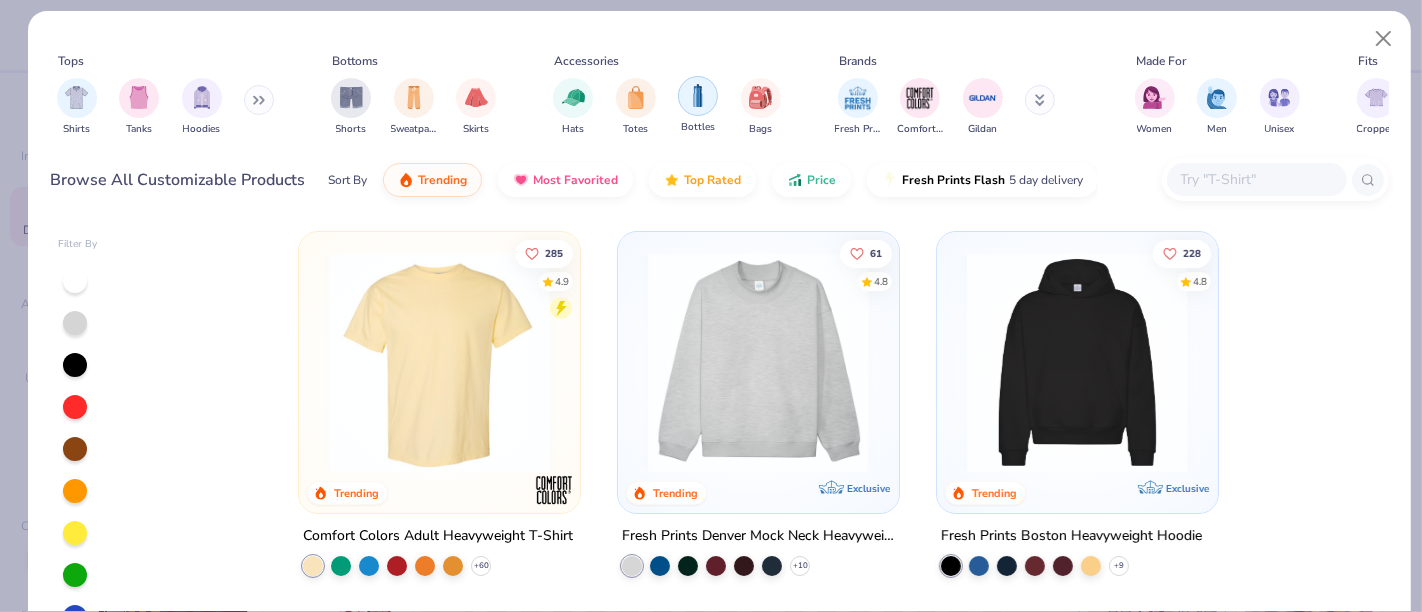 click at bounding box center (698, 95) 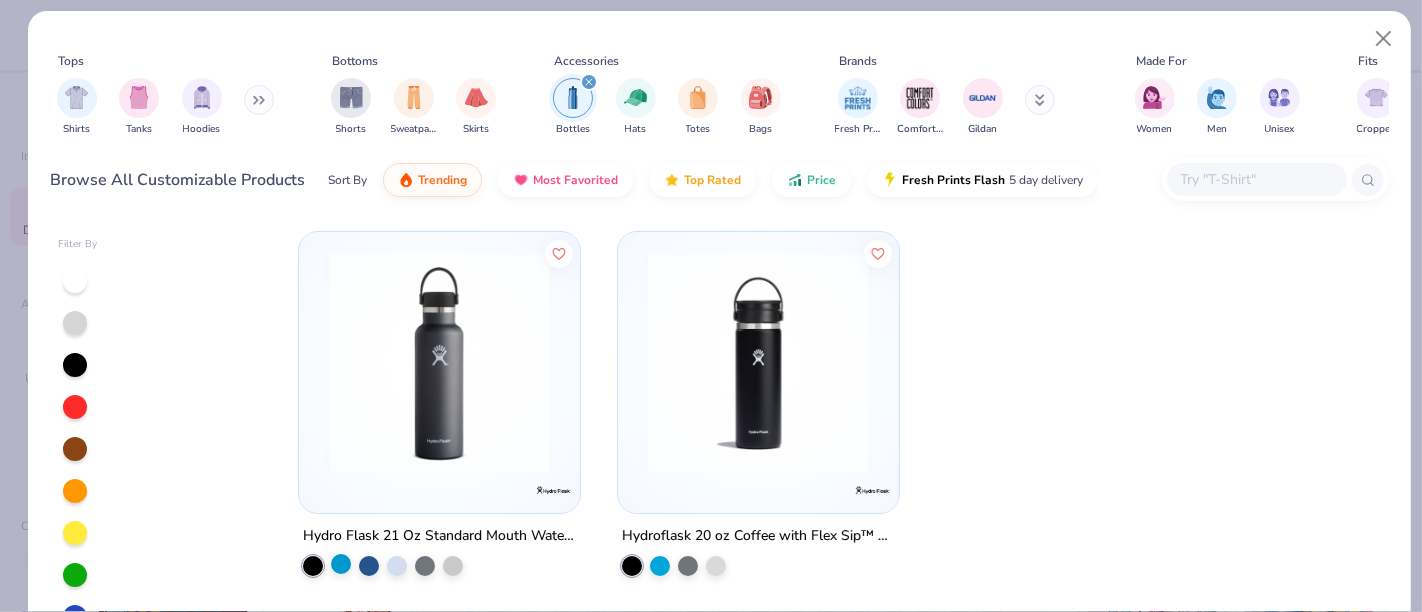 click at bounding box center [341, 564] 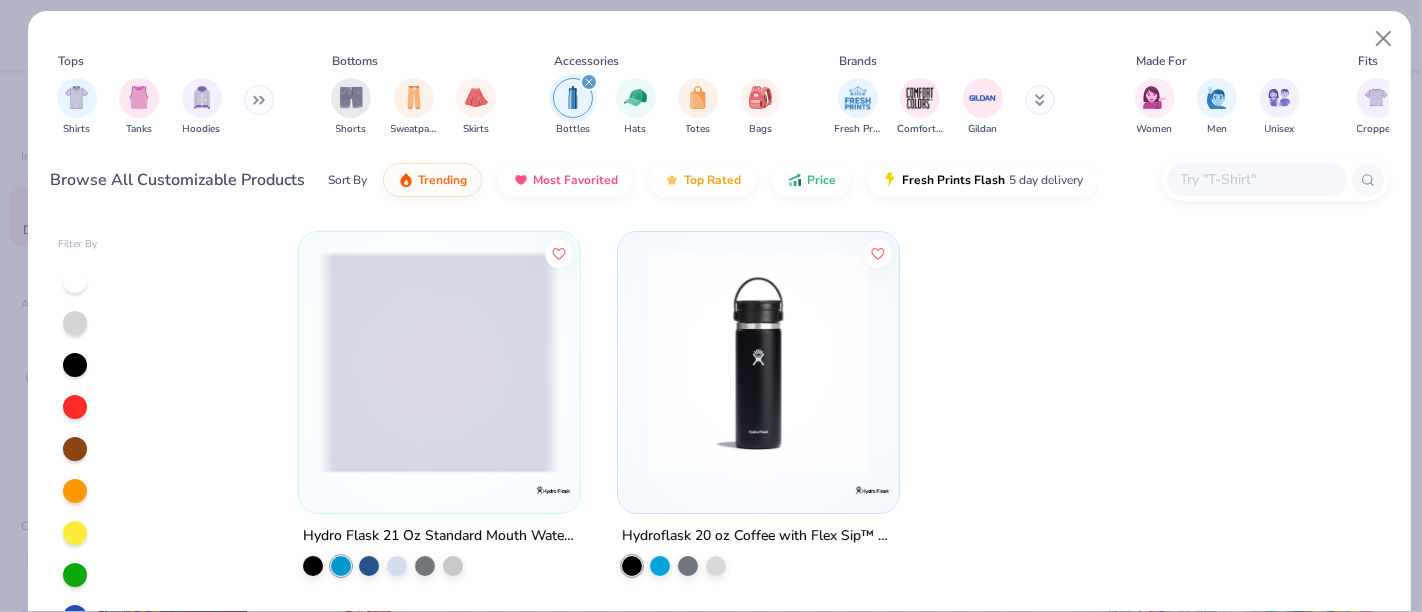 click at bounding box center [439, 367] 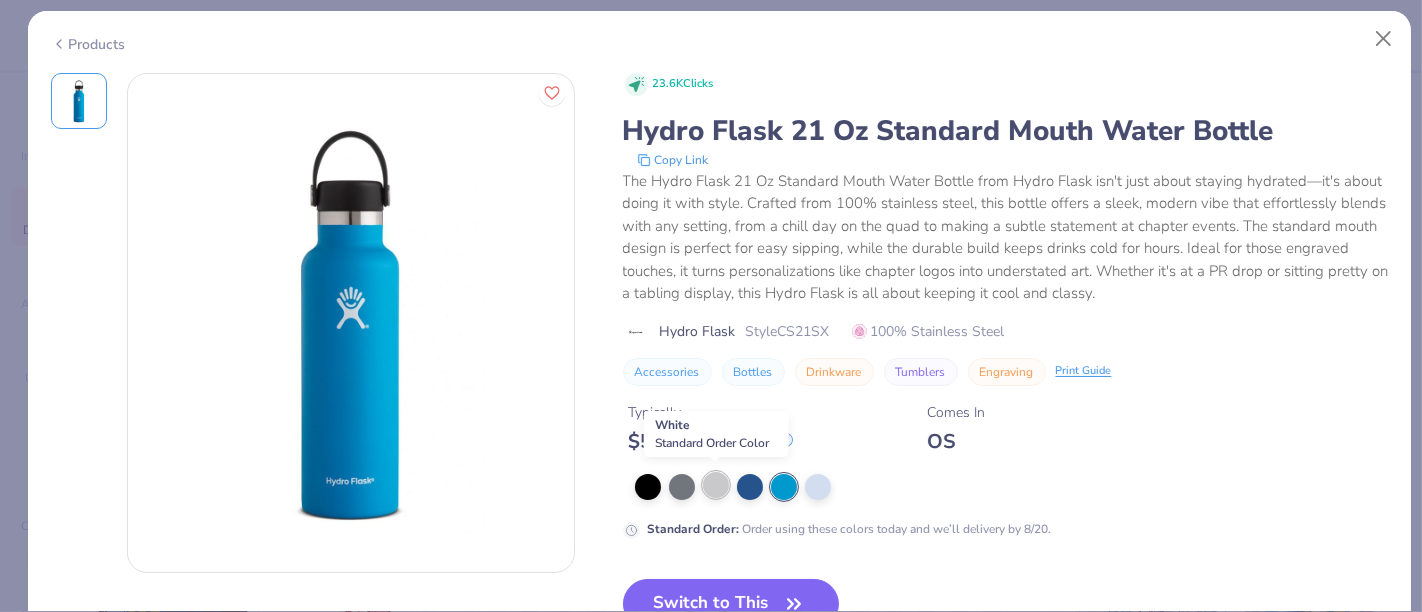 click at bounding box center [716, 485] 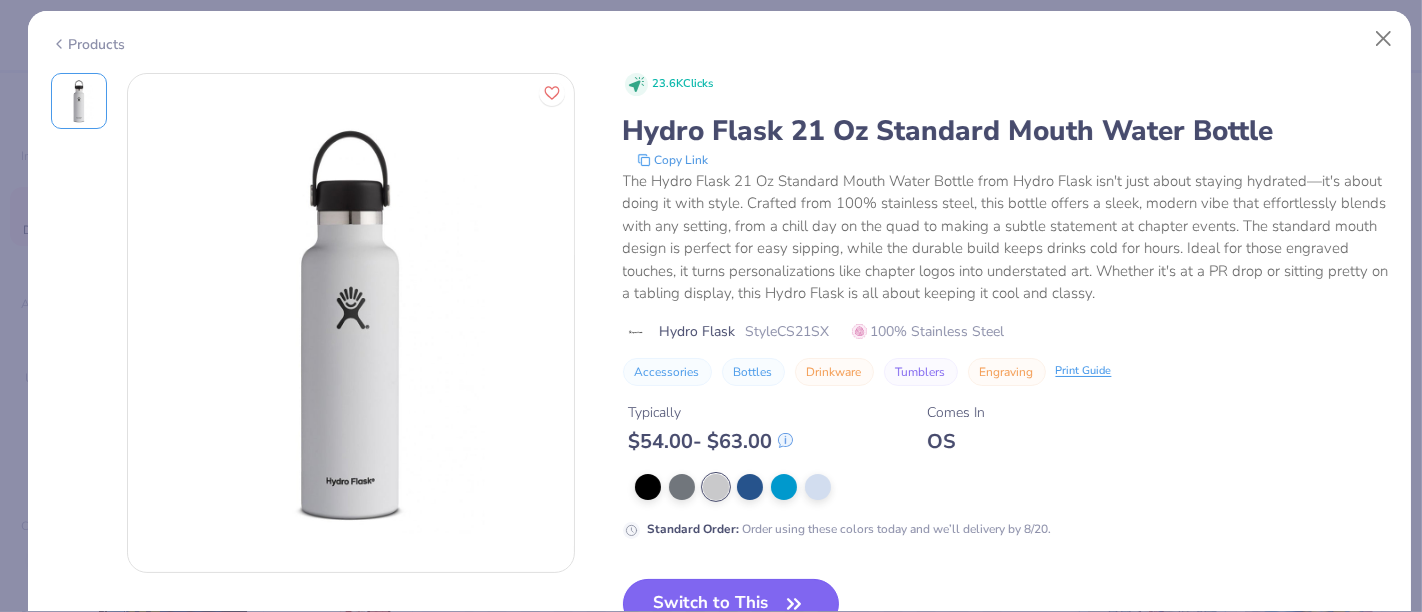 click on "Switch to This" at bounding box center [731, 604] 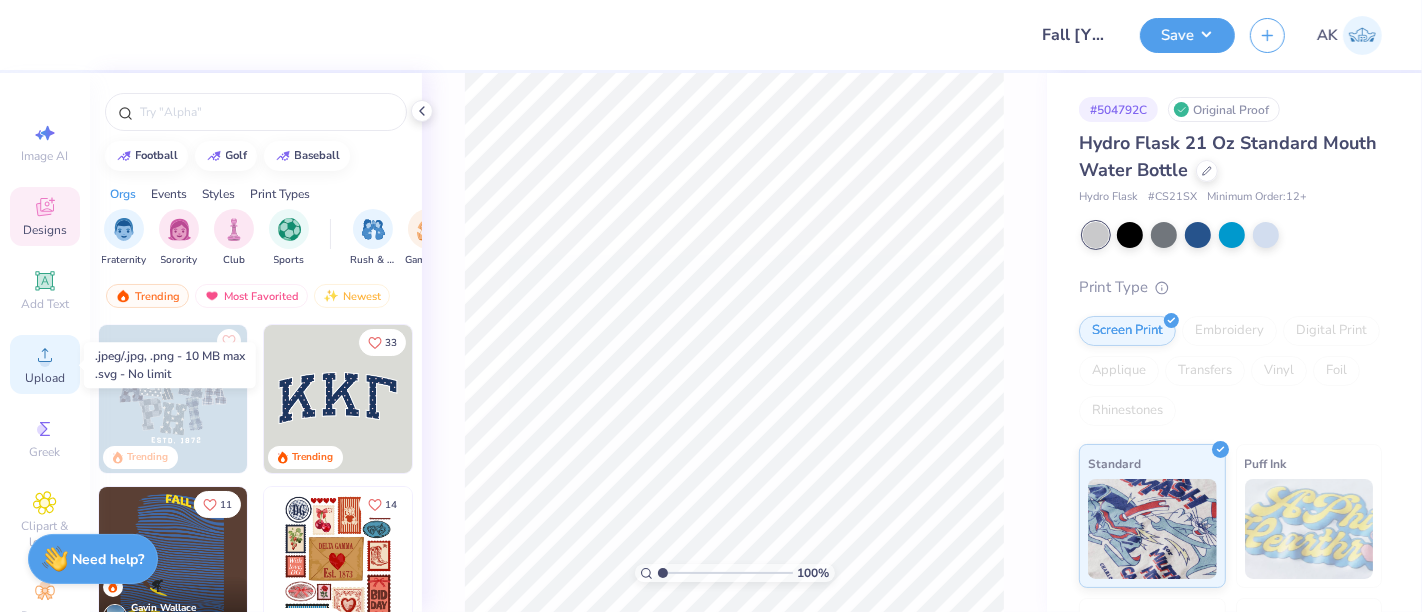 click on "Upload" at bounding box center (45, 378) 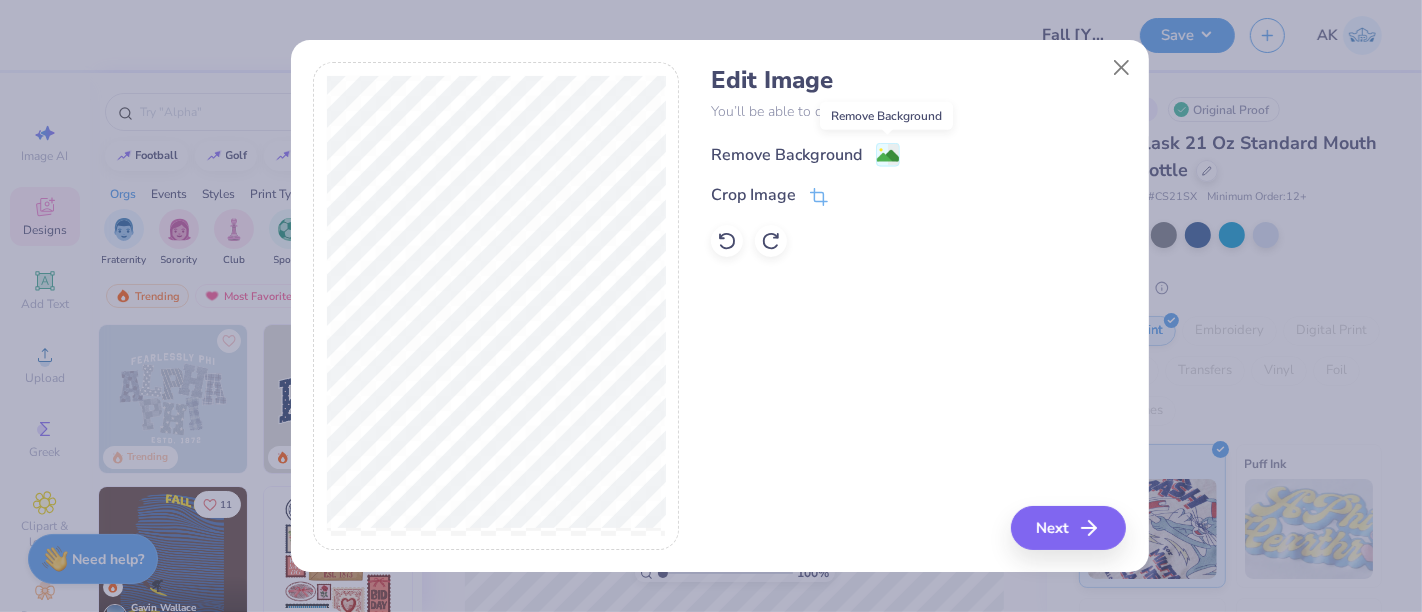 click 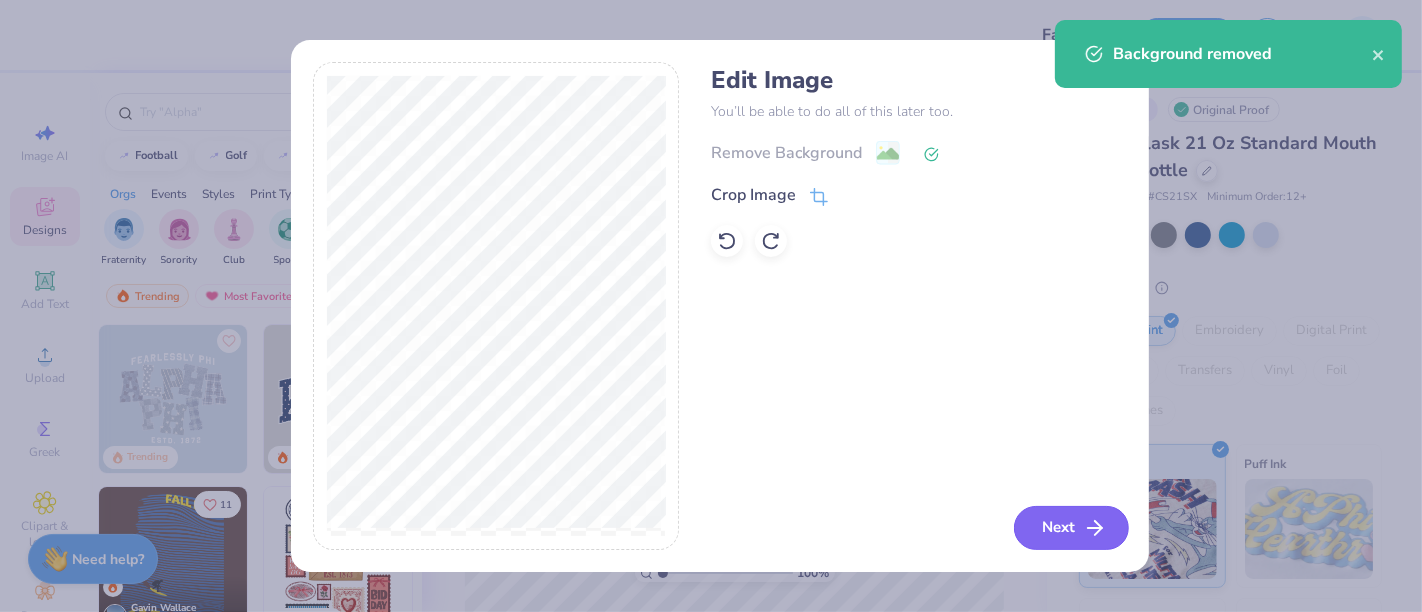 click on "Next" at bounding box center [1071, 528] 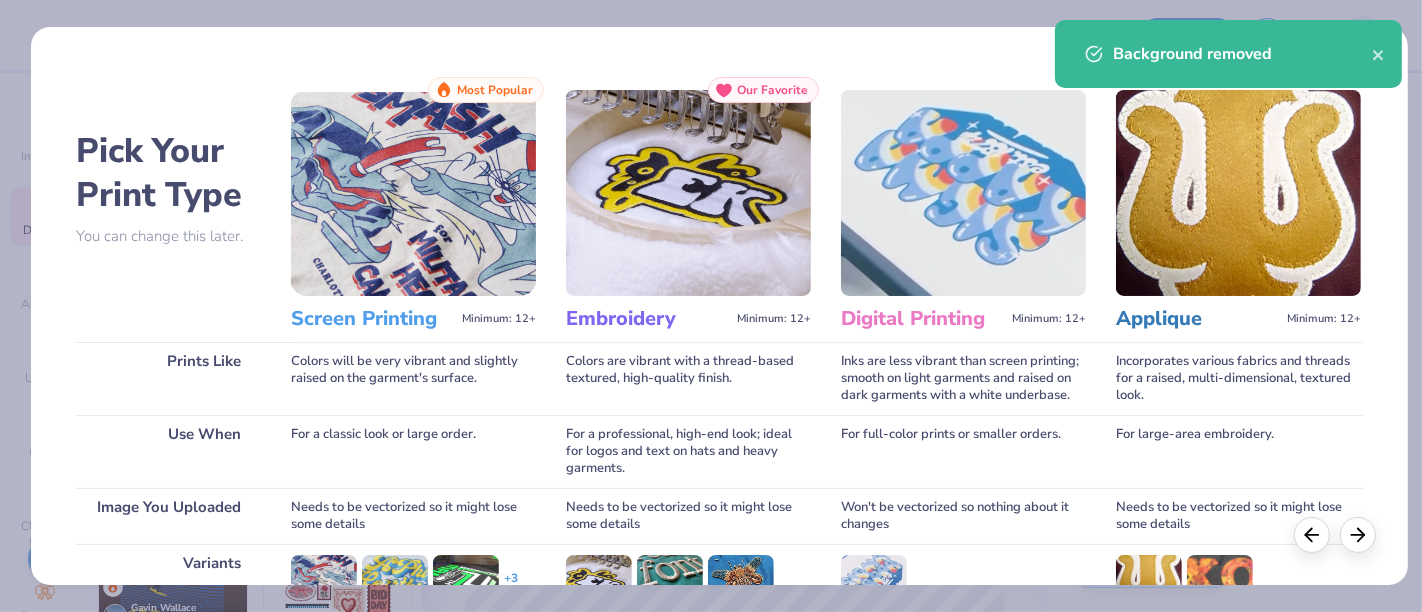 scroll, scrollTop: 283, scrollLeft: 0, axis: vertical 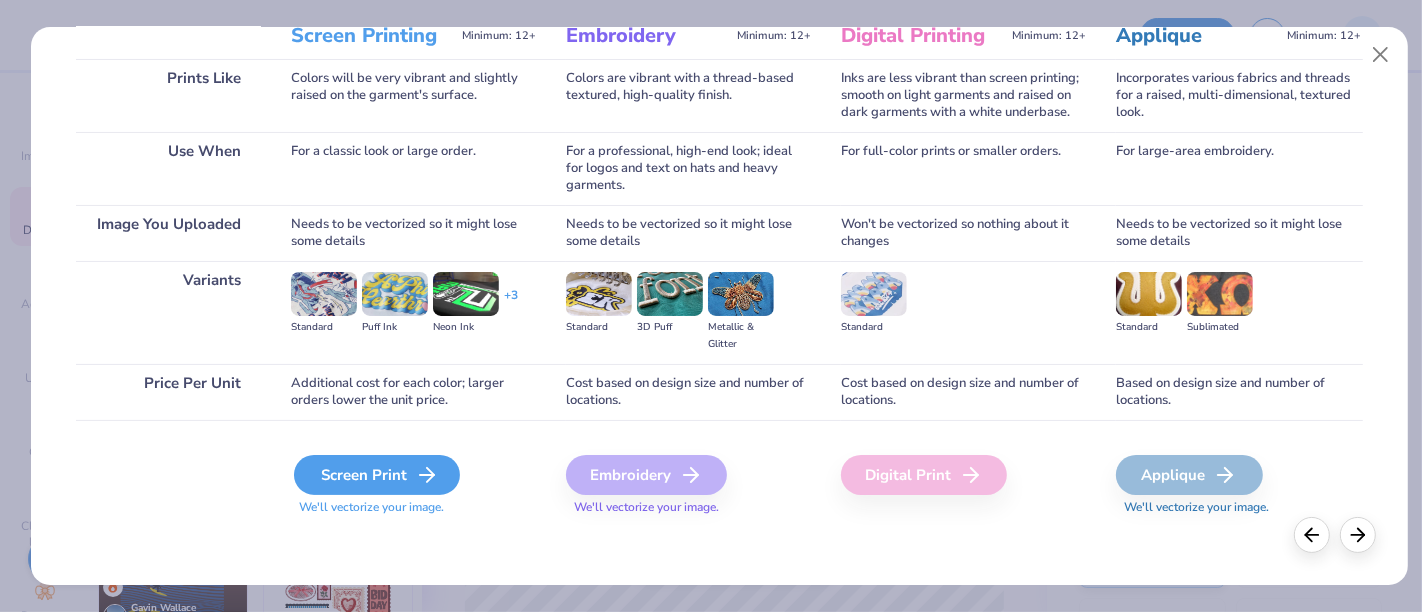 click 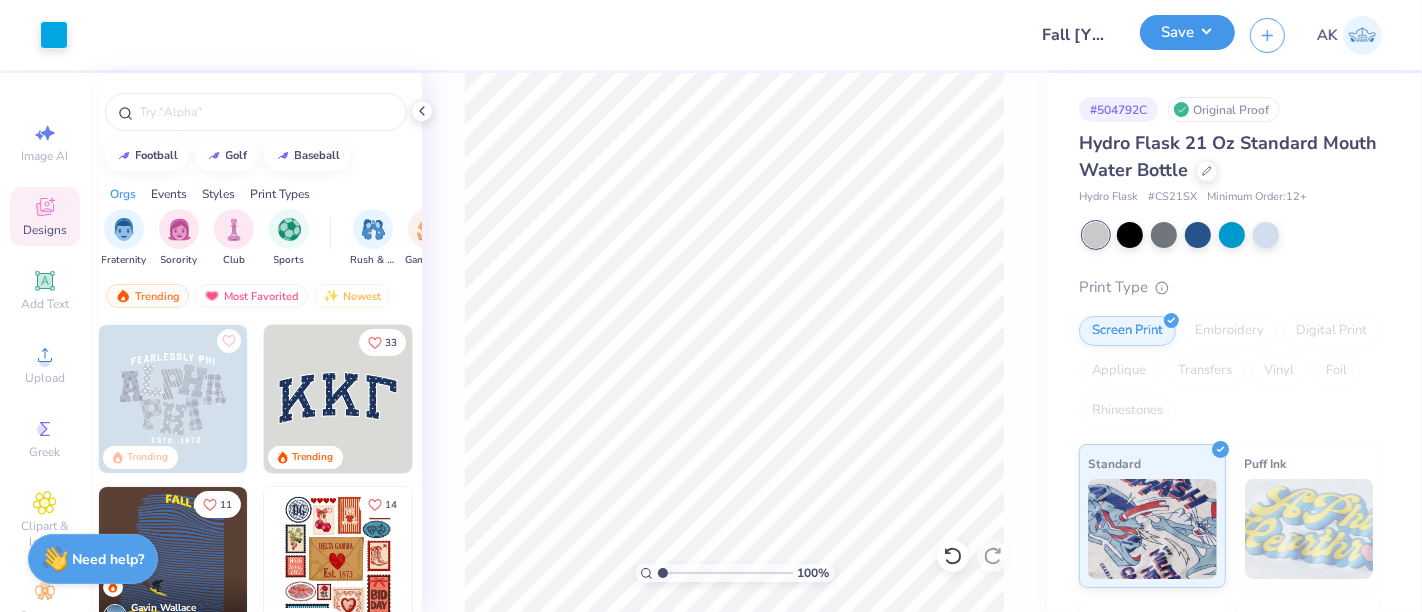 click on "Save" at bounding box center [1187, 32] 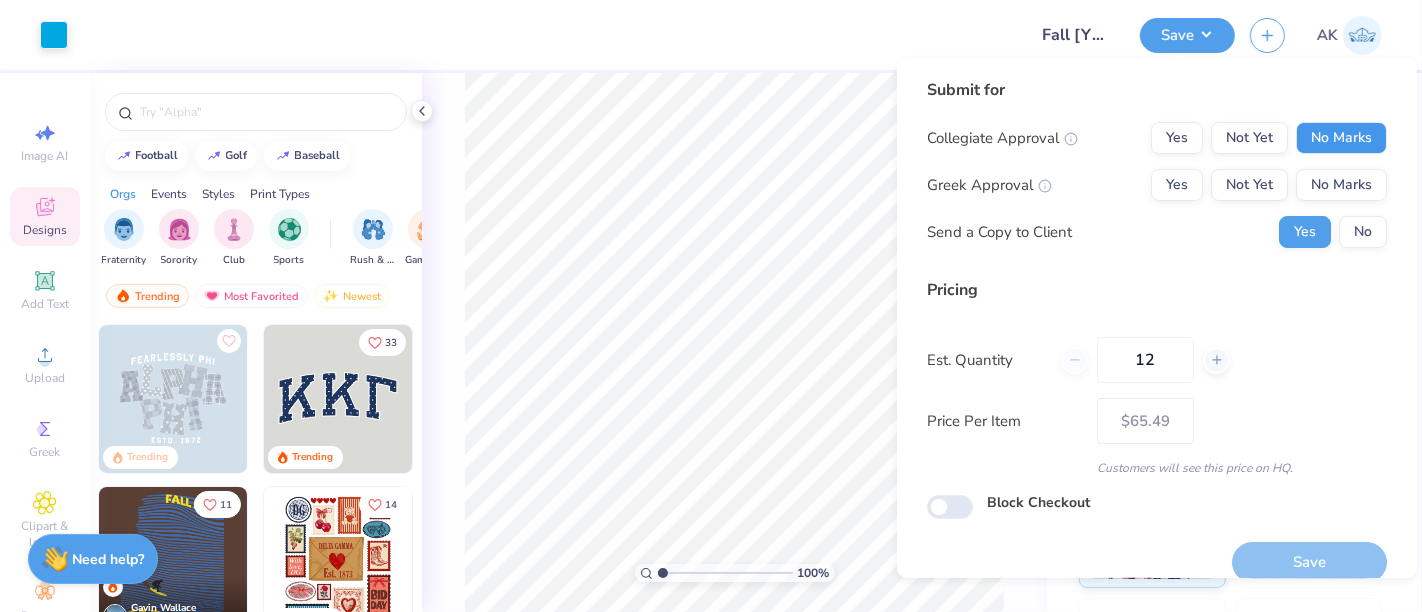 click on "No Marks" at bounding box center (1341, 138) 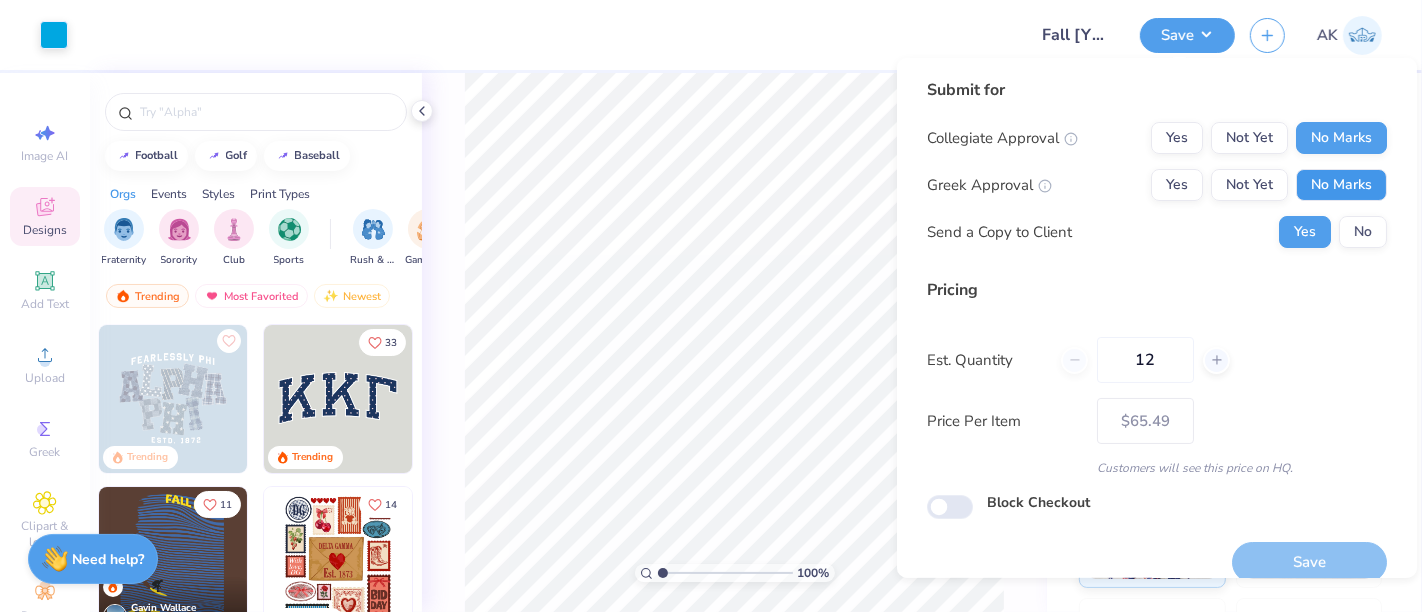 click on "No Marks" at bounding box center [1341, 185] 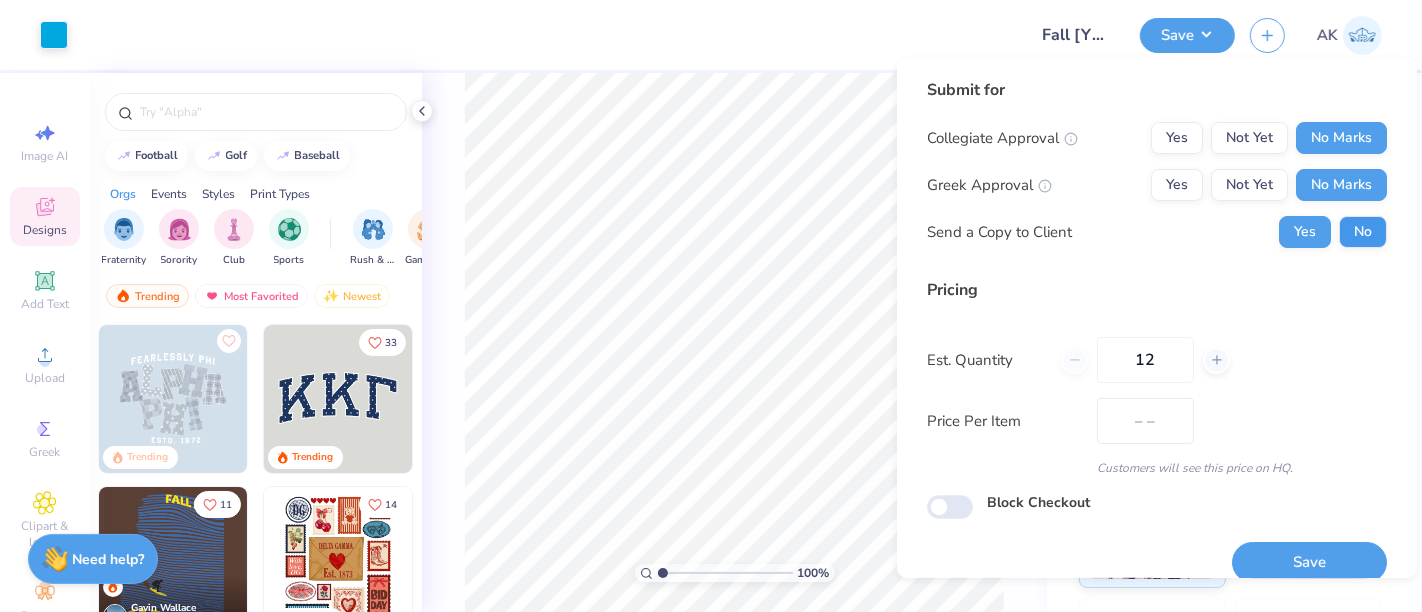 type on "$65.49" 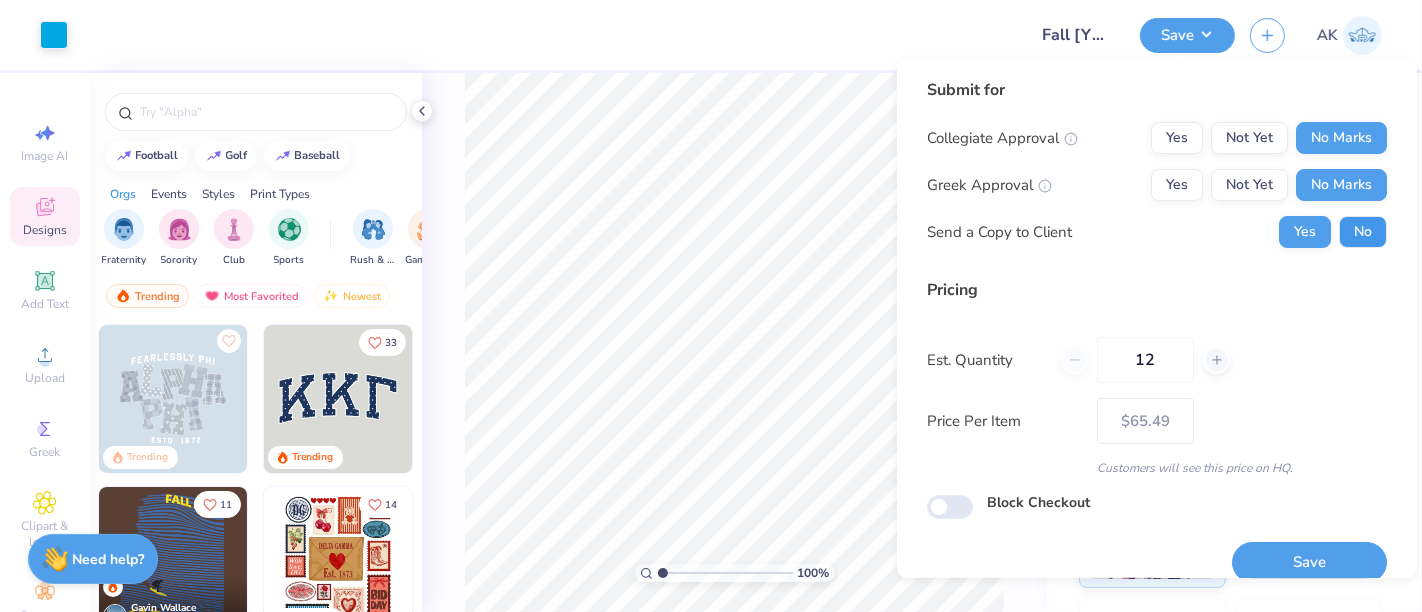 click on "No" at bounding box center (1363, 232) 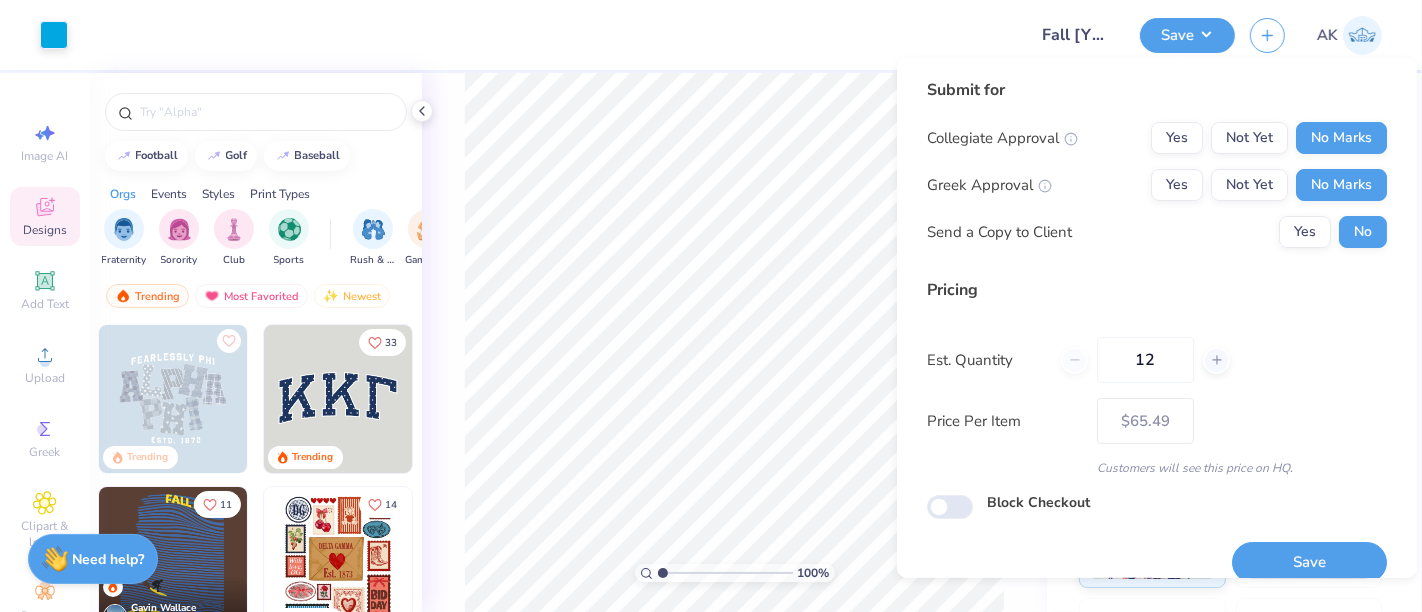 drag, startPoint x: 1172, startPoint y: 361, endPoint x: 998, endPoint y: 409, distance: 180.49931 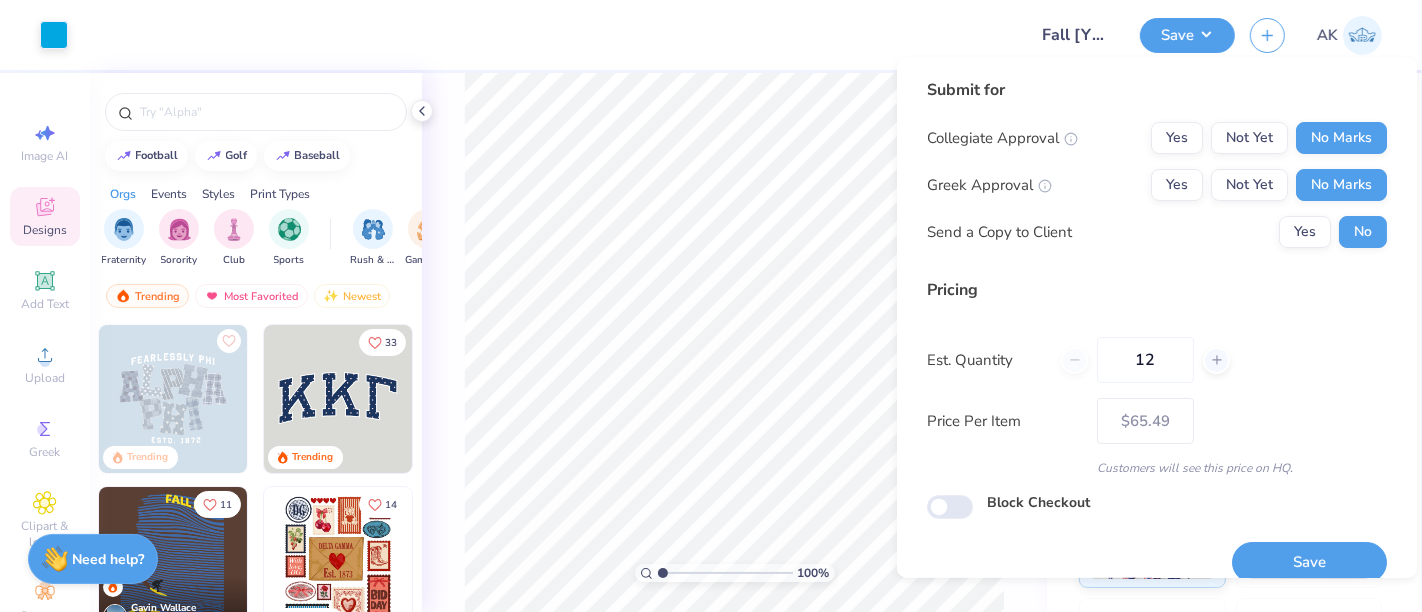 click on "Pricing Est. Quantity 12 Price Per Item $65.49 Customers will see this price on HQ." at bounding box center [1157, 377] 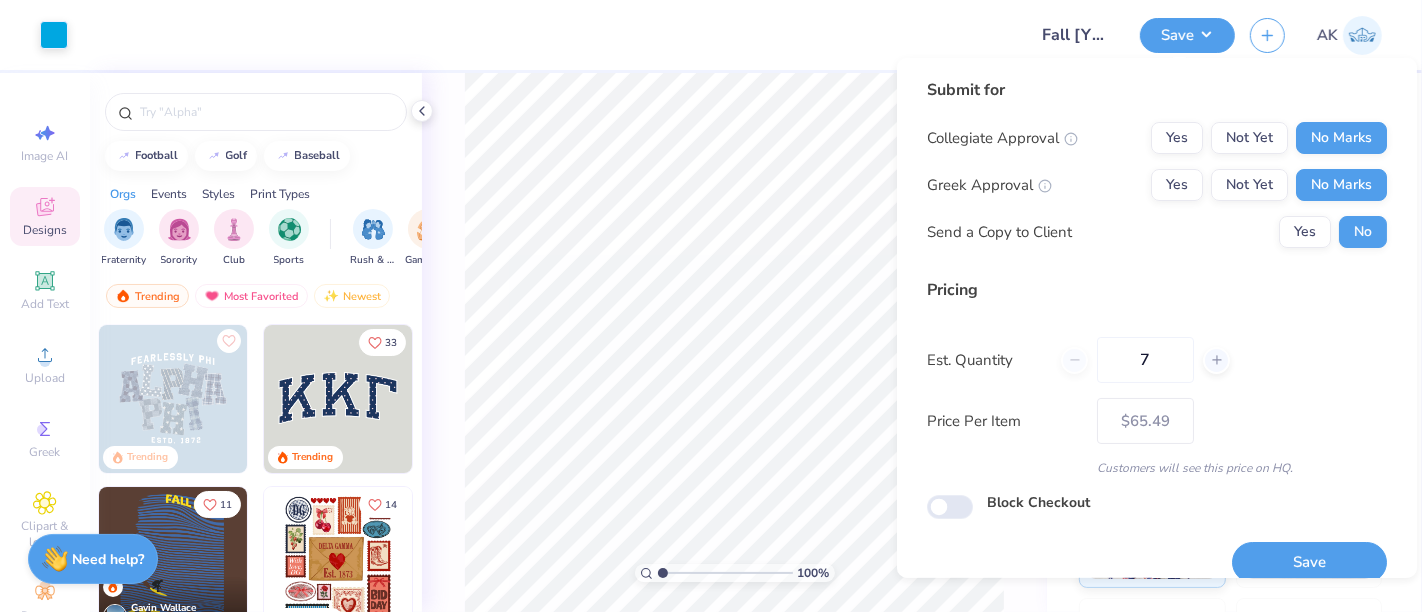 type on "75" 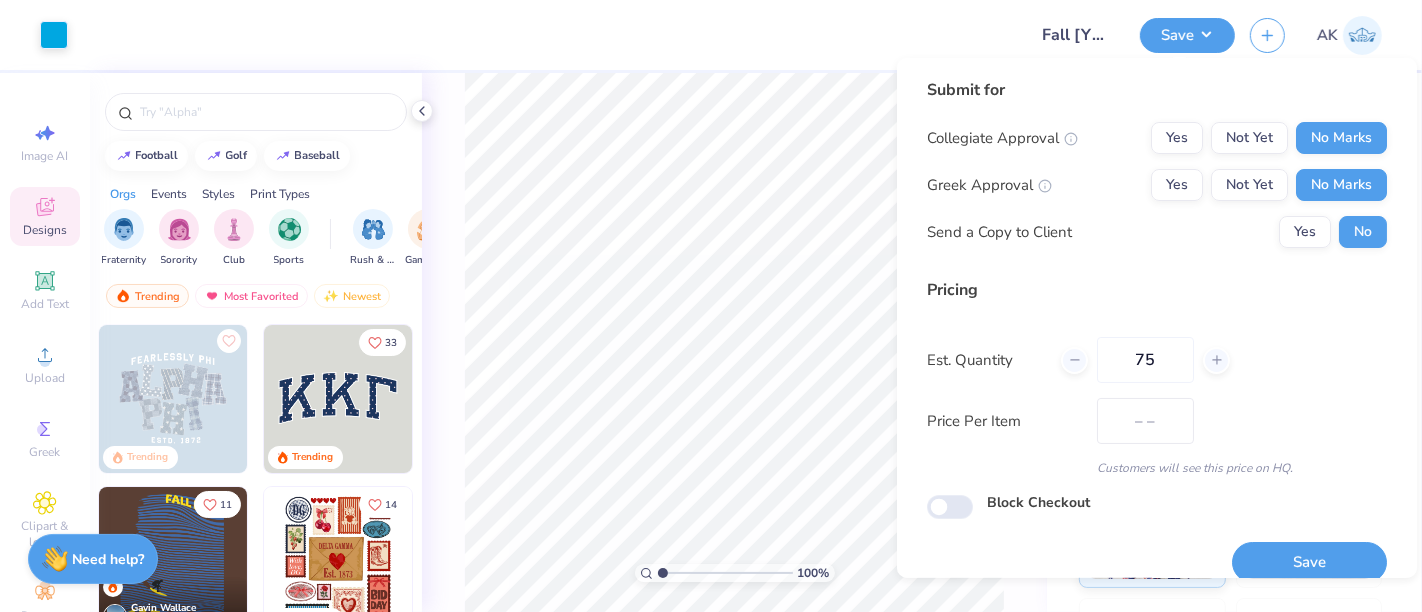 type on "$55.24" 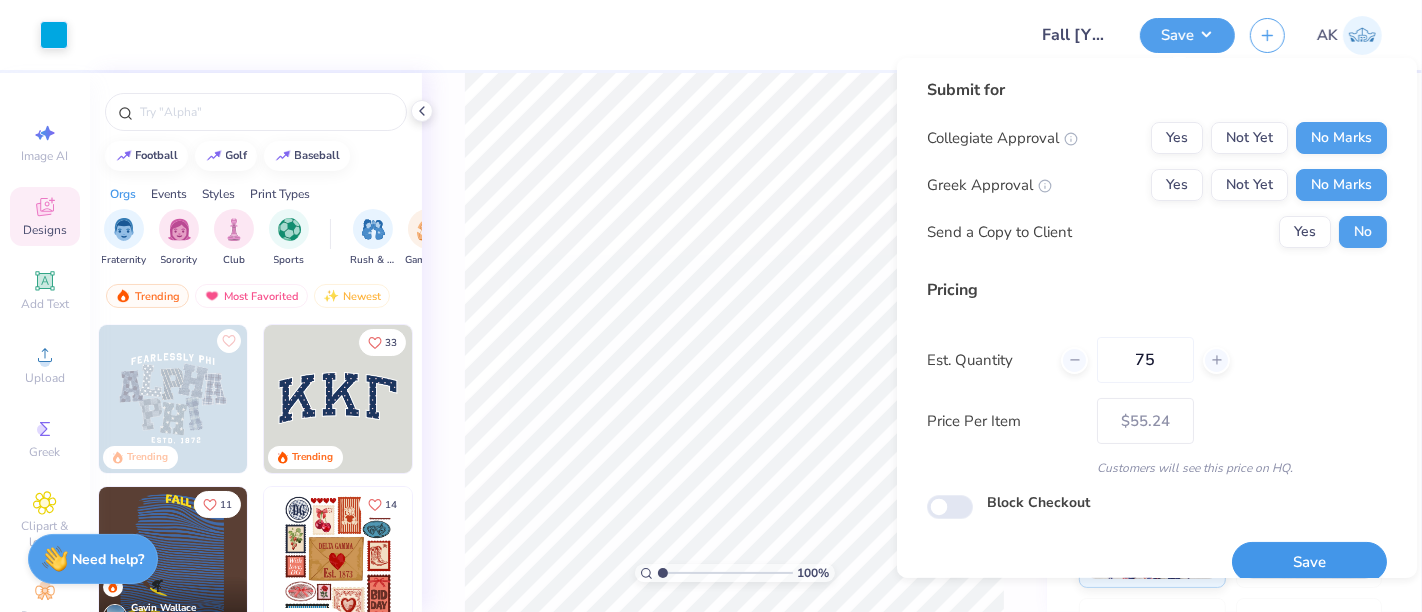 type on "75" 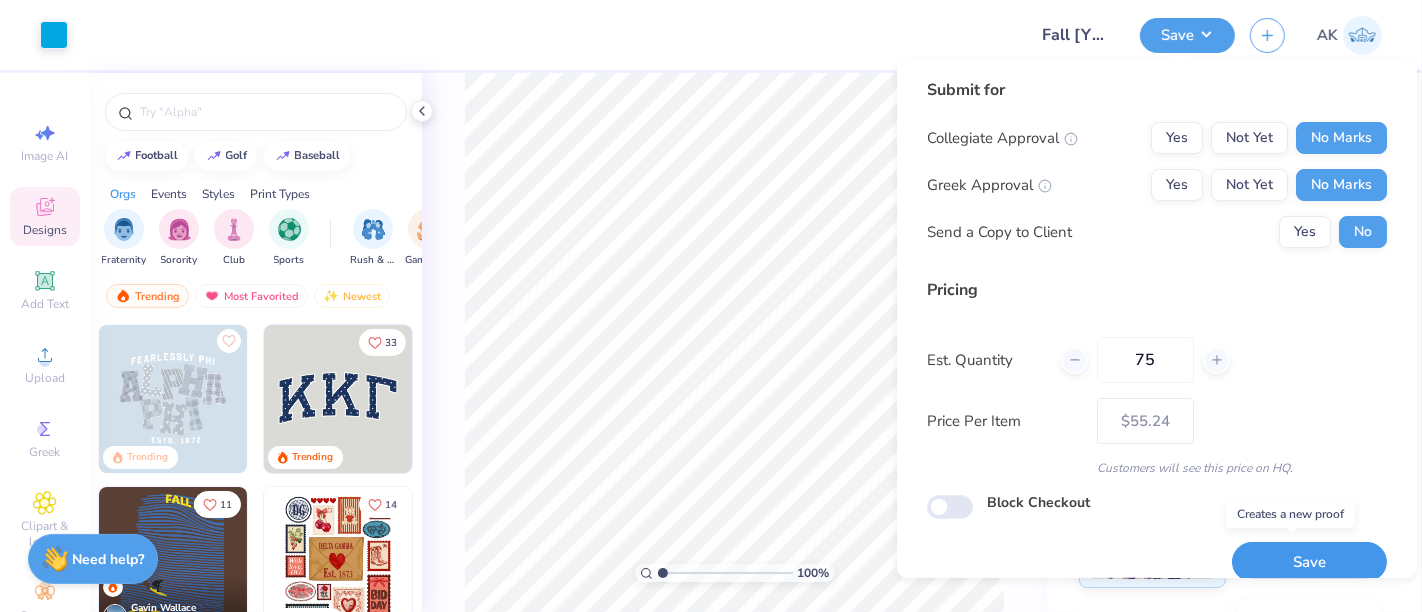 click on "Save" at bounding box center [1309, 562] 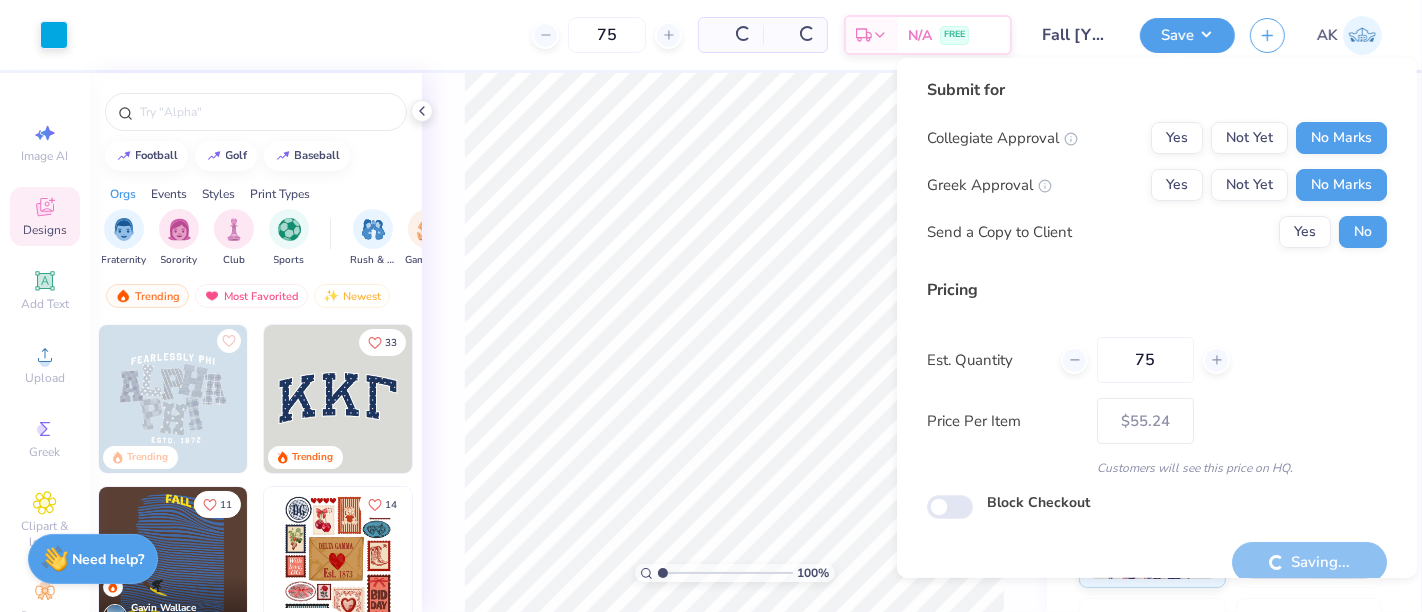 type on "– –" 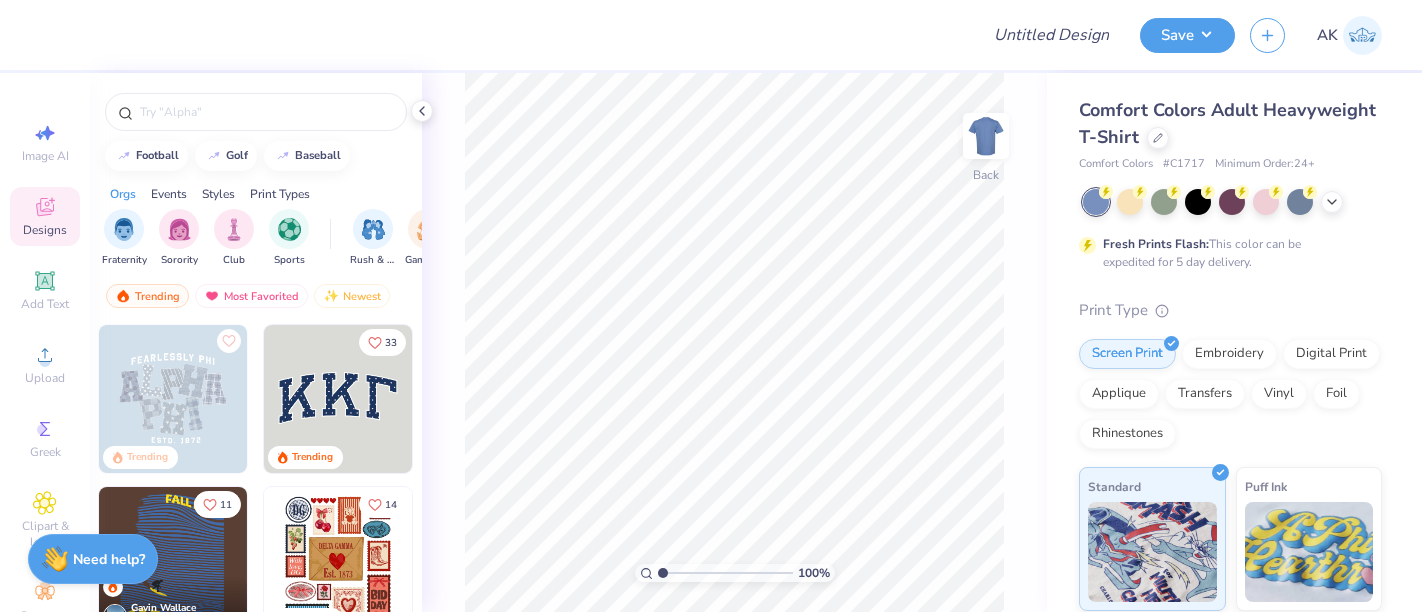 scroll, scrollTop: 0, scrollLeft: 0, axis: both 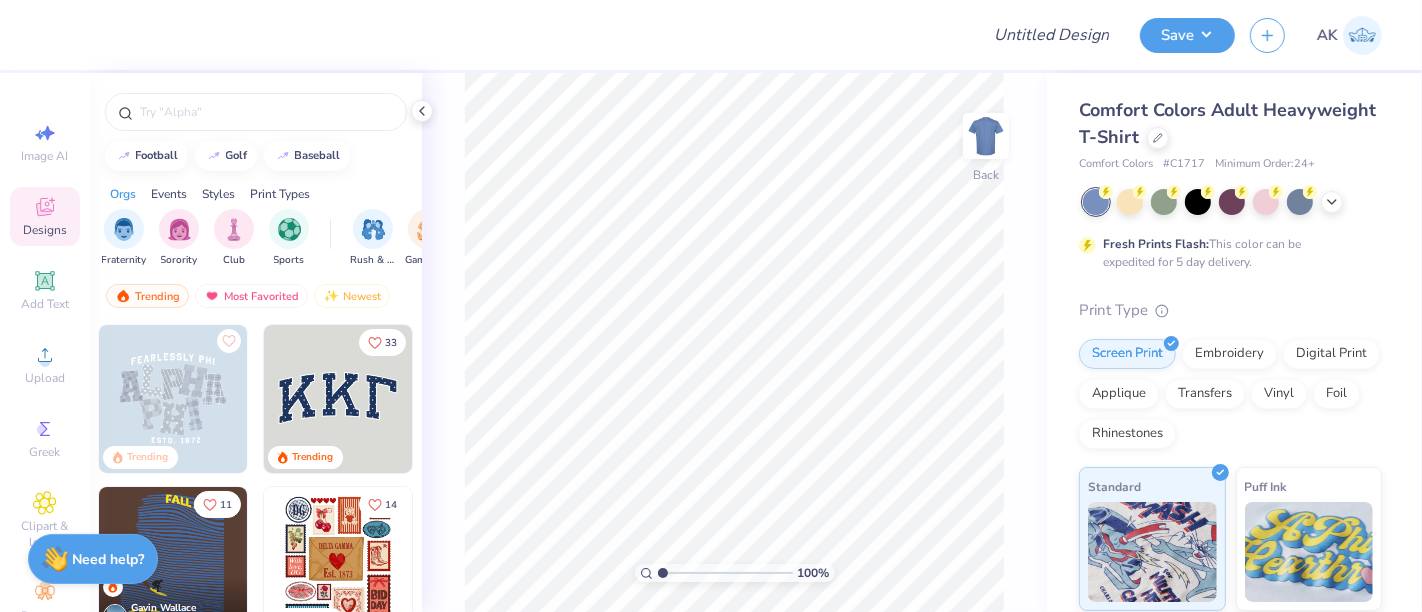 click on "Comfort Colors Adult Heavyweight T-Shirt" at bounding box center (1230, 124) 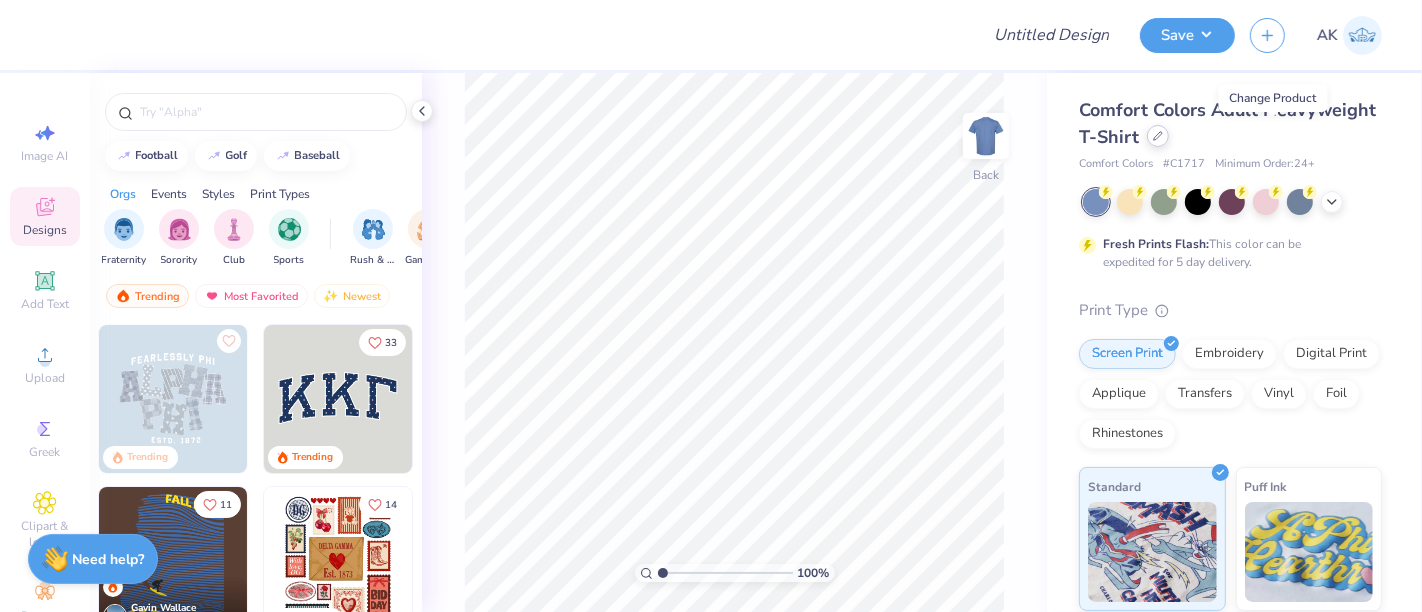 click 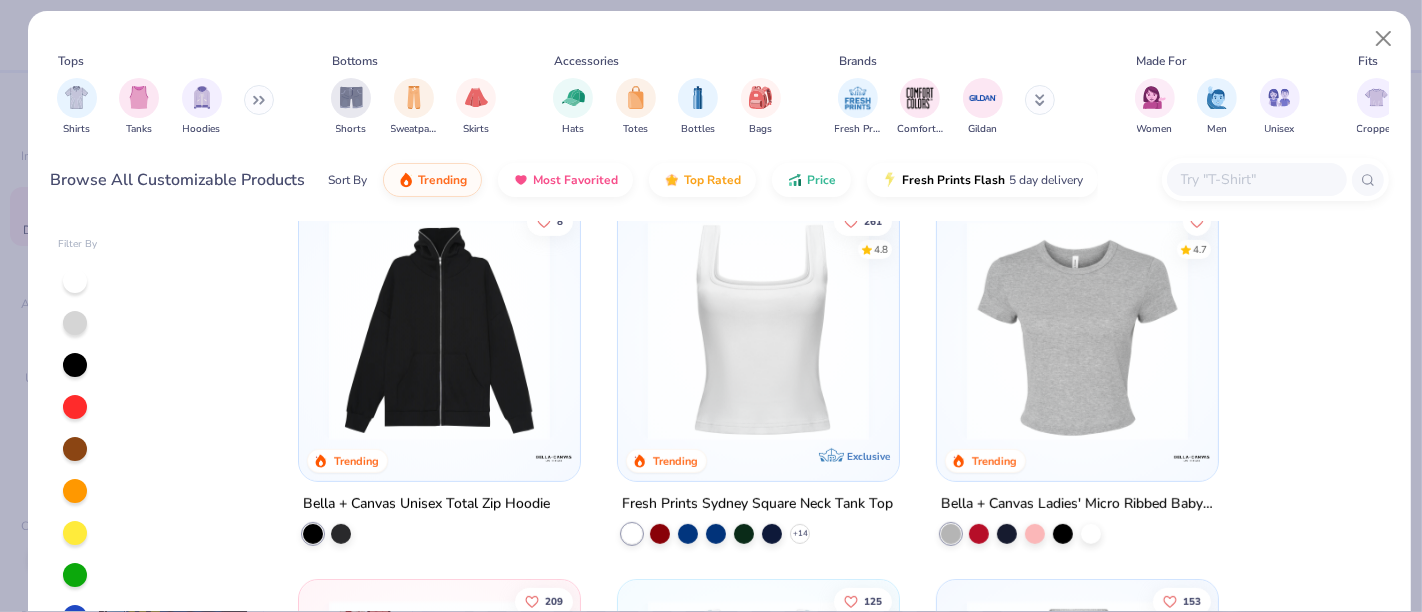 scroll, scrollTop: 485, scrollLeft: 0, axis: vertical 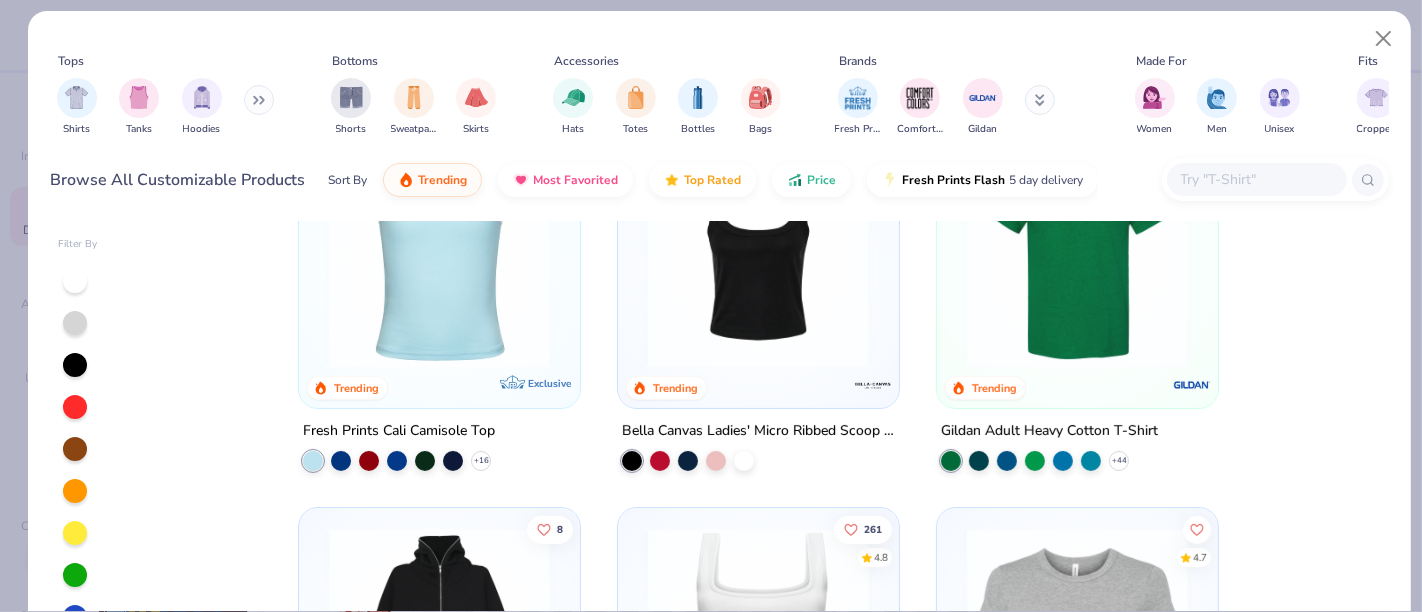 click at bounding box center (1077, 257) 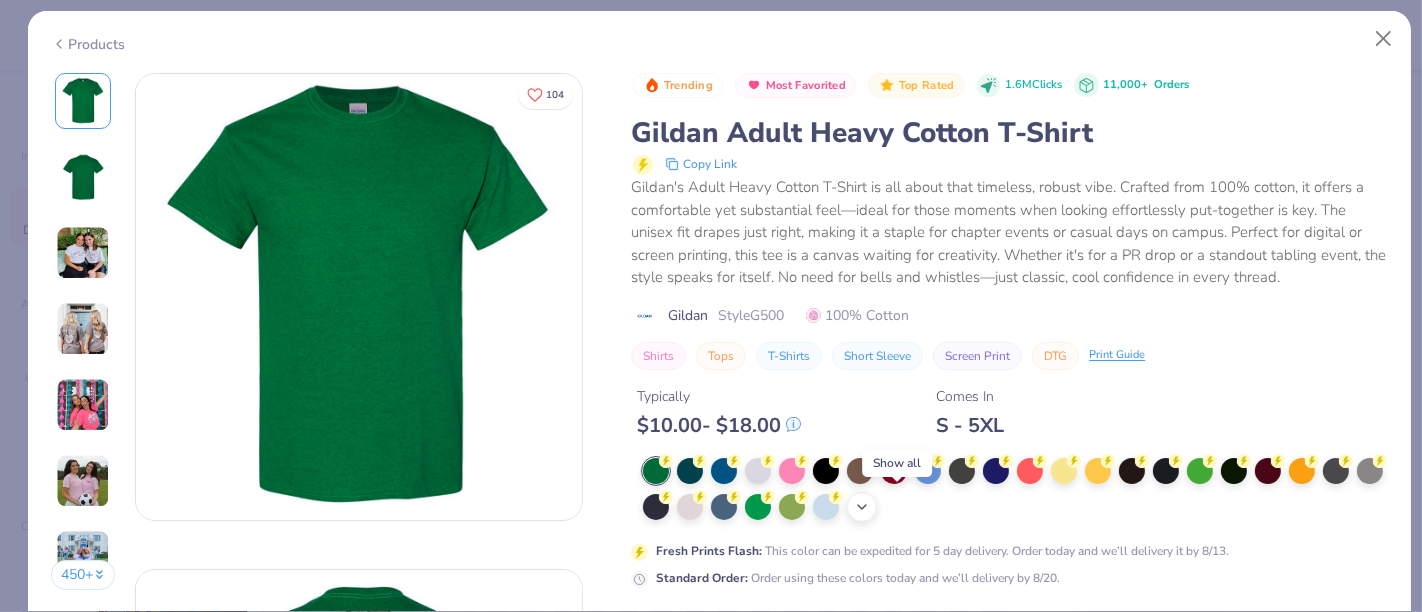 click 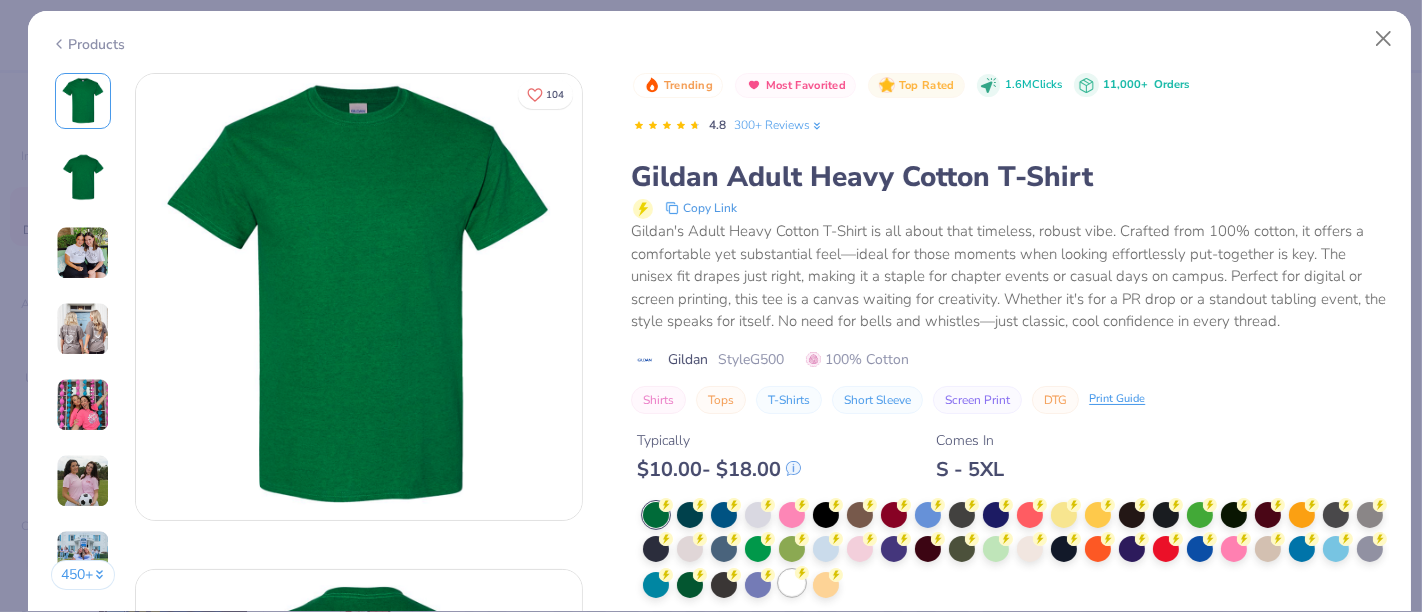 click at bounding box center (792, 583) 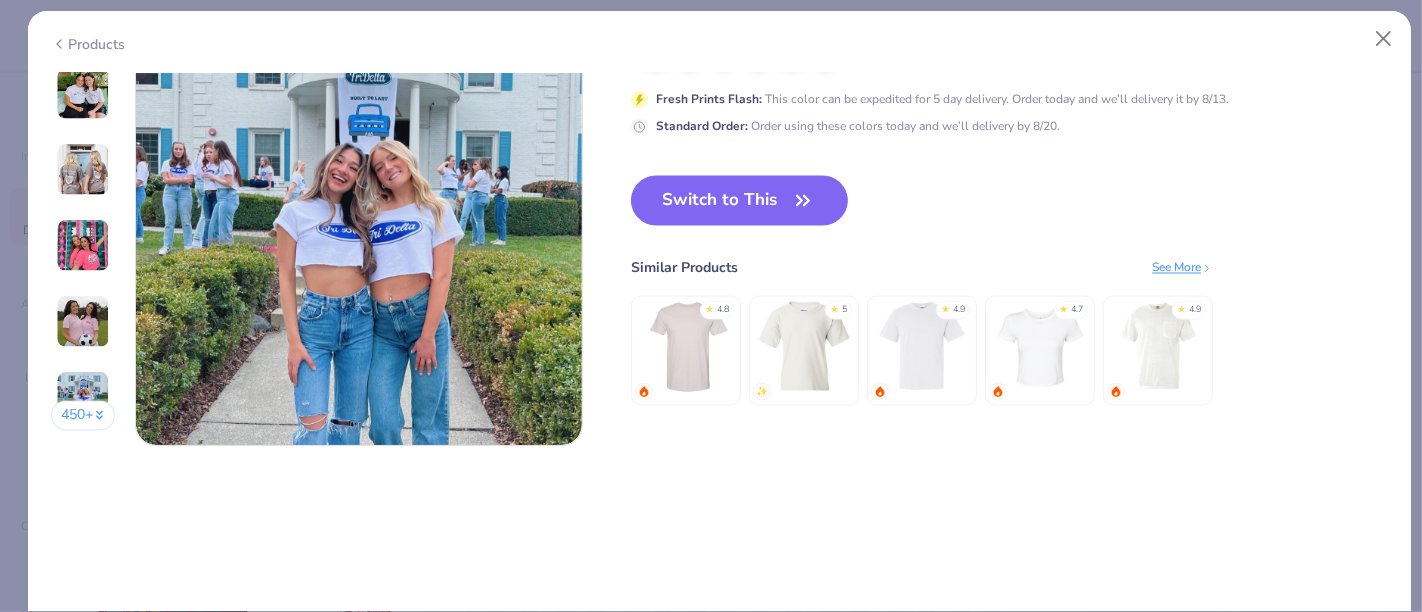 scroll, scrollTop: 3050, scrollLeft: 0, axis: vertical 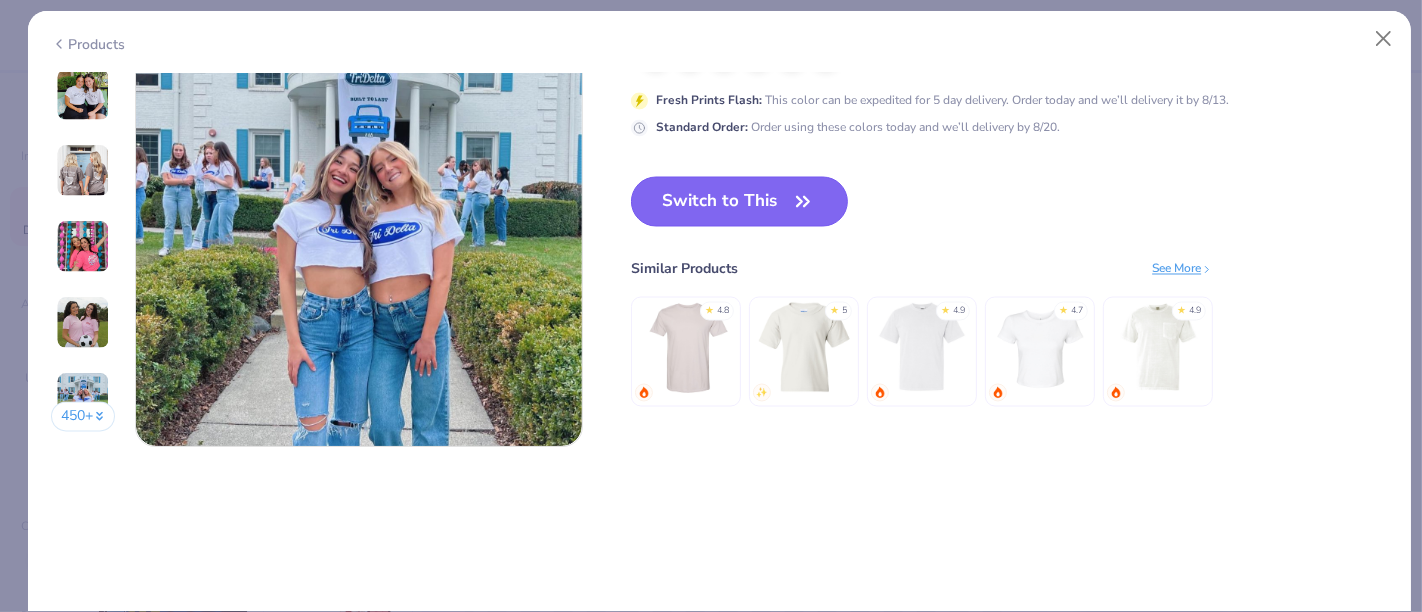click on "Switch to This" at bounding box center (739, 202) 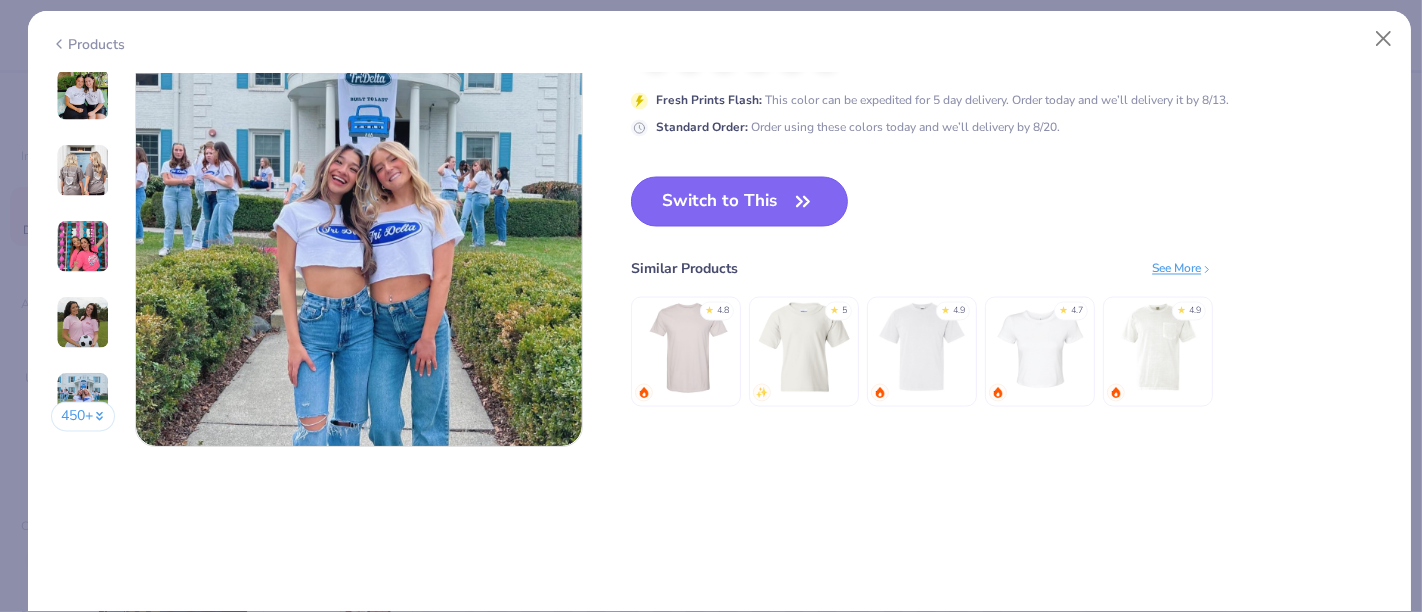 click on "Switch to This" at bounding box center (739, 202) 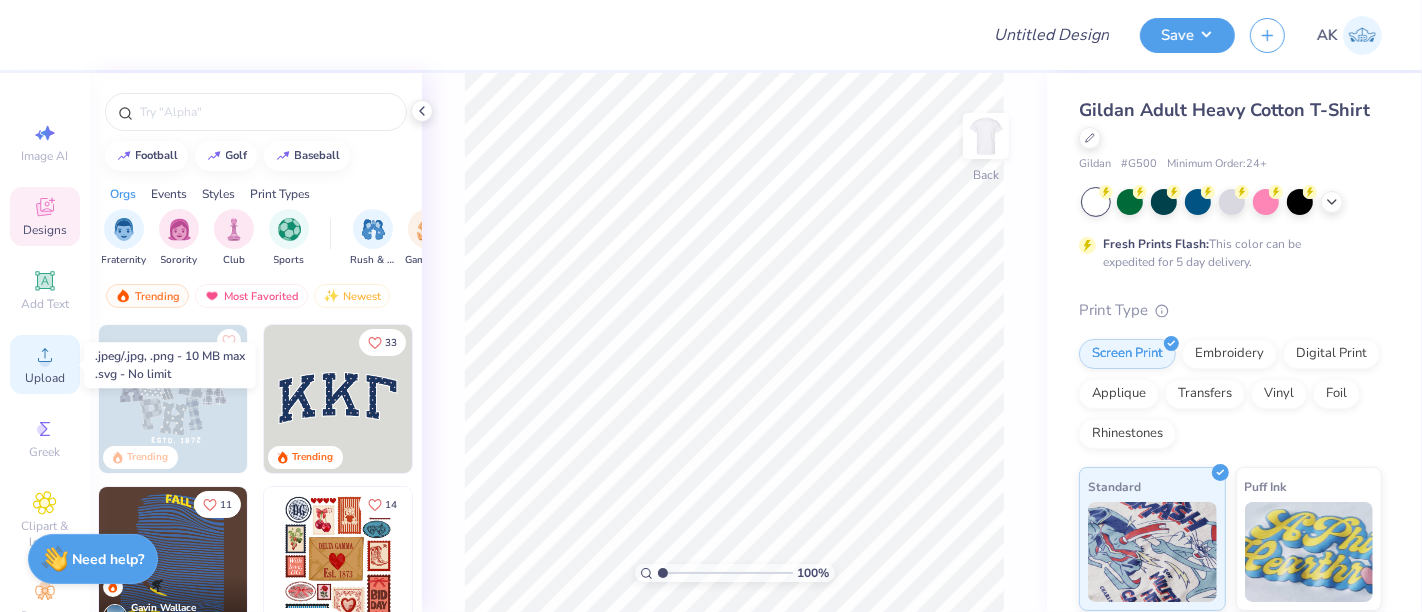 click 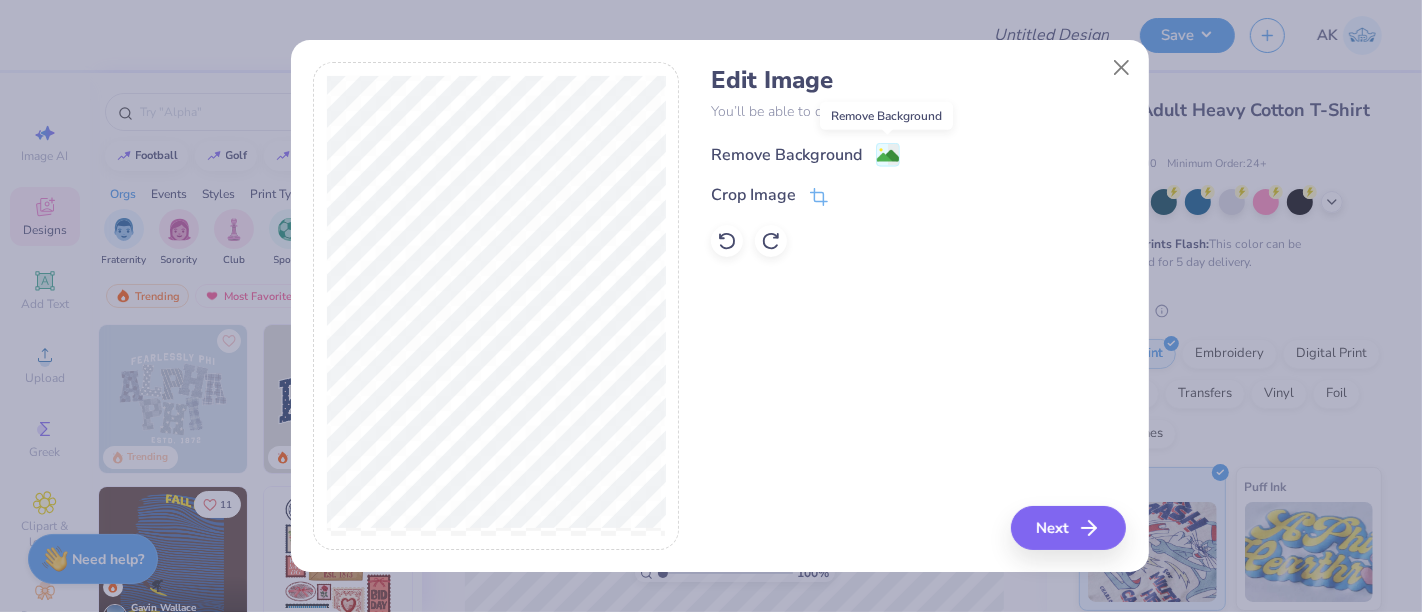click 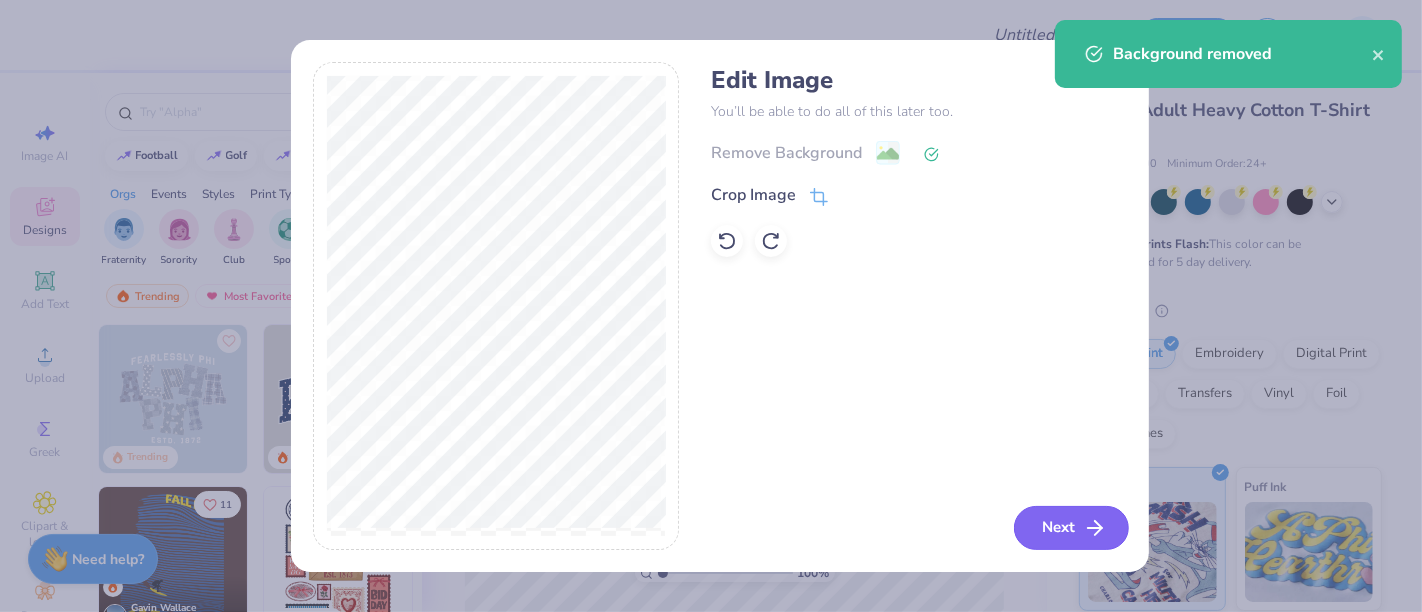 click on "Next" at bounding box center (1071, 528) 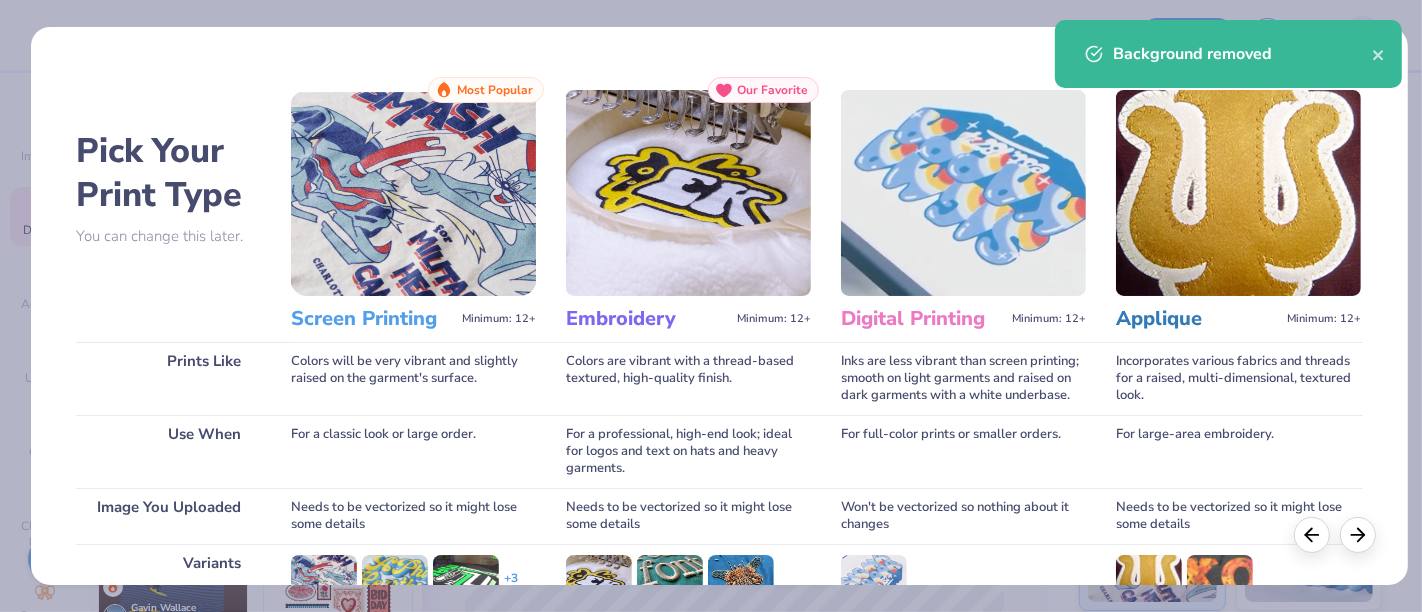 scroll, scrollTop: 283, scrollLeft: 0, axis: vertical 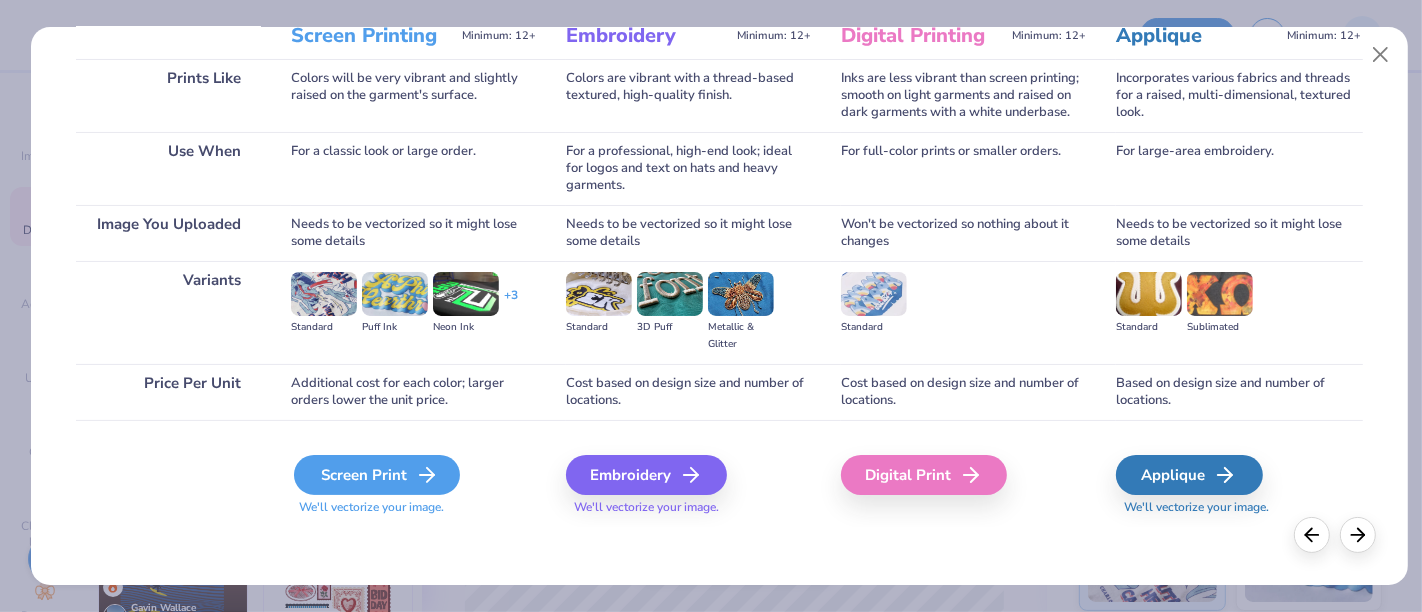 click on "Screen Print" at bounding box center (377, 475) 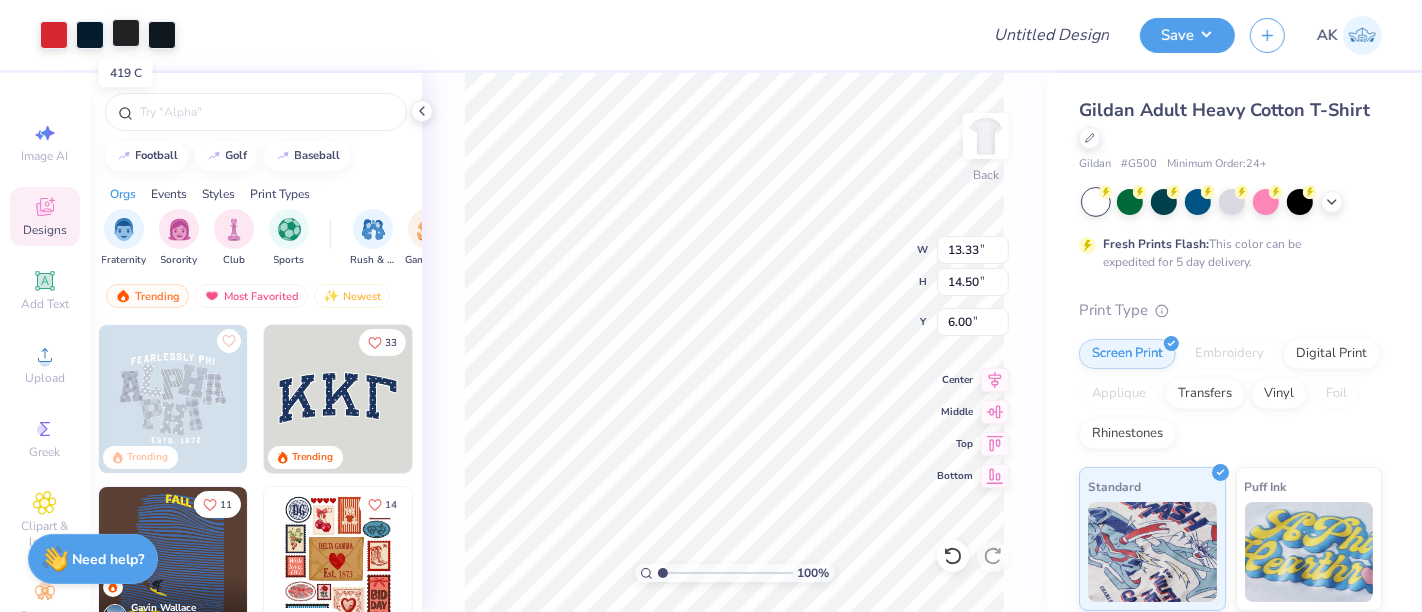 click at bounding box center (126, 33) 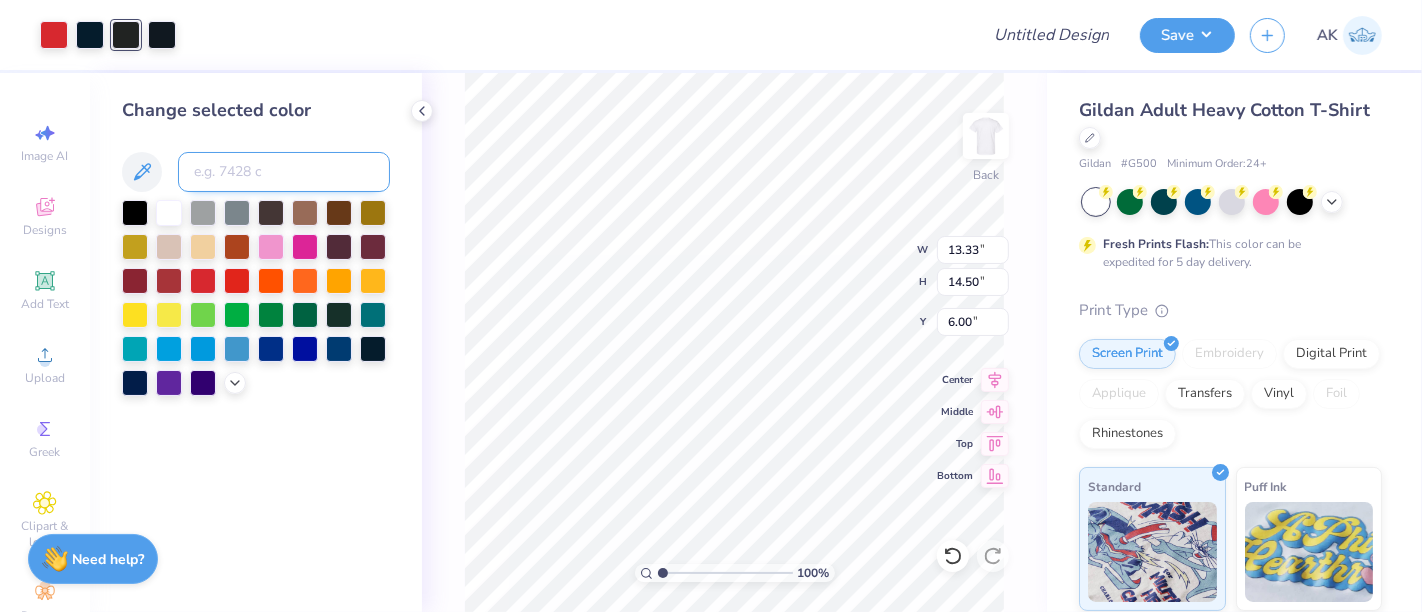 click at bounding box center [284, 172] 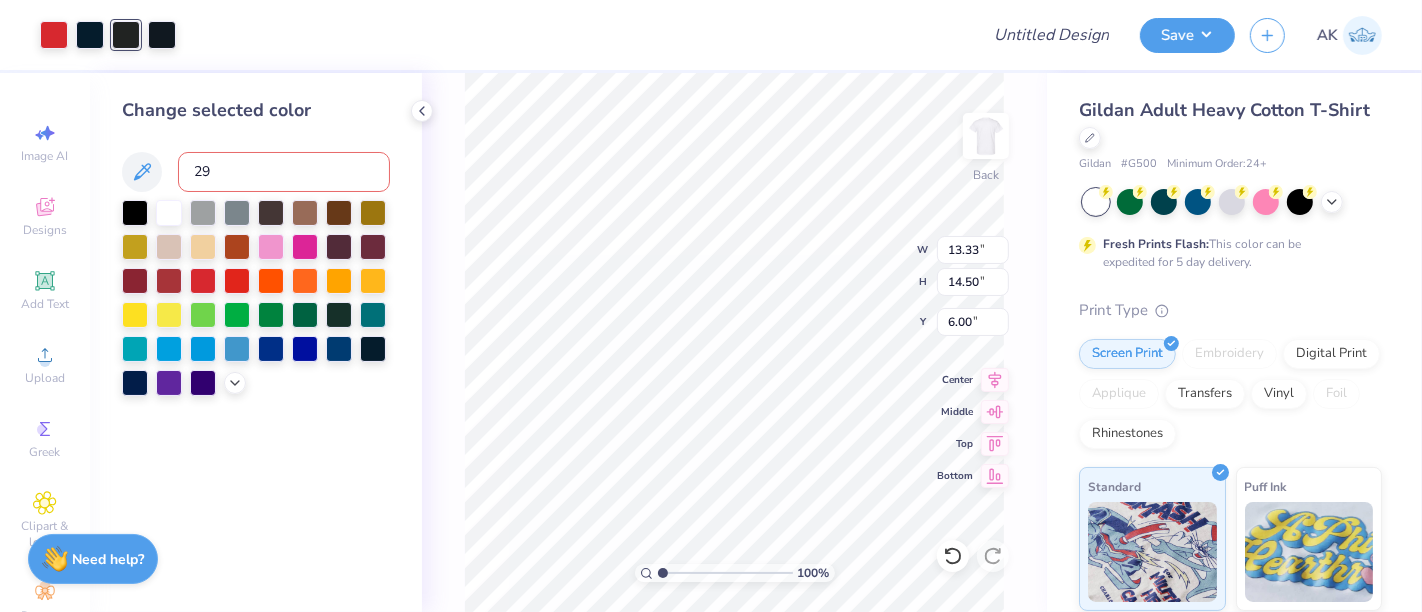 type on "296" 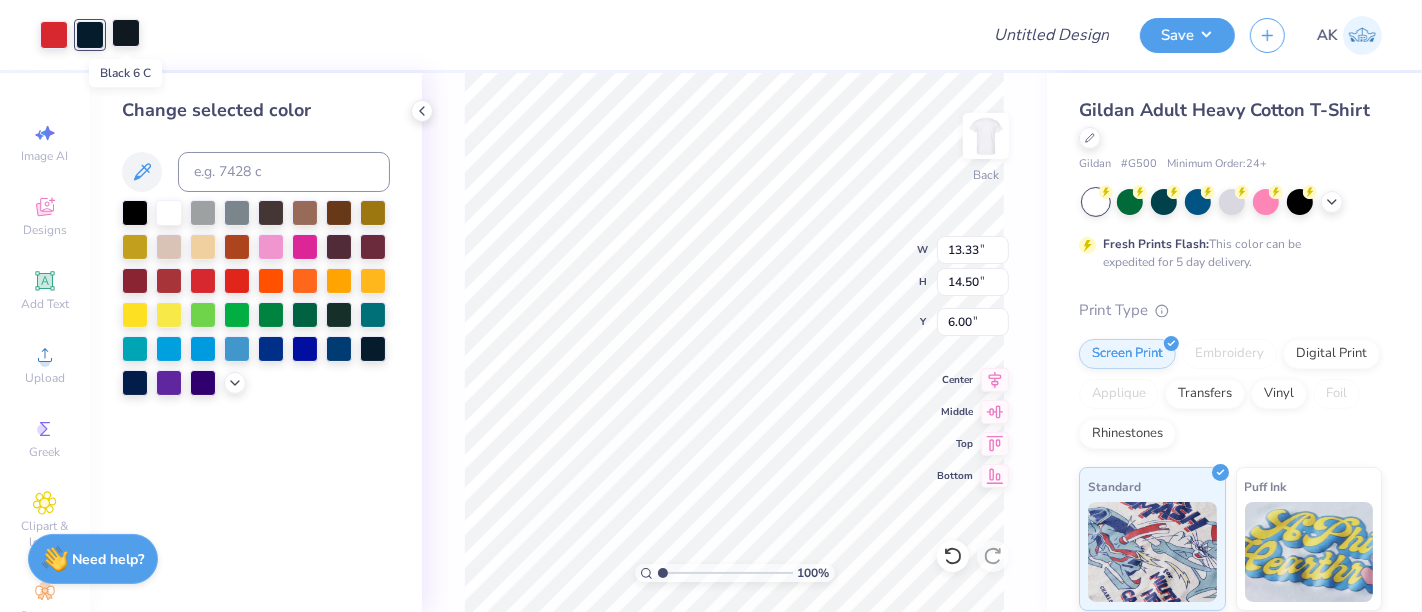 click at bounding box center (126, 33) 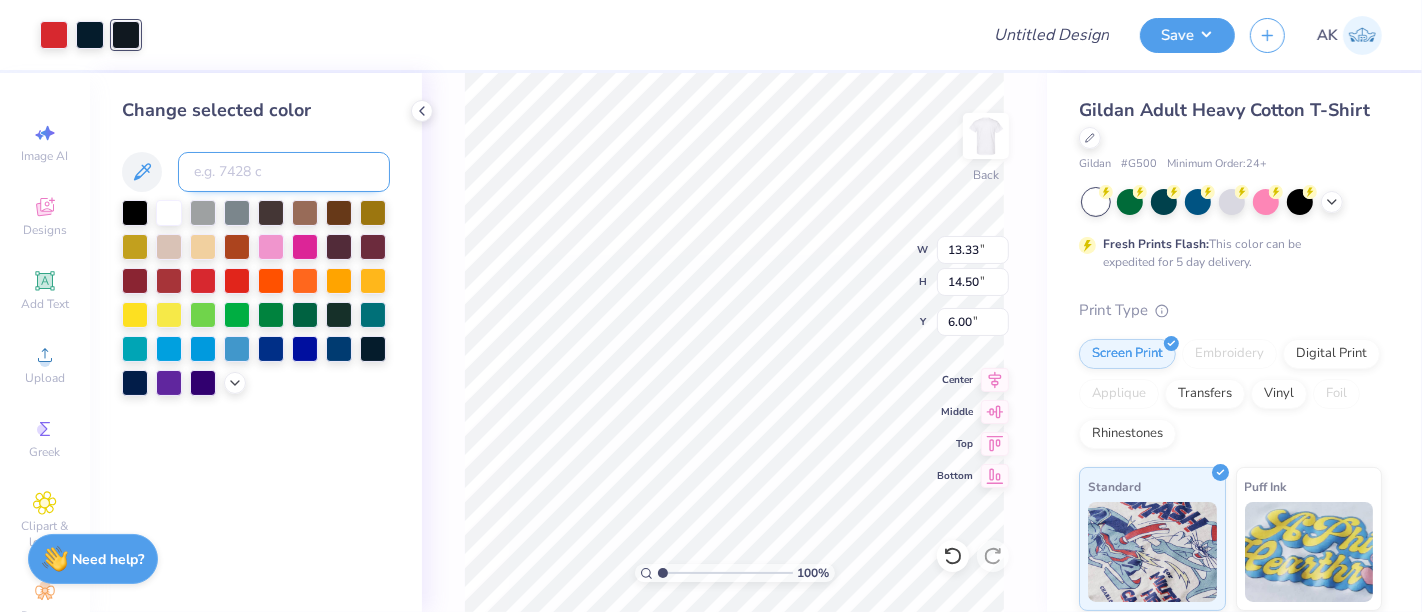 click at bounding box center [284, 172] 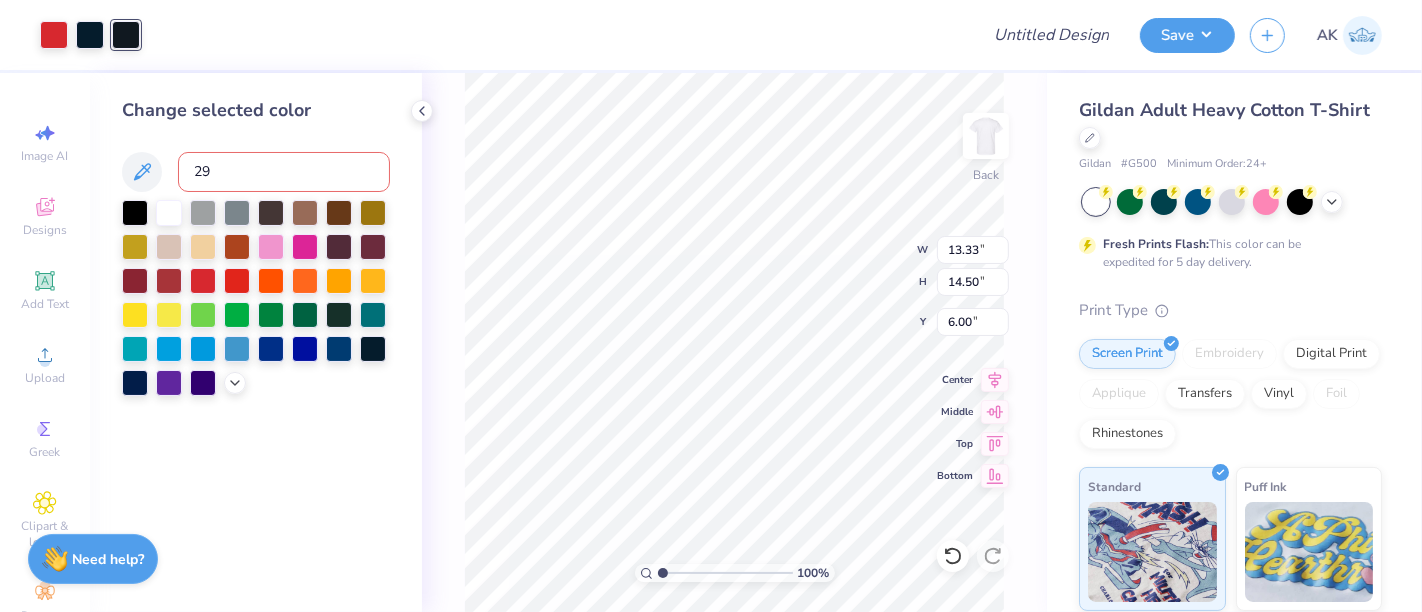type on "296" 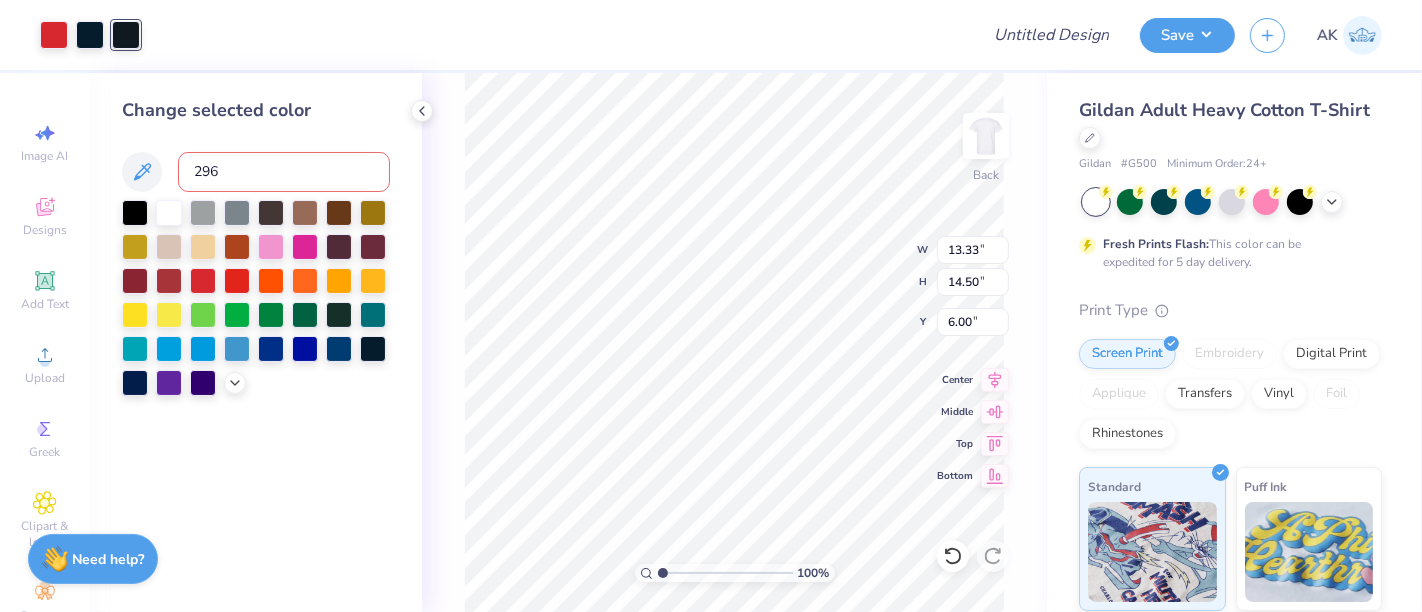 type 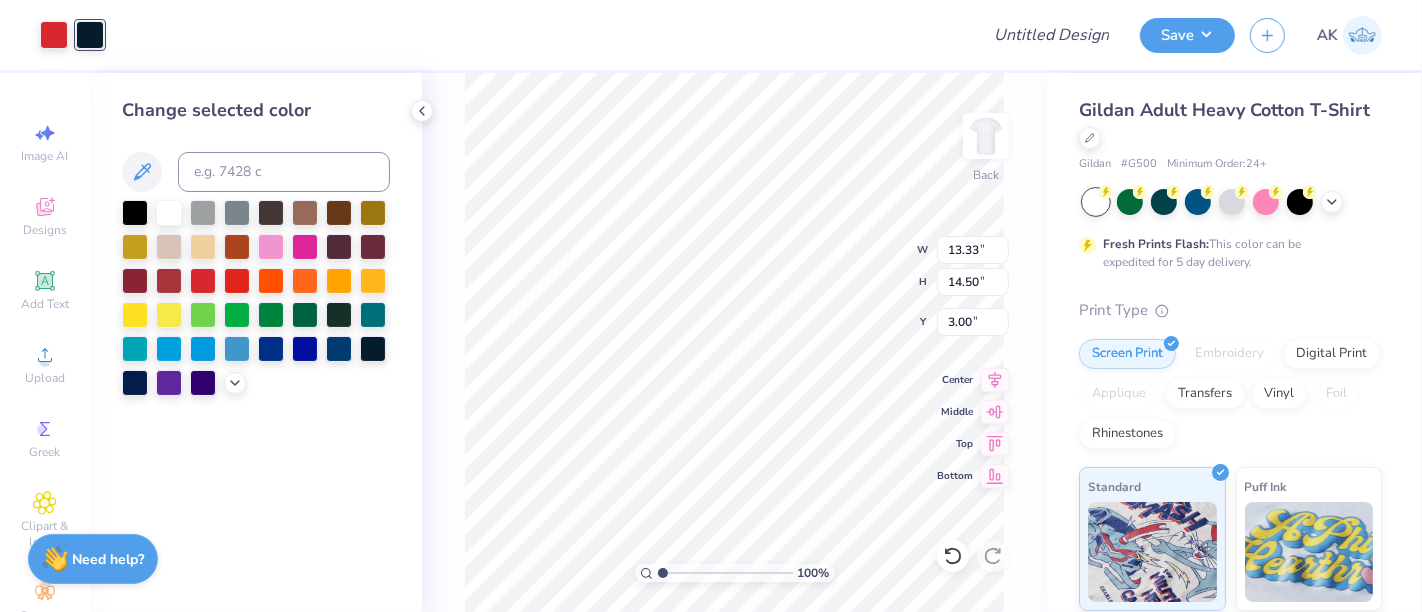 type on "2.42" 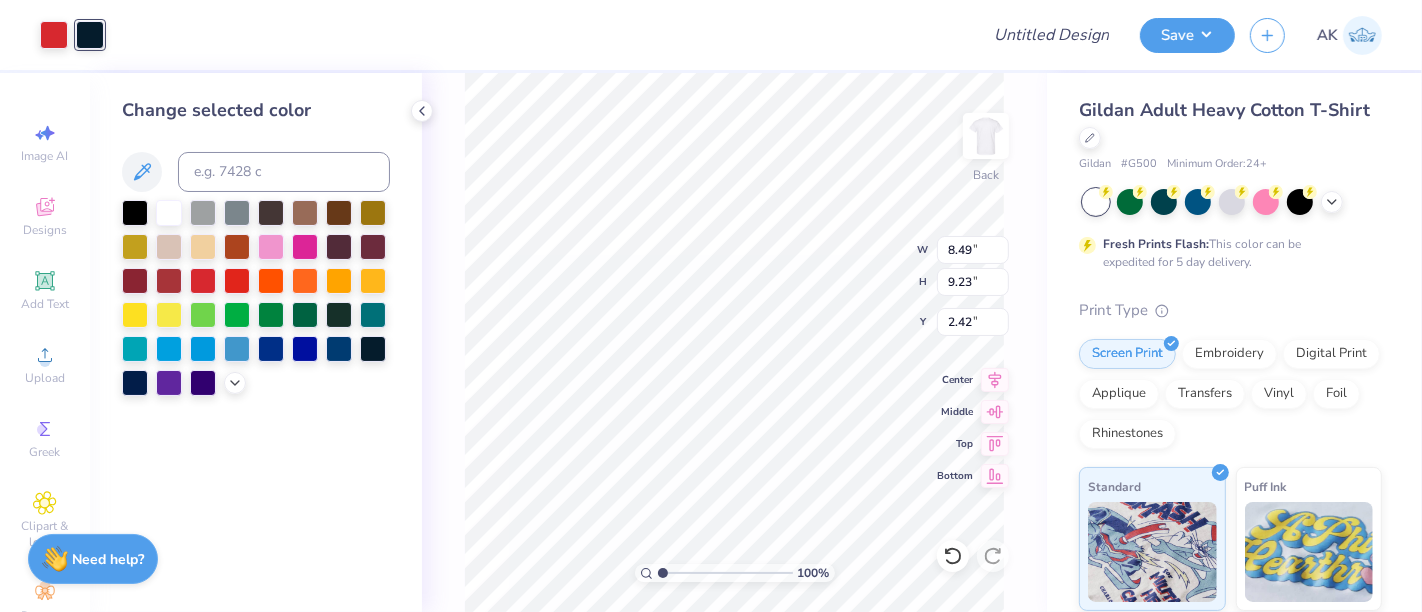 type on "8.49" 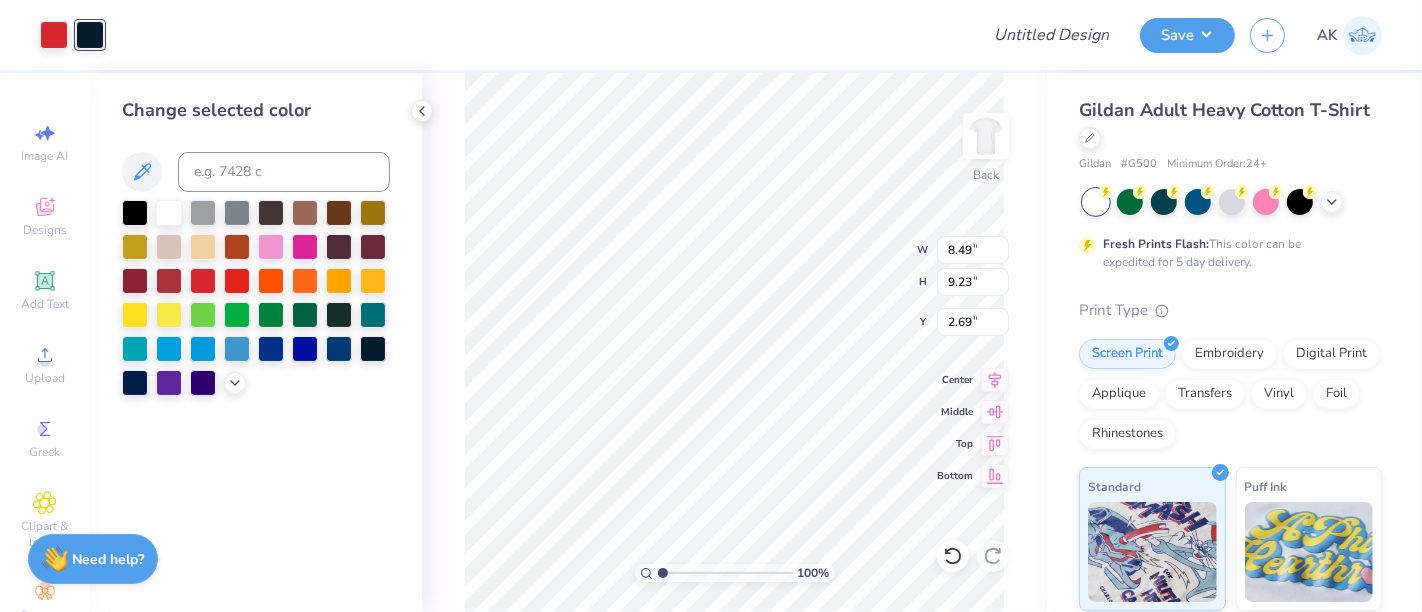 type on "2.55" 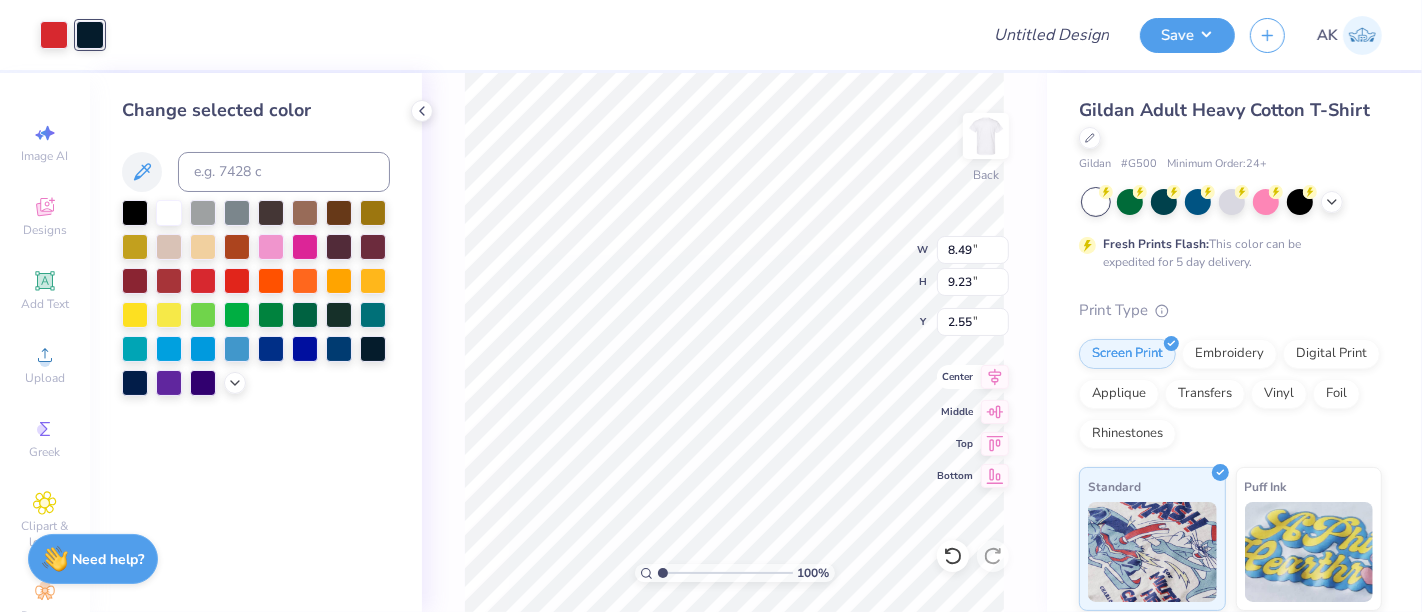 click 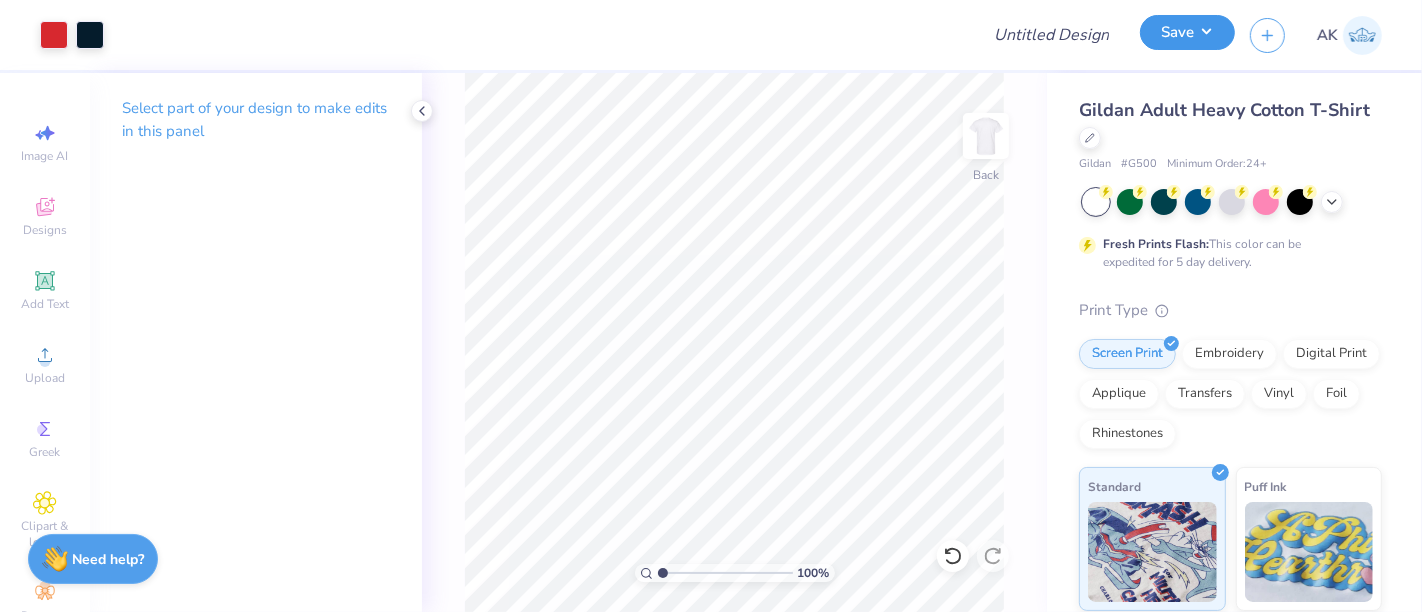 click on "Save" at bounding box center (1187, 32) 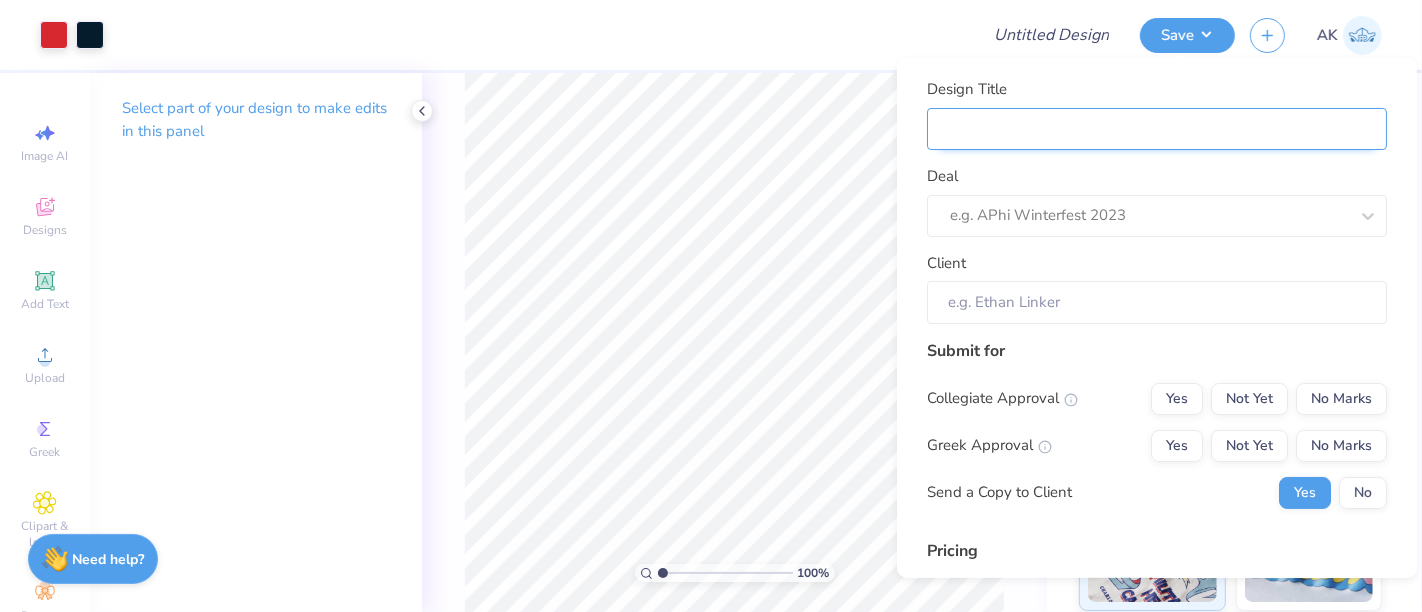 click on "Design Title" at bounding box center (1157, 128) 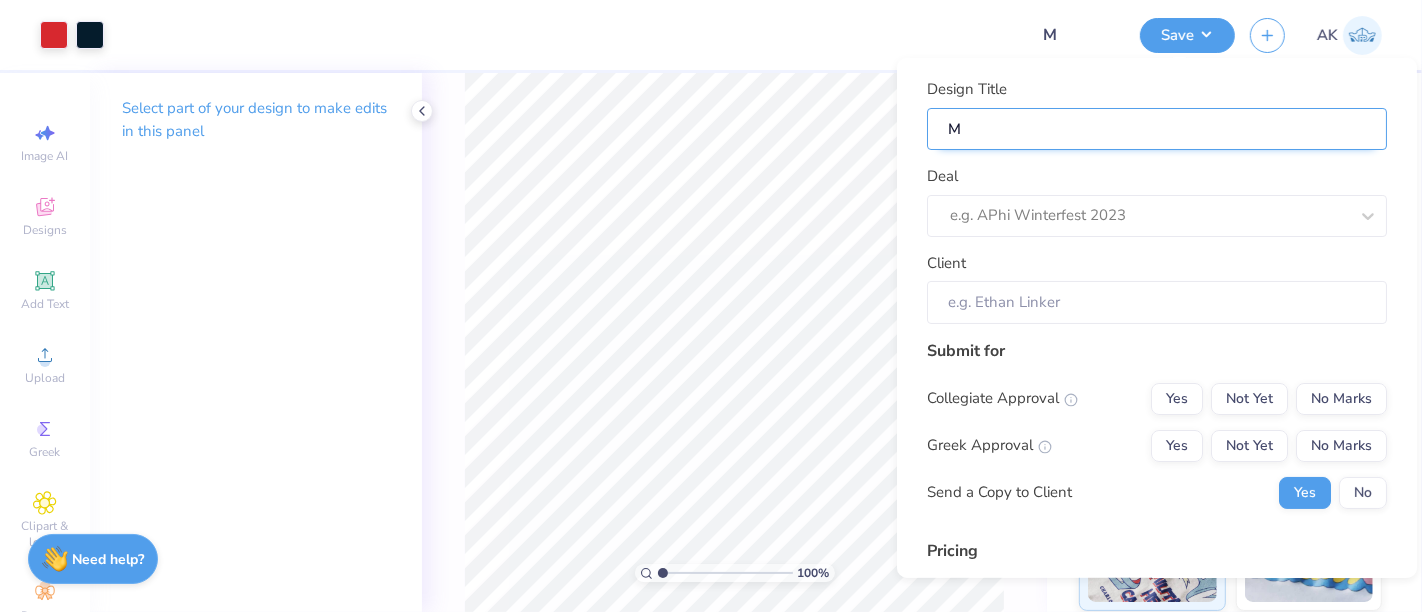 type on "Me" 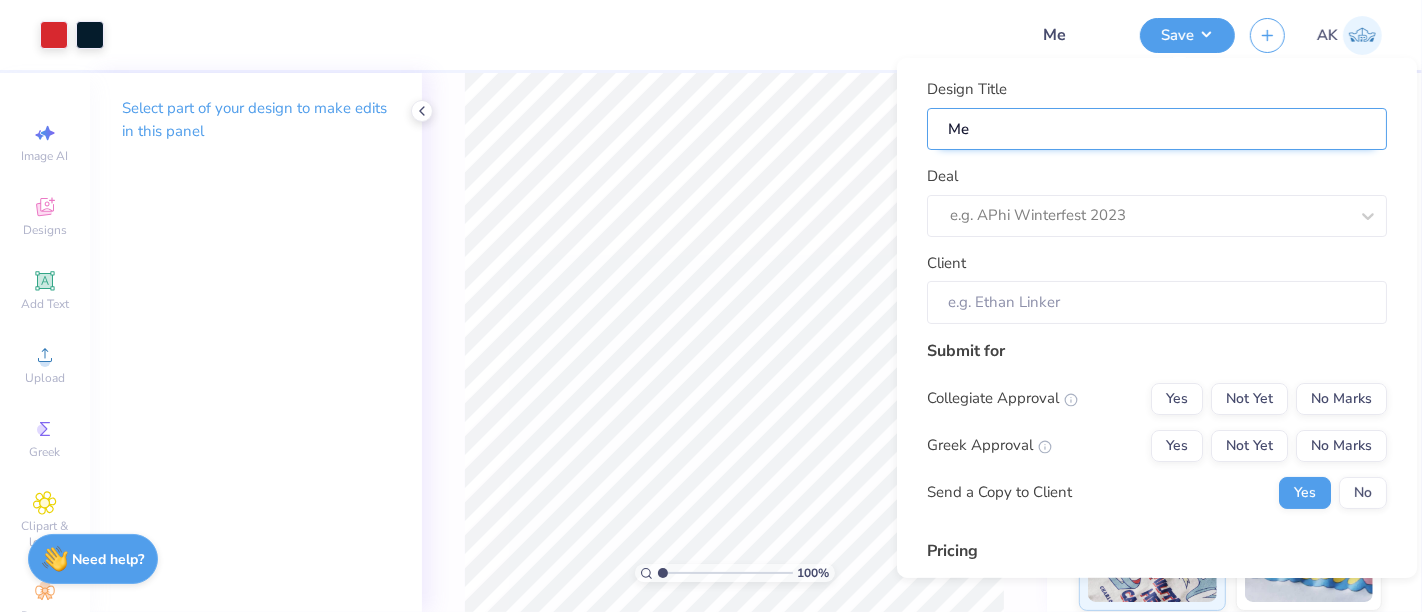 type on "Mer" 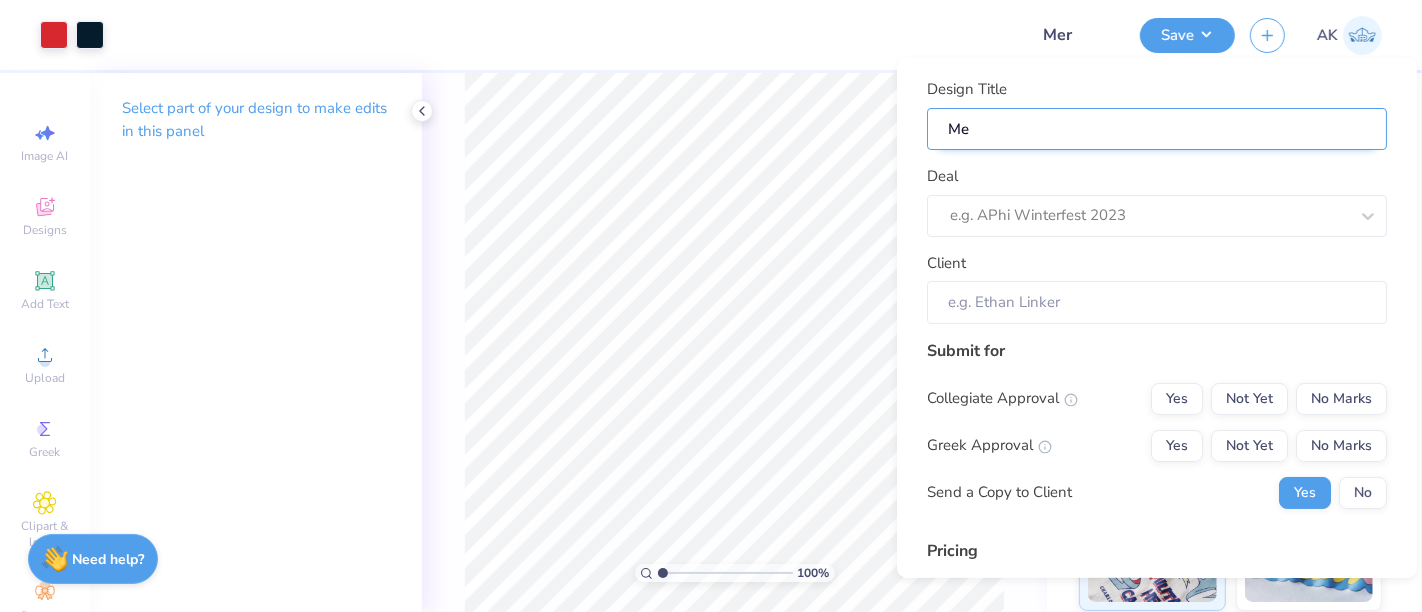 type on "Mer" 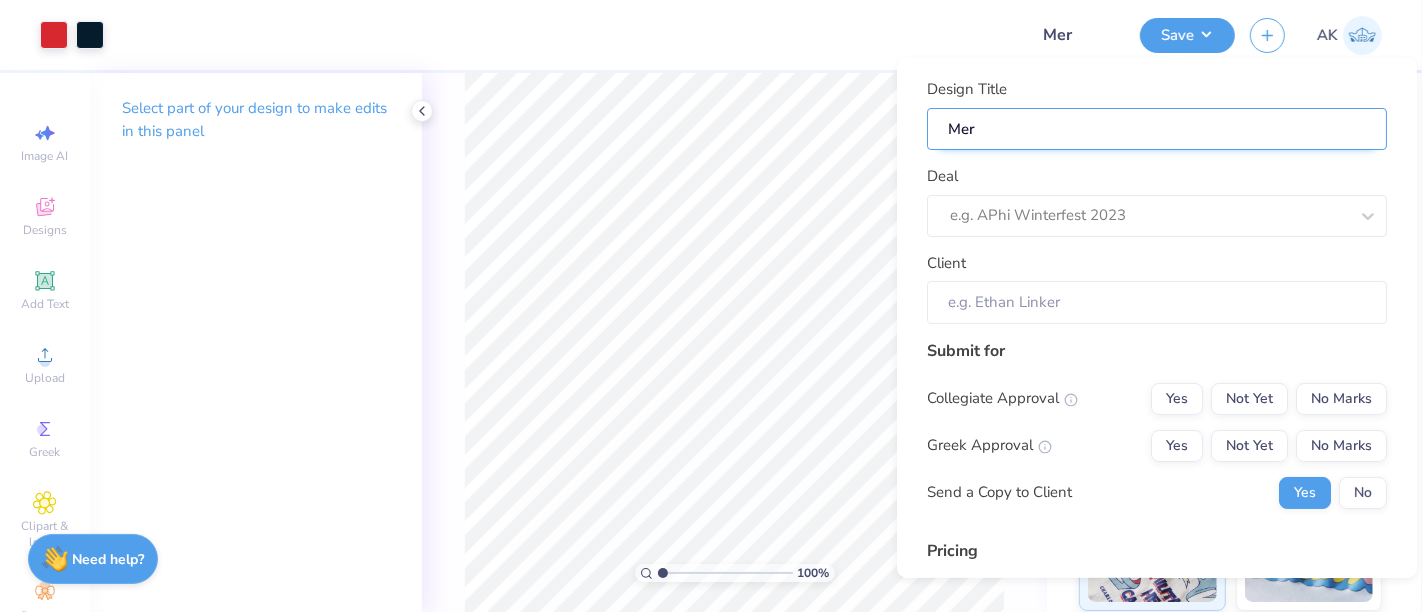 type on "Mer" 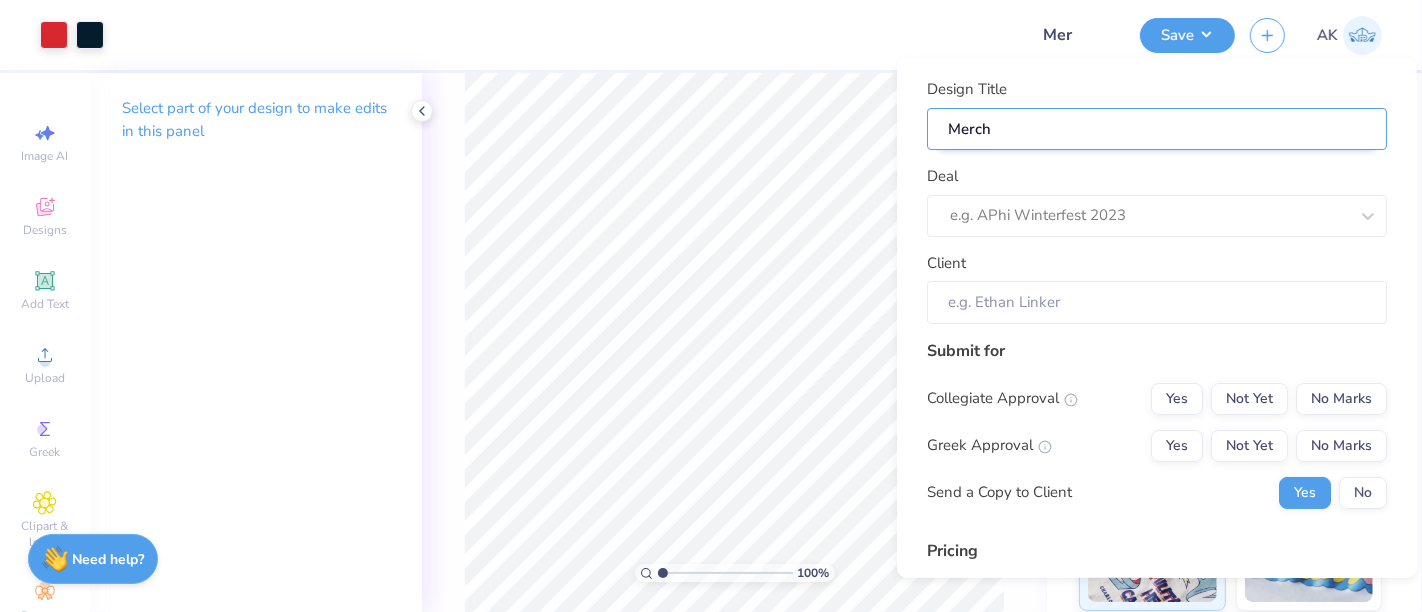 type on "Mer ch" 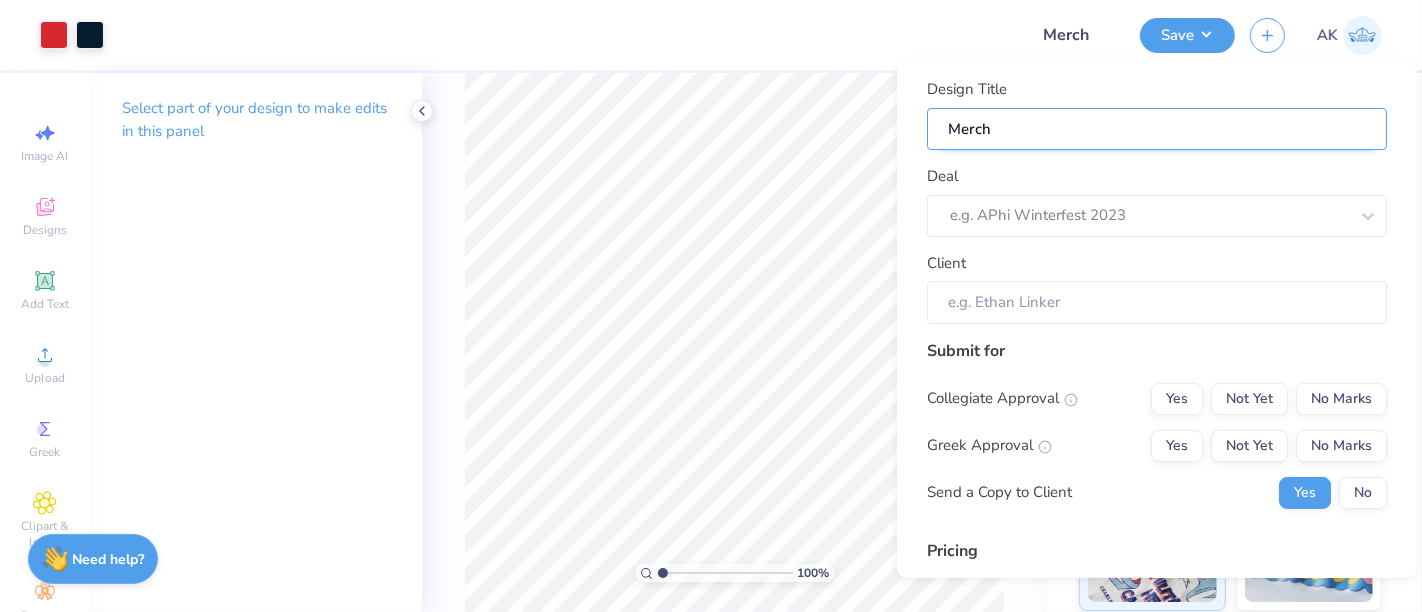 type on "Mer ch" 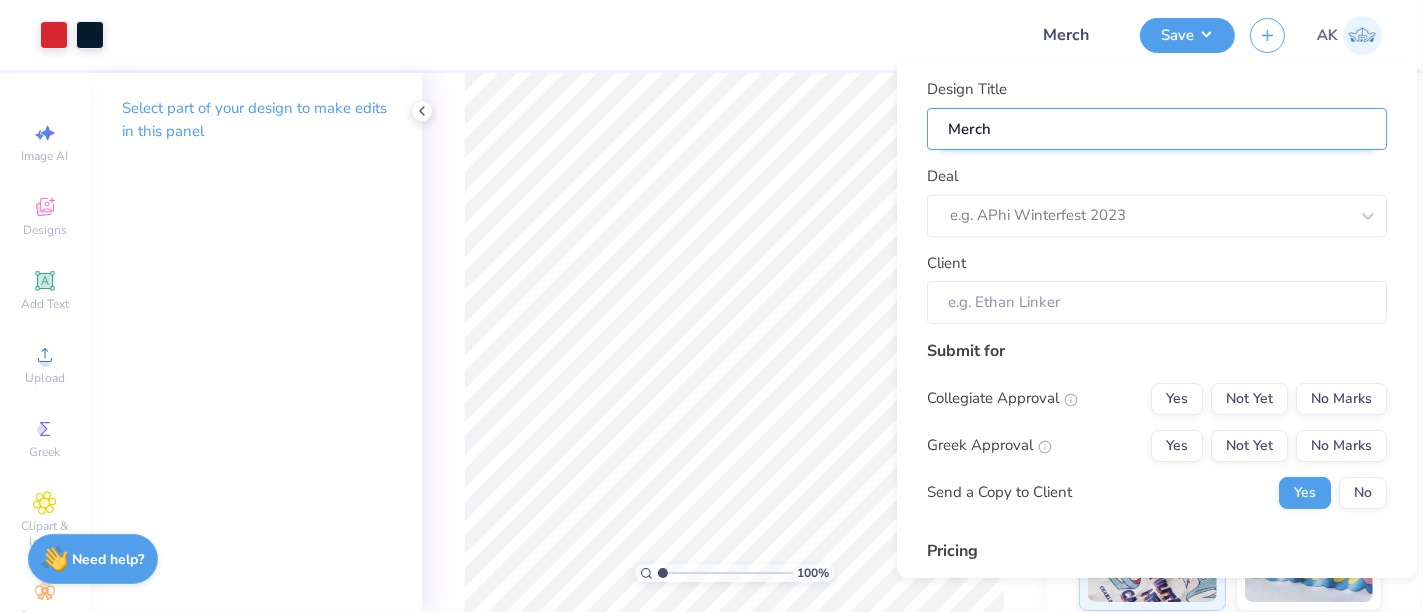 type on "Mer ch 2" 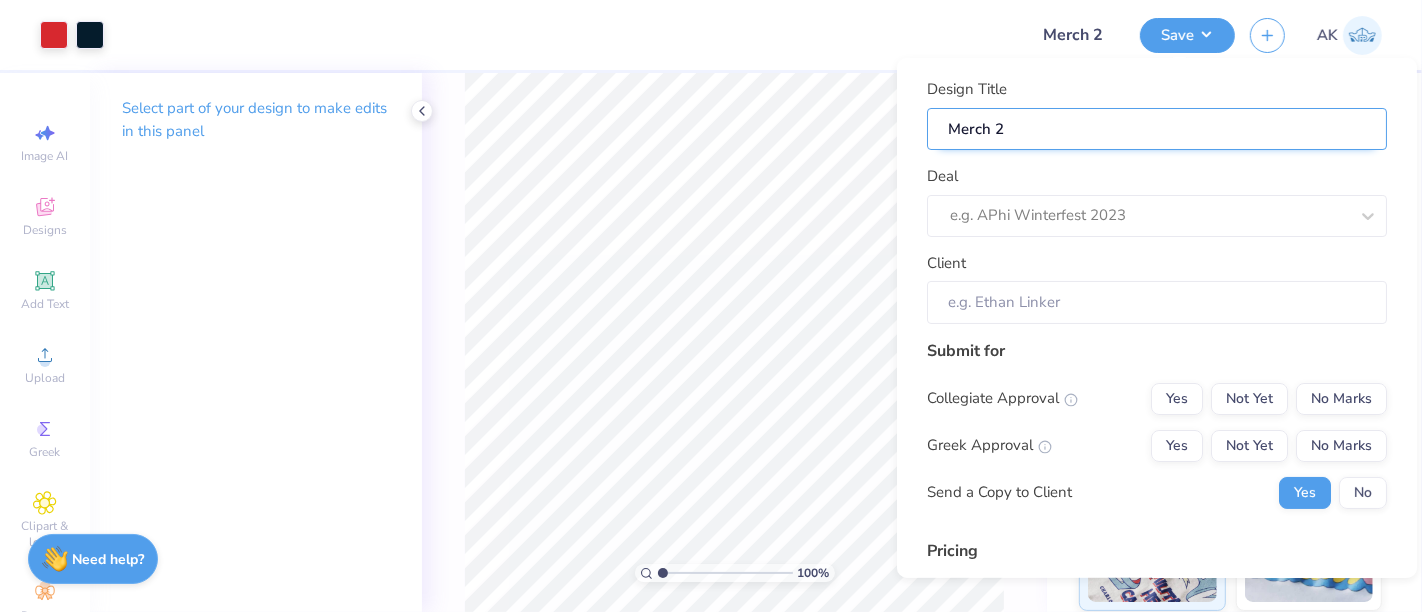 type on "Mer ch 20" 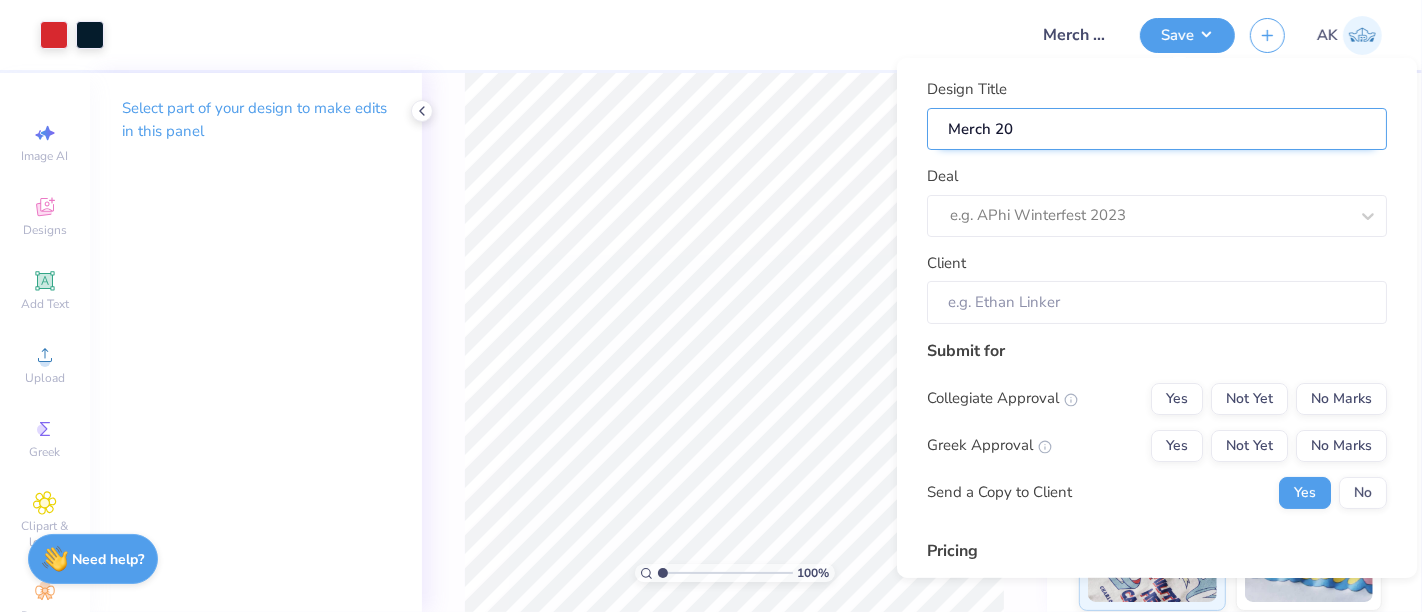 type on "Mer ch 202" 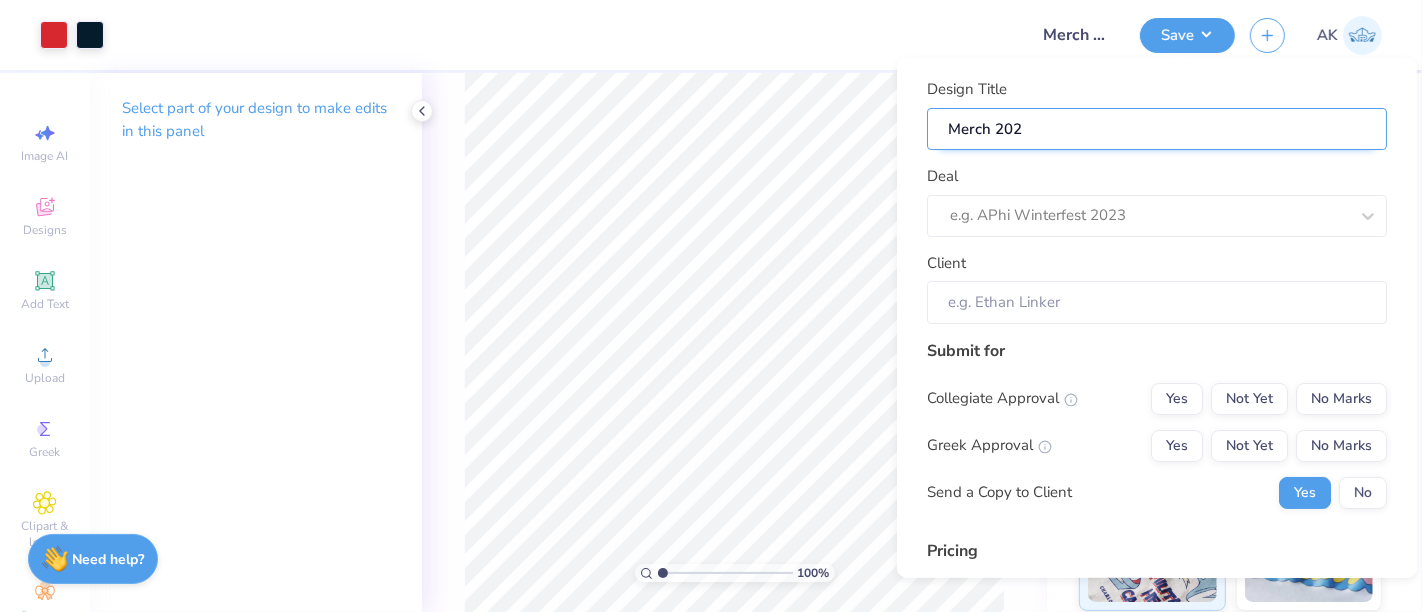 type on "Mer ch 20" 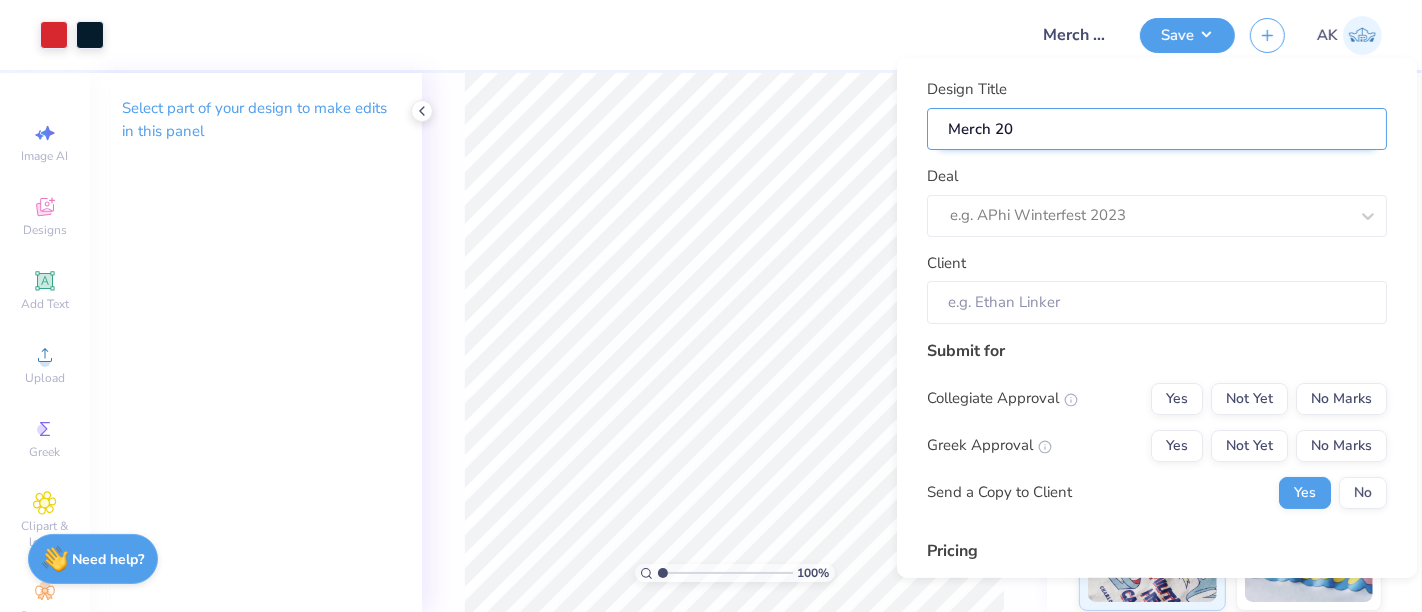 type on "Mer ch 2" 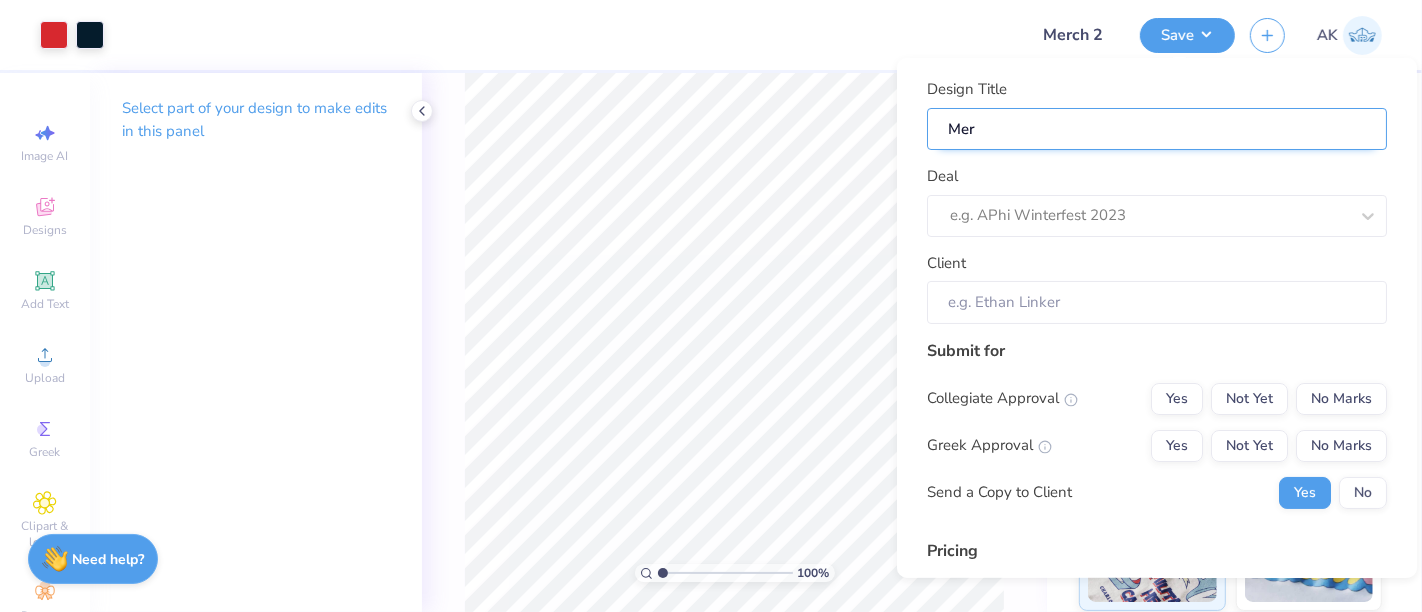 type on "Mer" 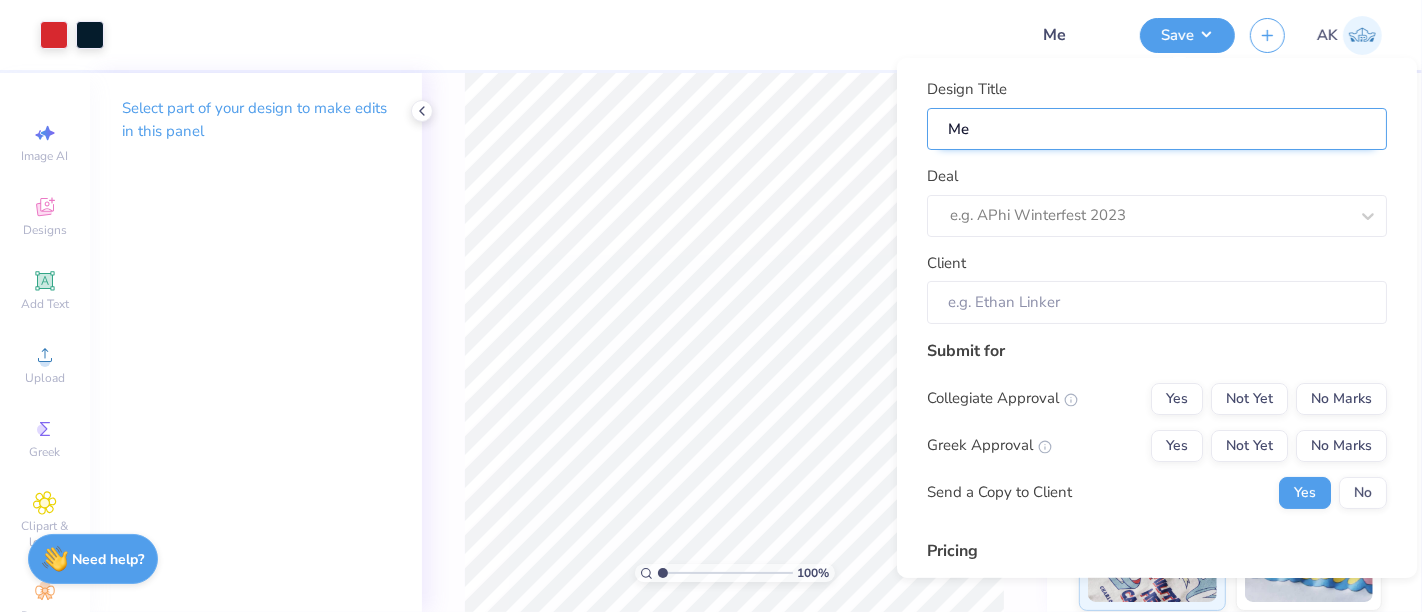 type on "M" 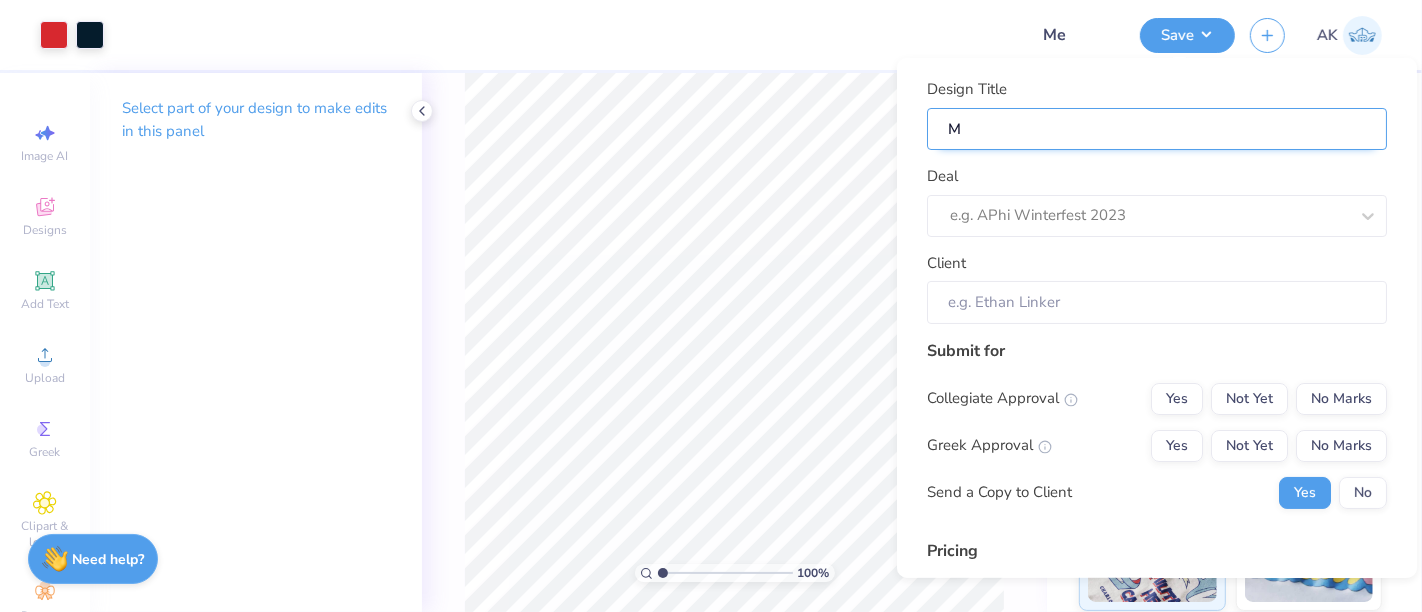 type 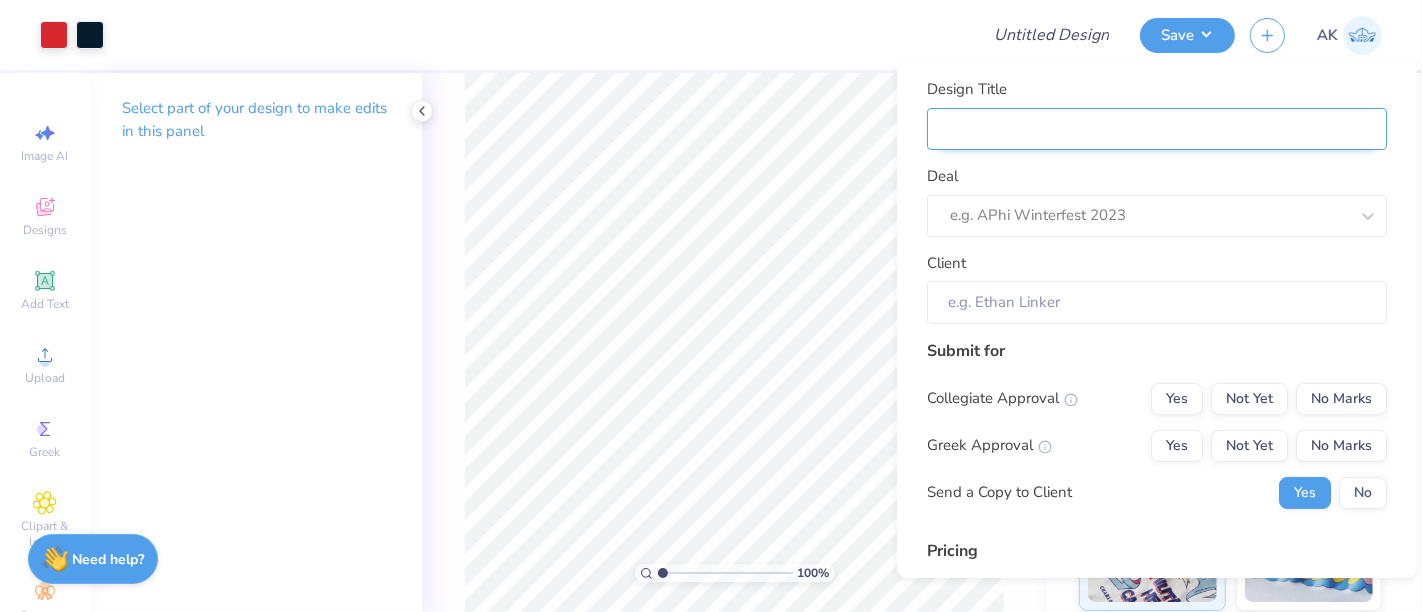 click on "Design Title" at bounding box center [1157, 128] 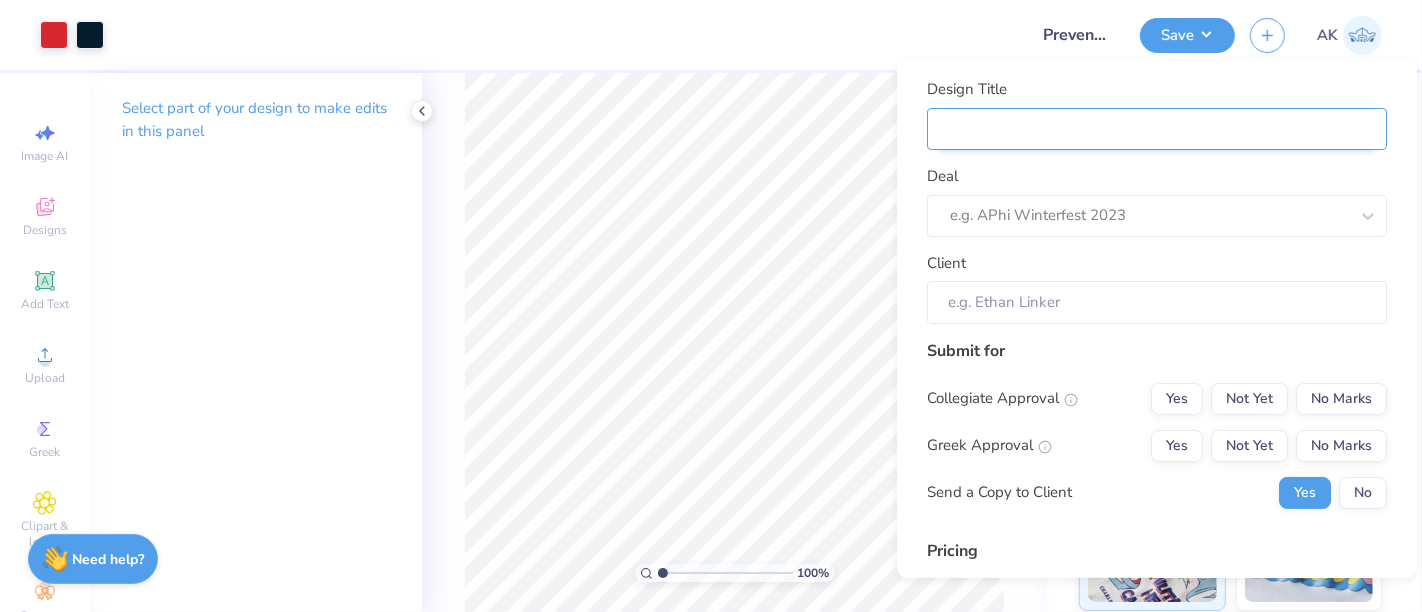 type on "Prevention Resources" 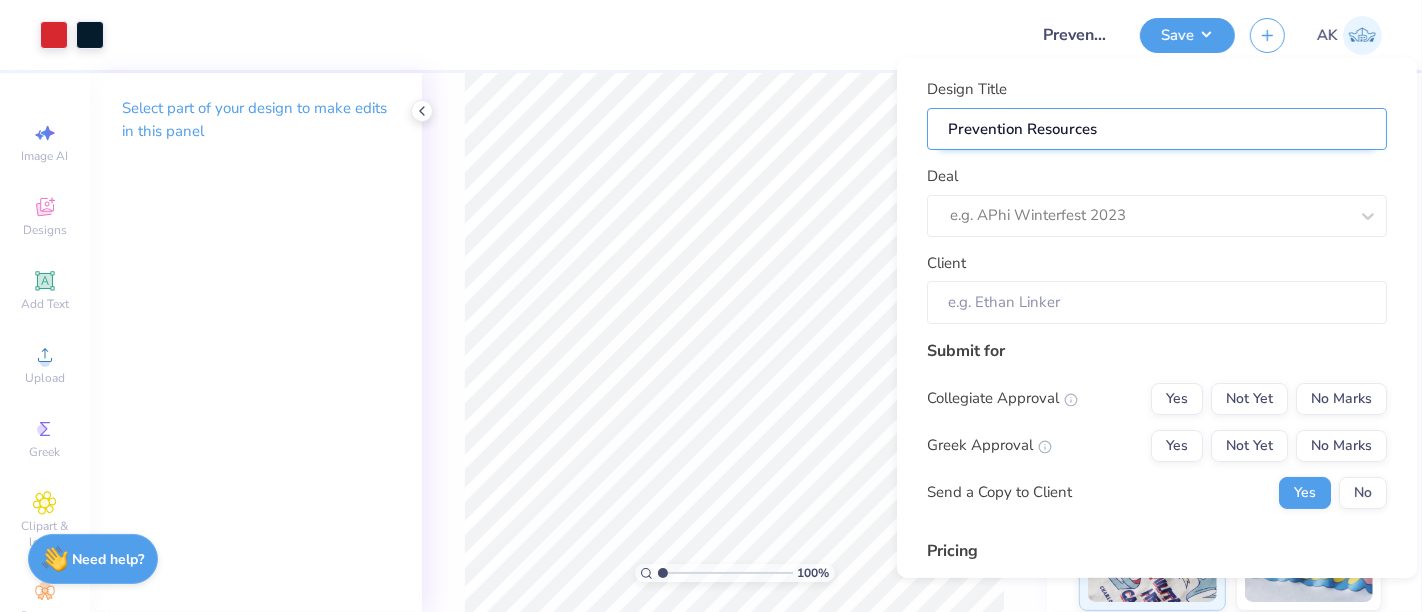type on "Prevention Resources" 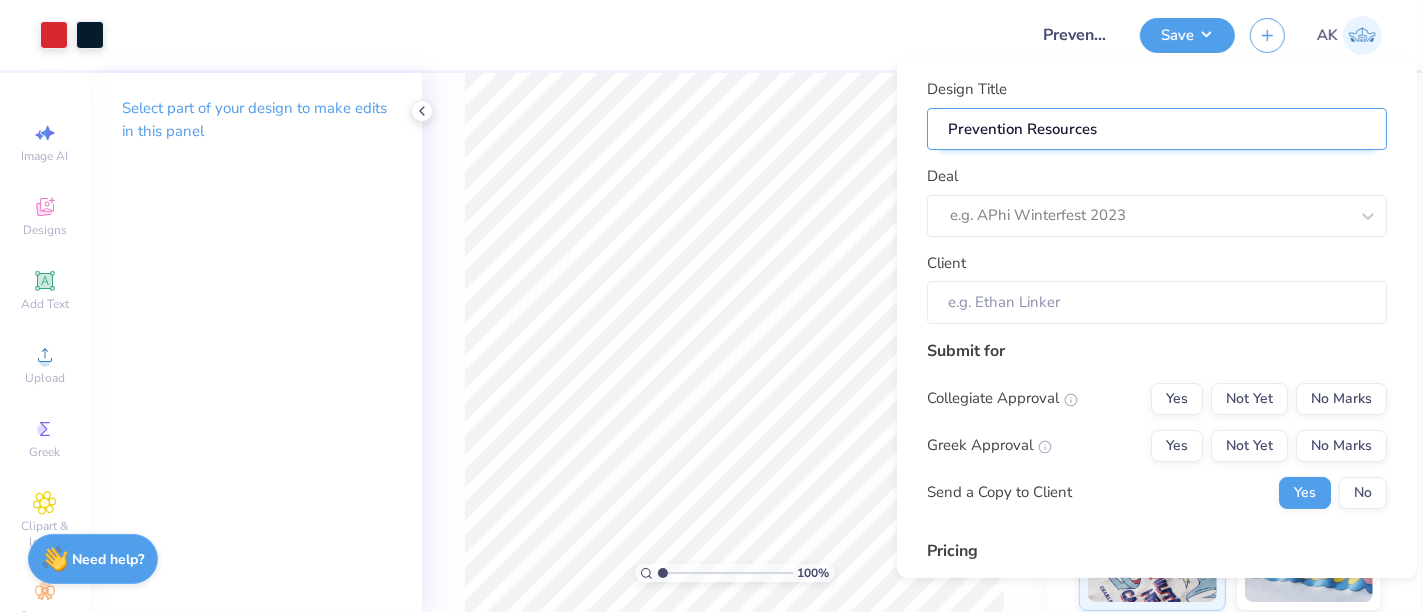 type on "Prevention Resources -" 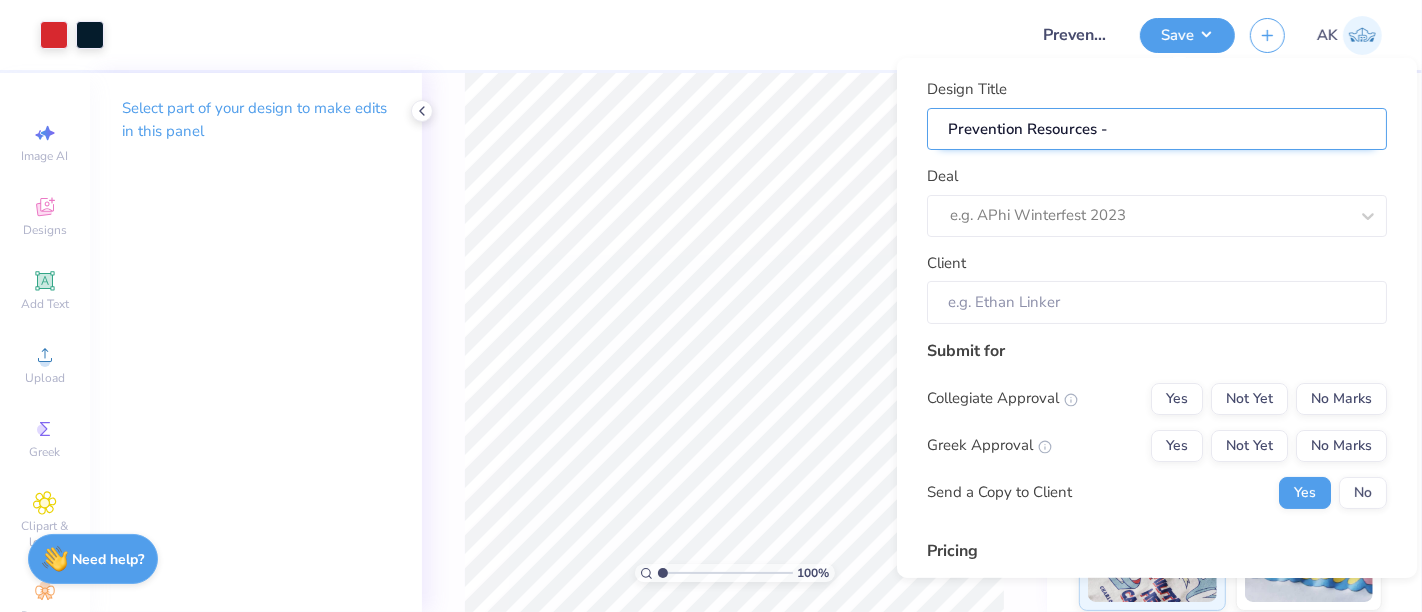 type on "Prevention Resources -" 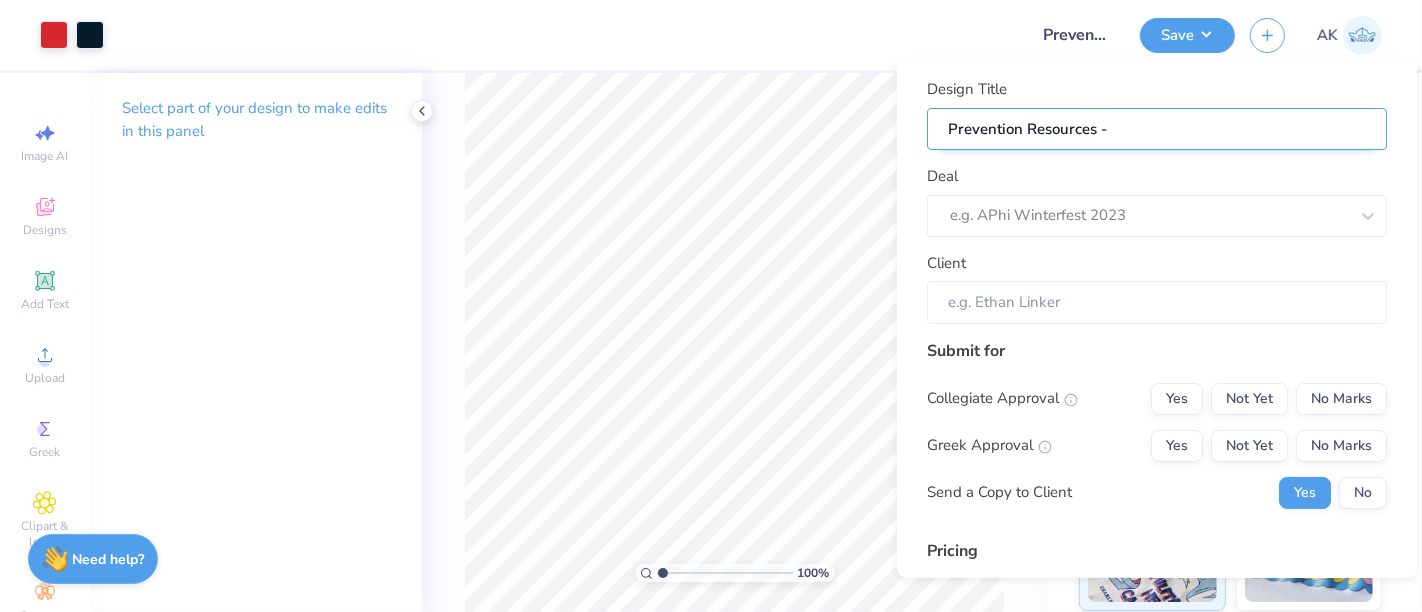 type on "Prevention Resources - m" 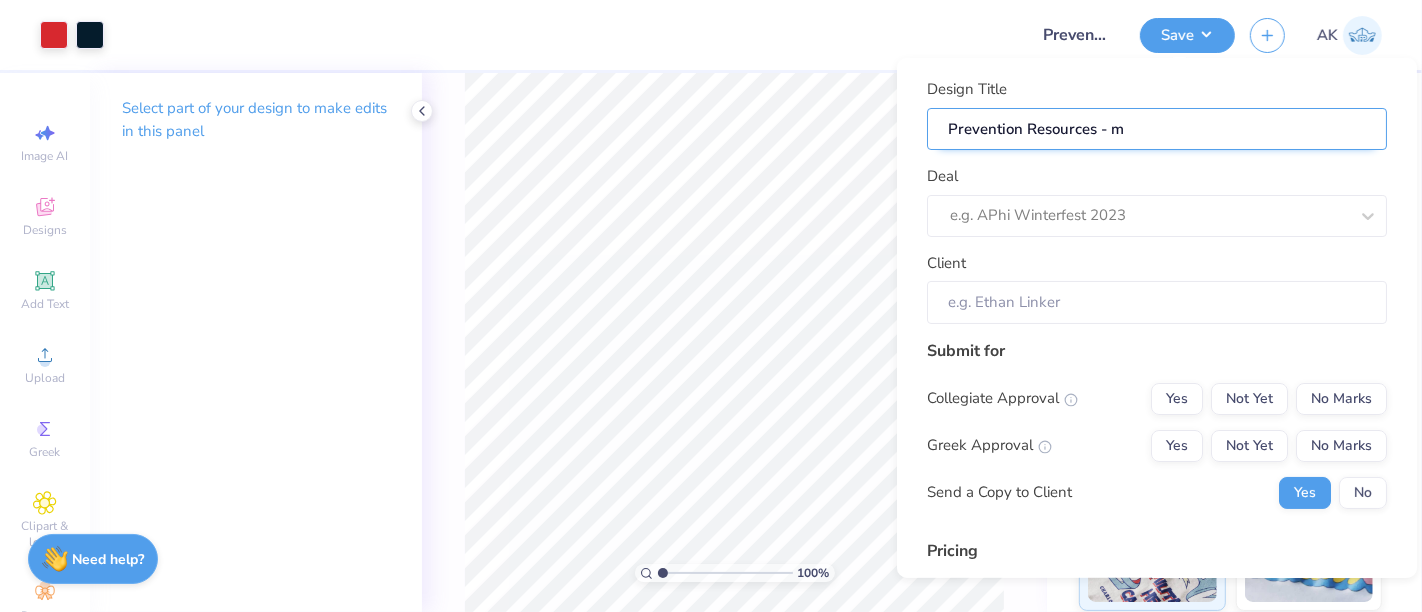 type on "Prevention Resources - me" 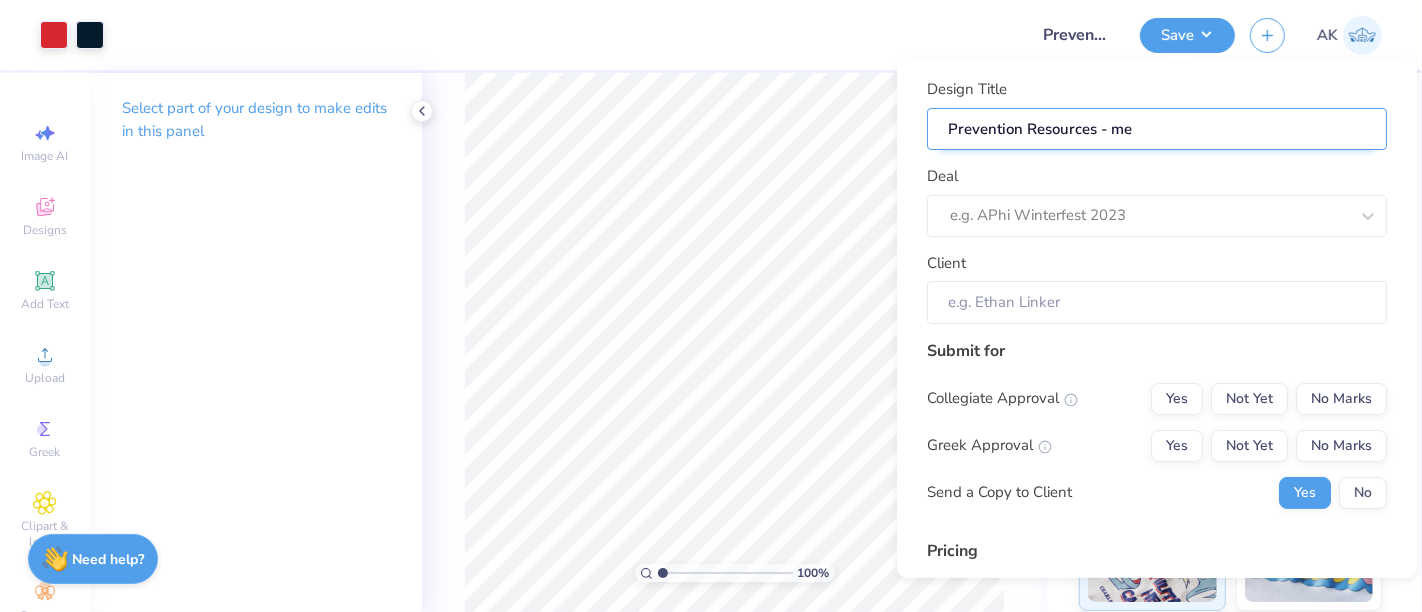 type on "Prevention Resources - mer" 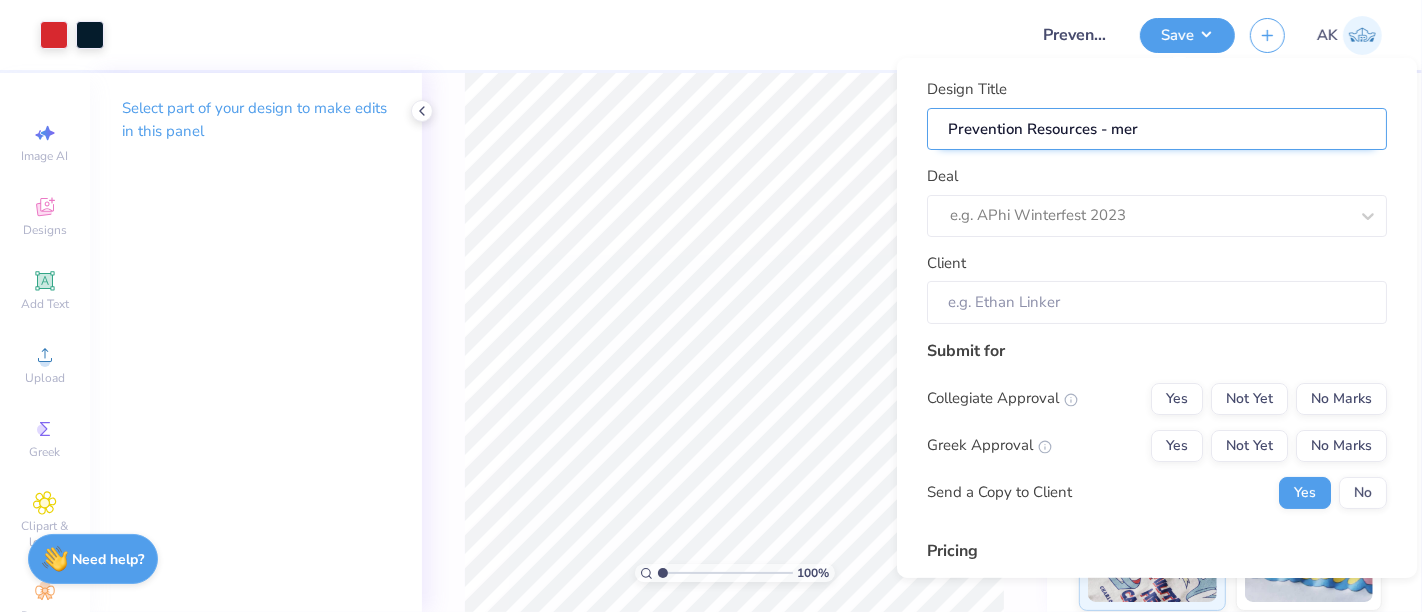 type on "Prevention Resources - merc" 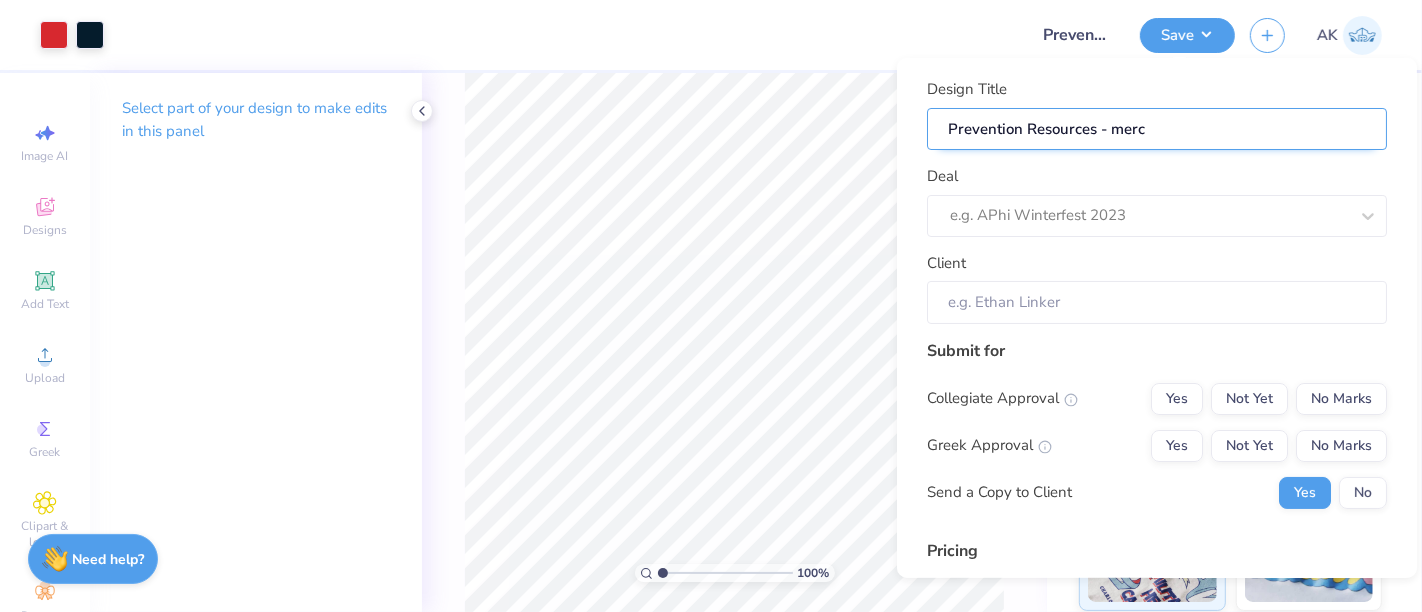 type on "Prevention Resources - merch" 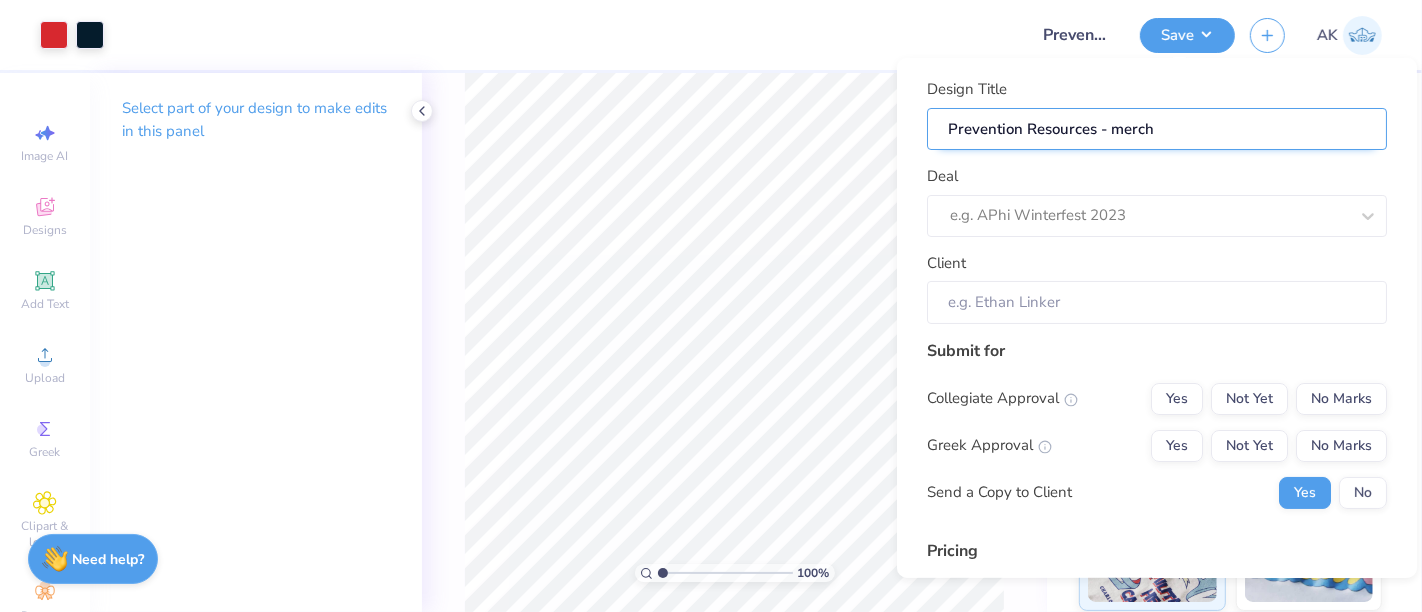 type on "Prevention Resources - merch" 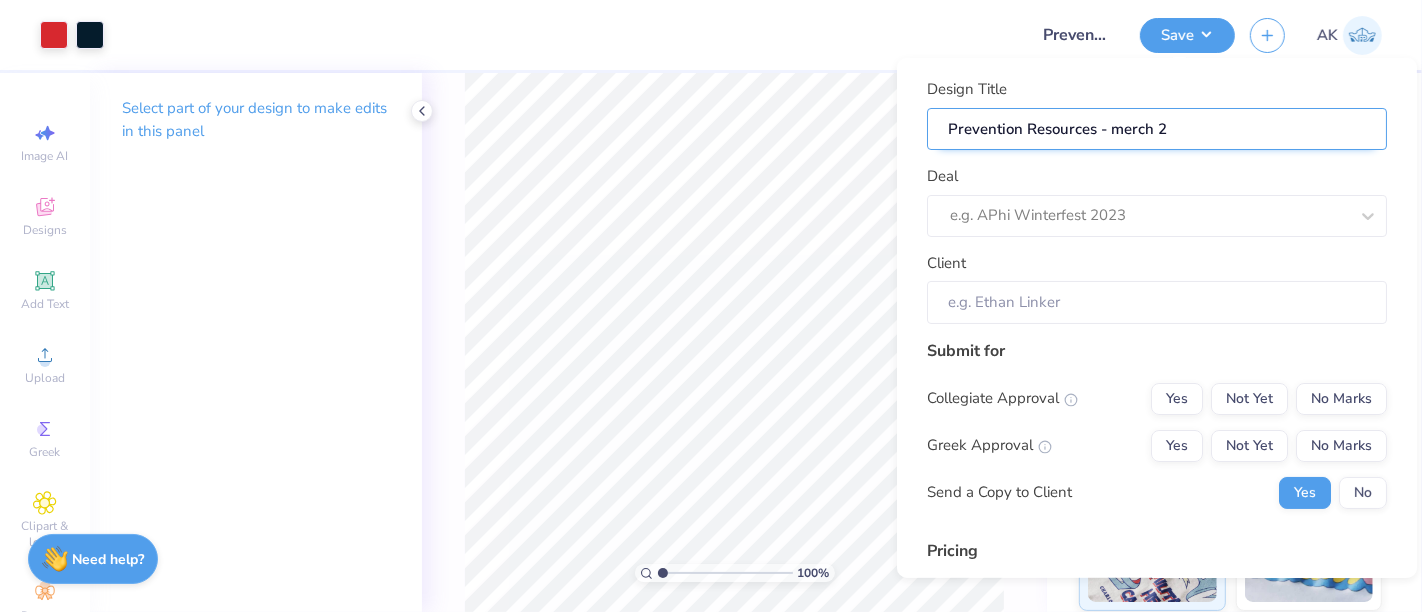 type on "Prevention Resources - merch 20" 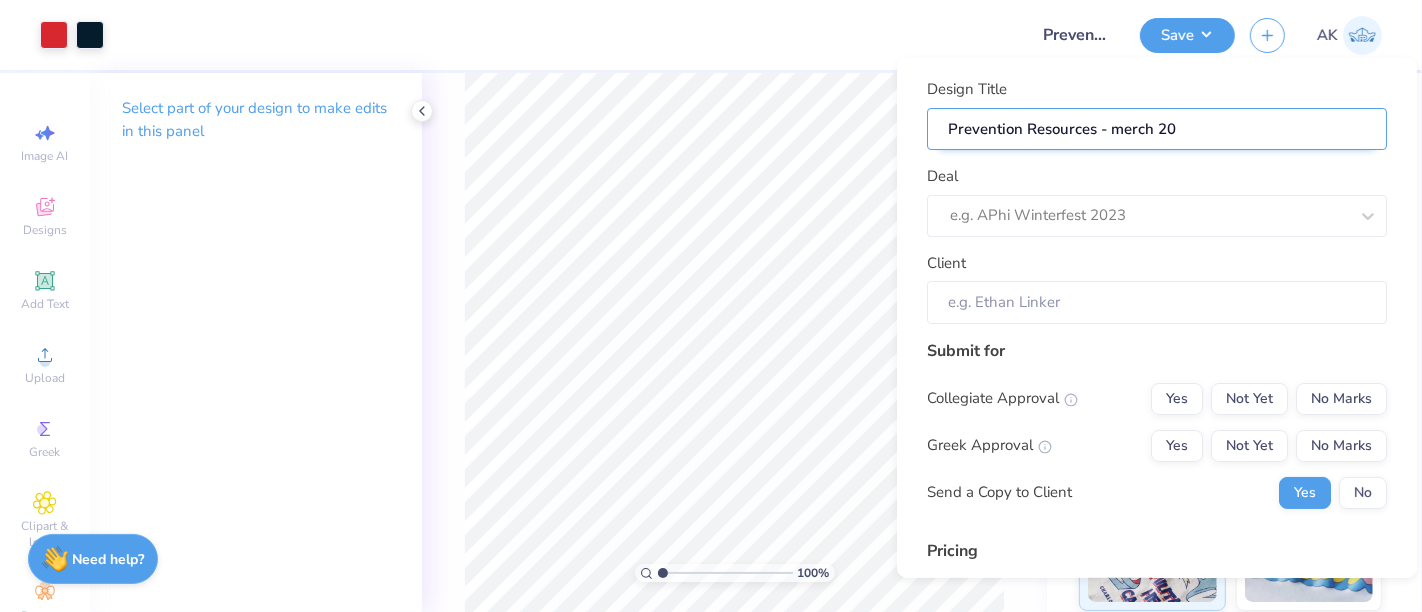 type on "Prevention Resources - merch 202" 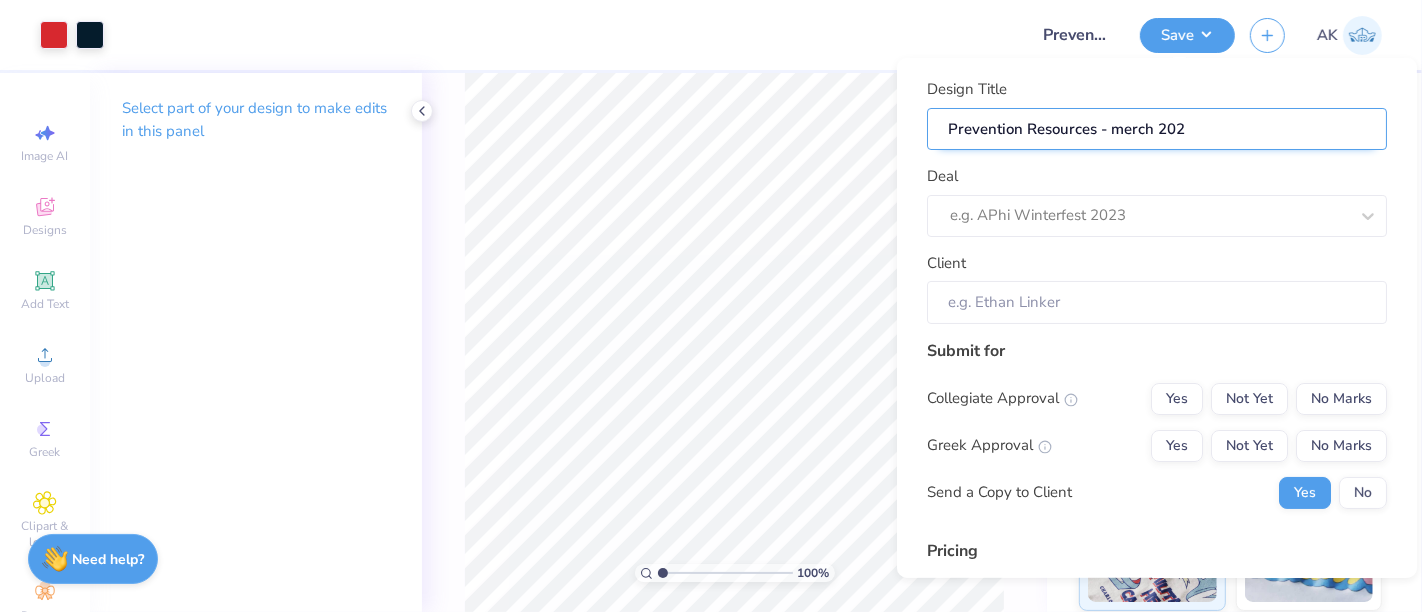 type on "Prevention Resources - merch 2025" 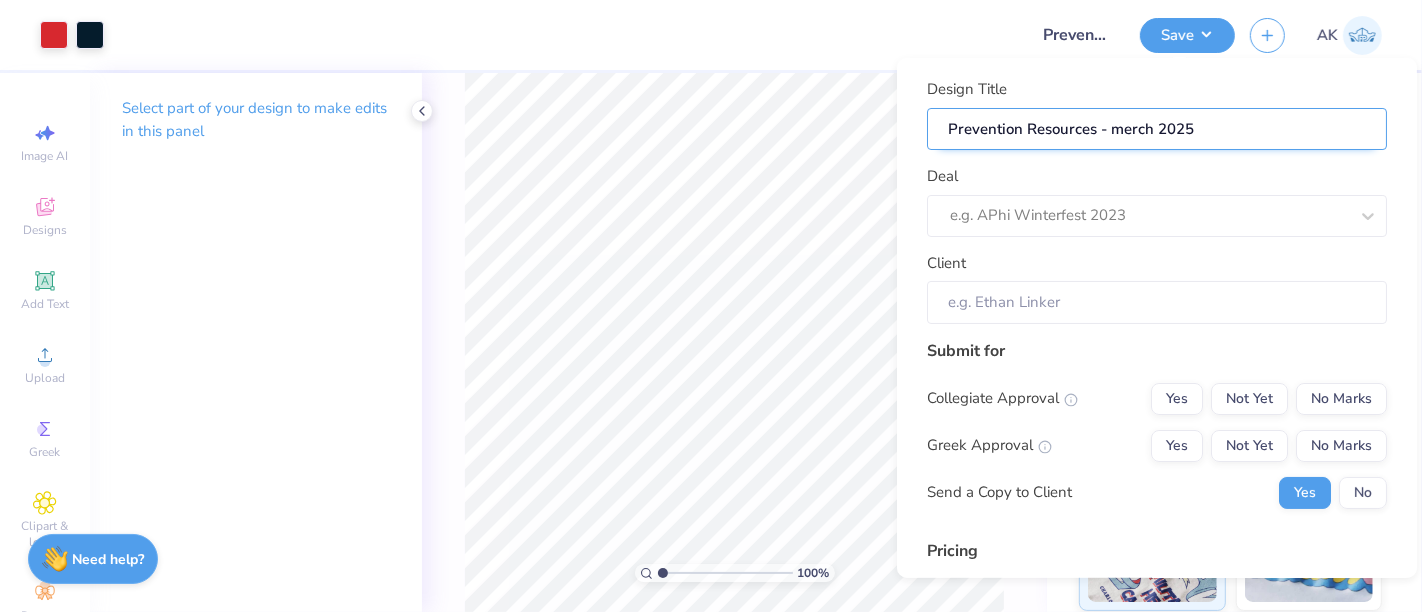 click on "Prevention Resources - merch 2025" at bounding box center [1157, 128] 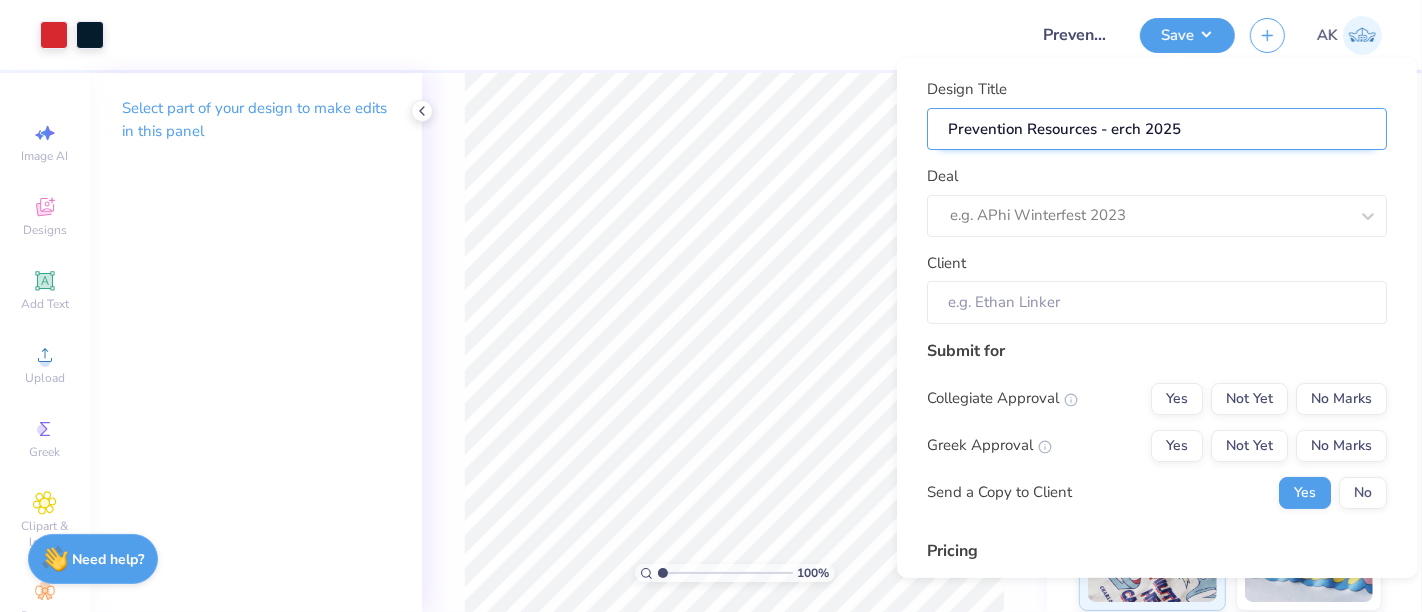 type on "Prevention Resources - Merch 2025" 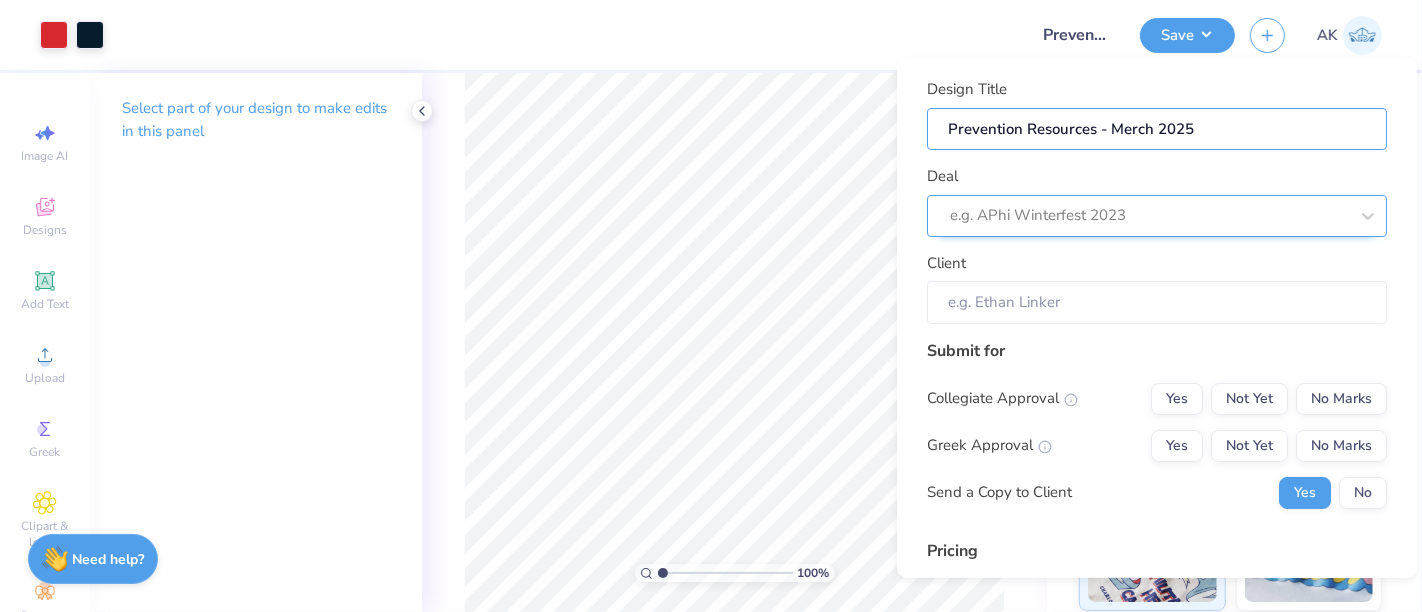type on "Prevention Resources - Merch 2025" 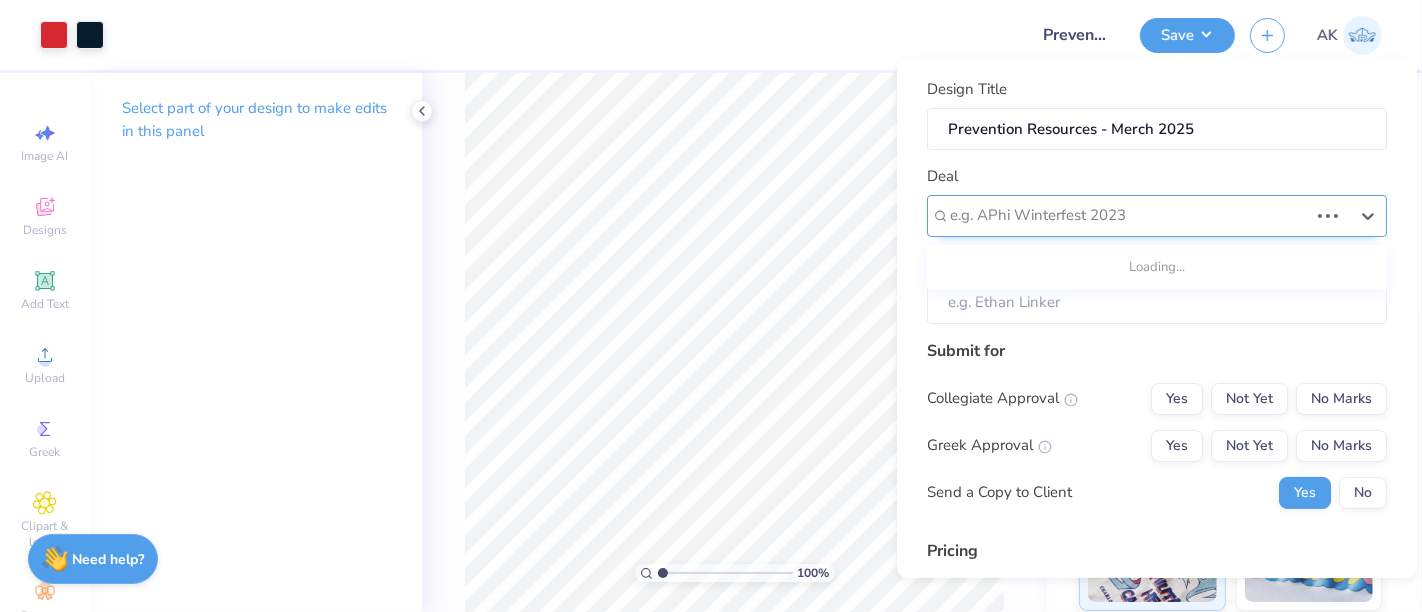 click at bounding box center (1129, 215) 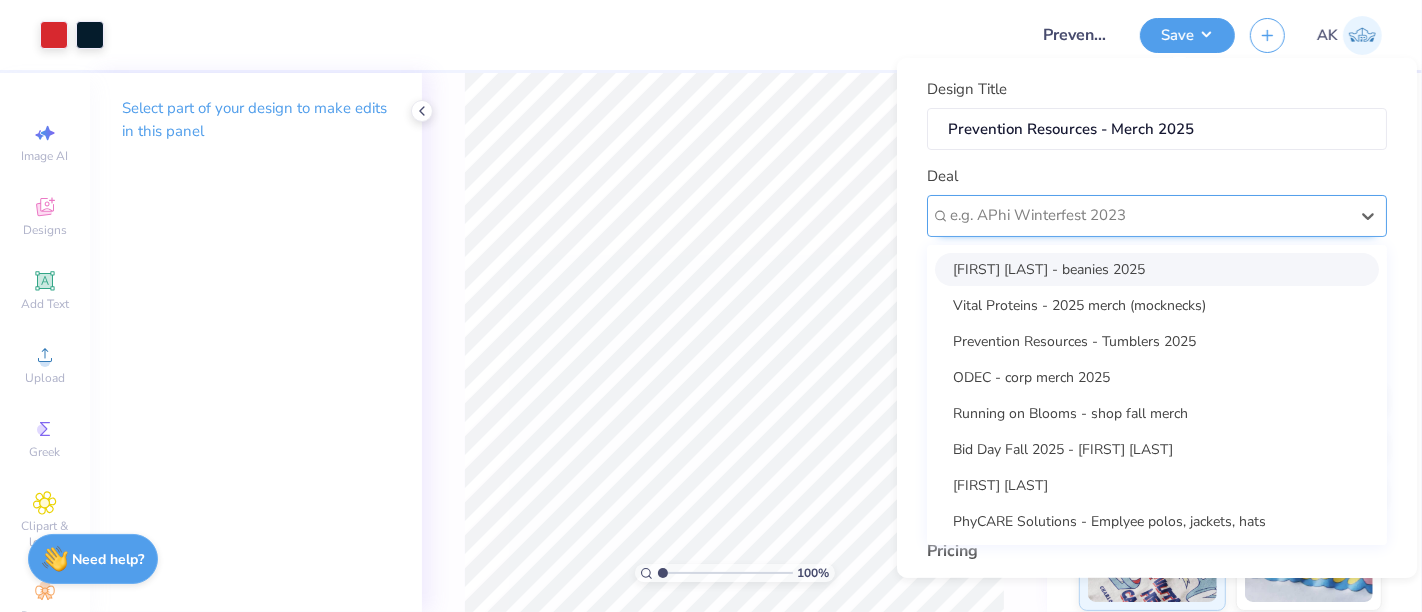 paste on "Prevention Resources" 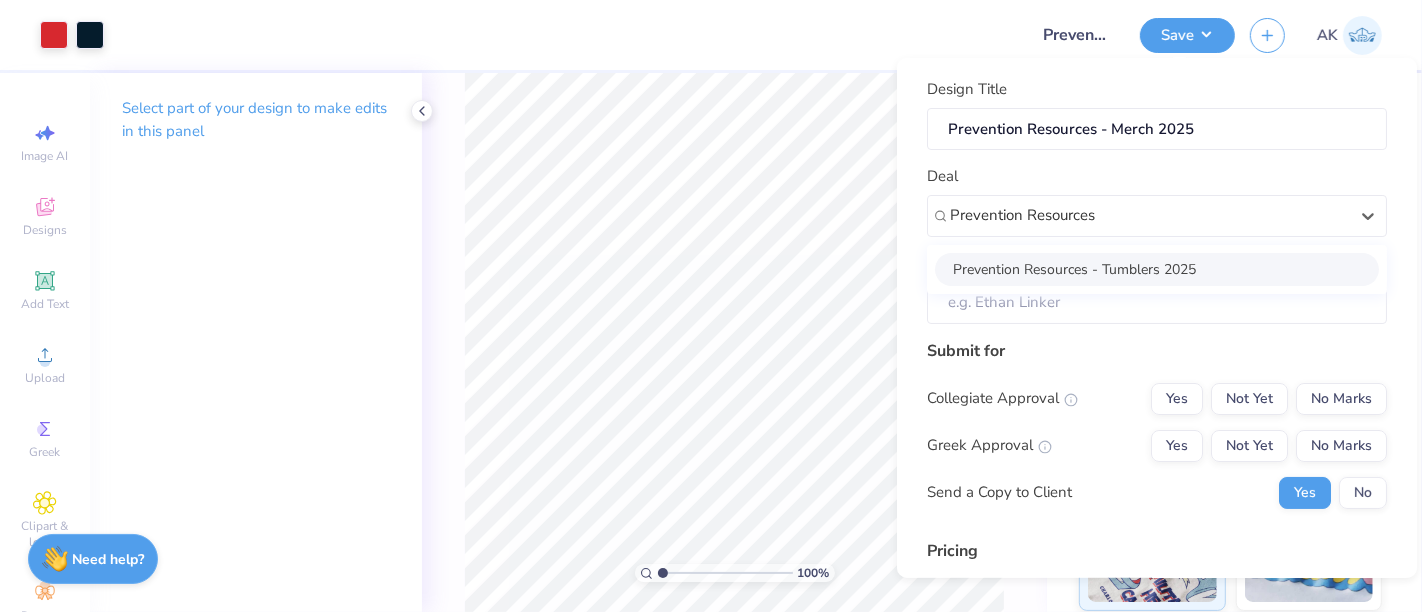 click on "Prevention Resources - Tumblers 2025" at bounding box center [1157, 268] 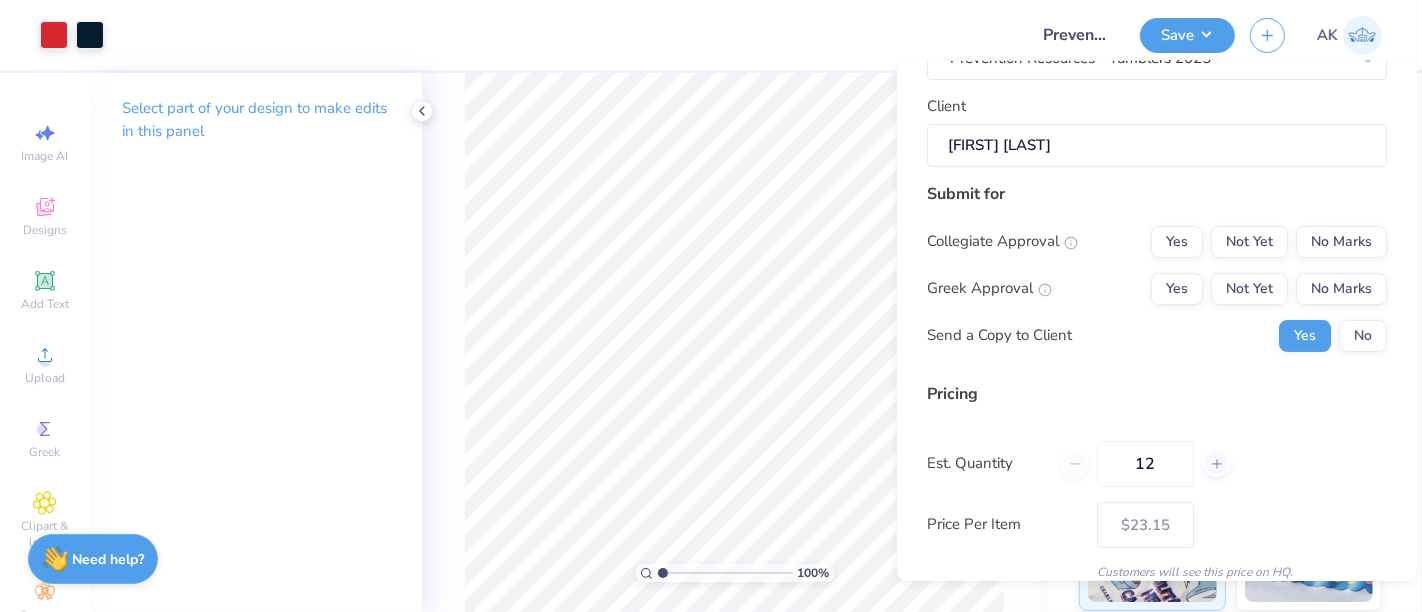 scroll, scrollTop: 164, scrollLeft: 0, axis: vertical 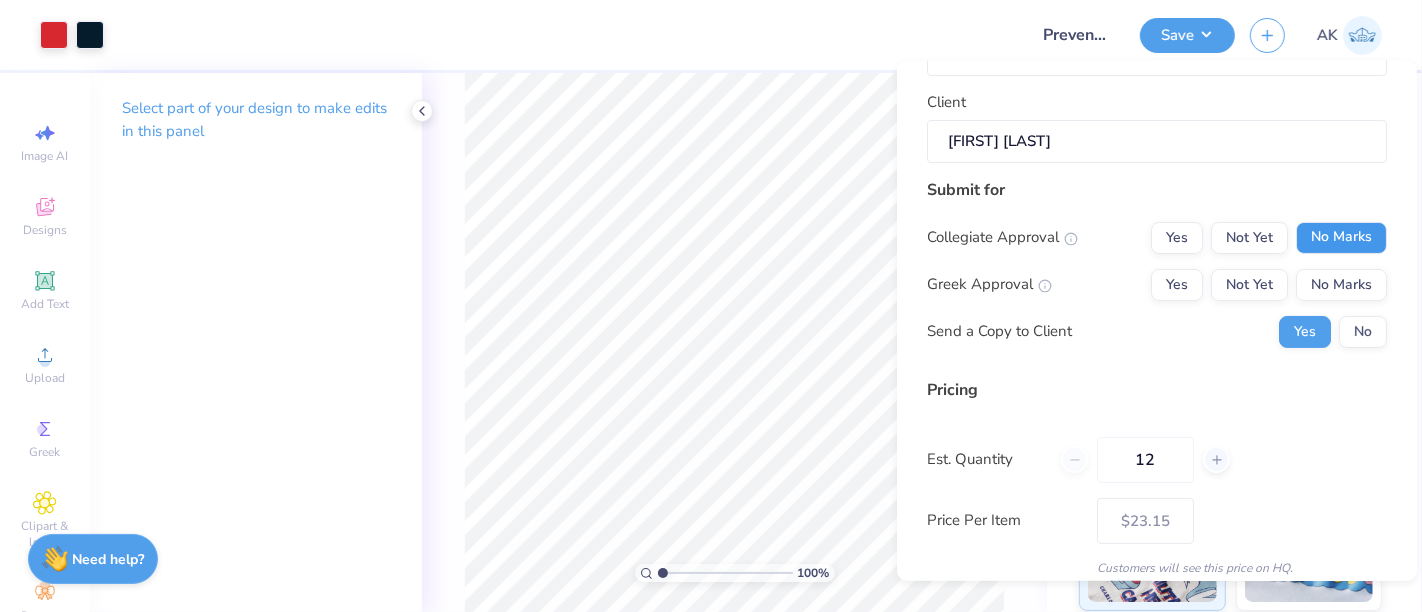 click on "No Marks" at bounding box center [1341, 237] 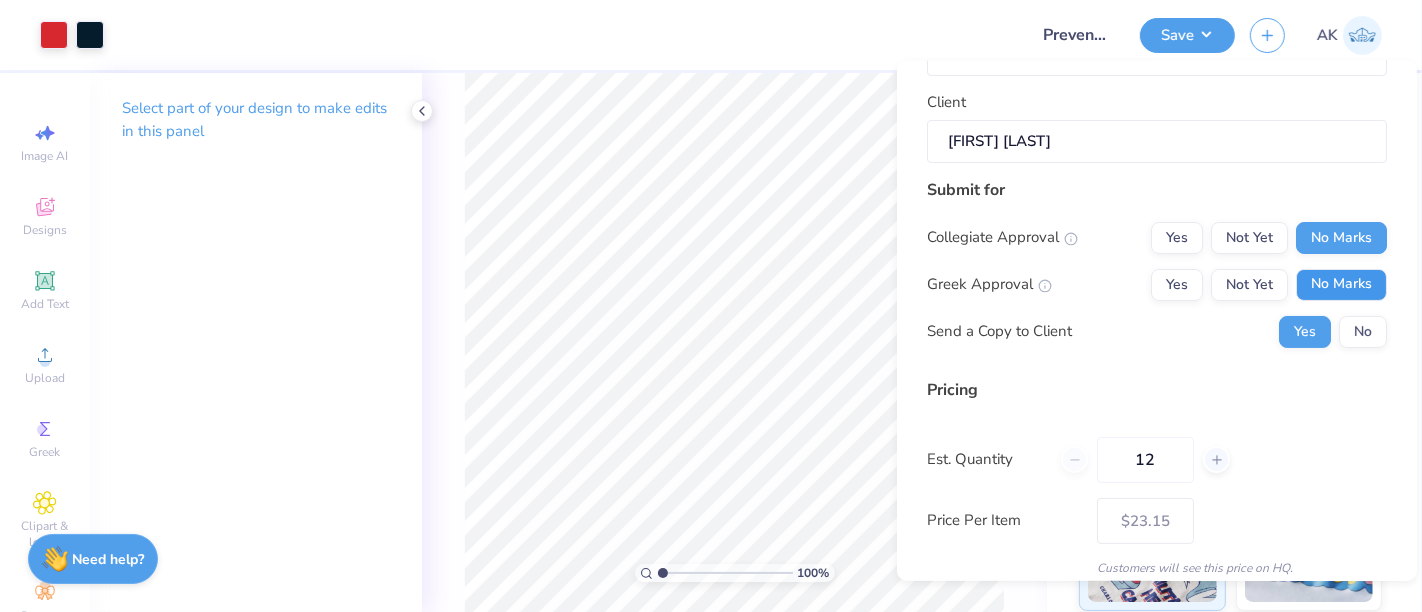 click on "No Marks" at bounding box center [1341, 284] 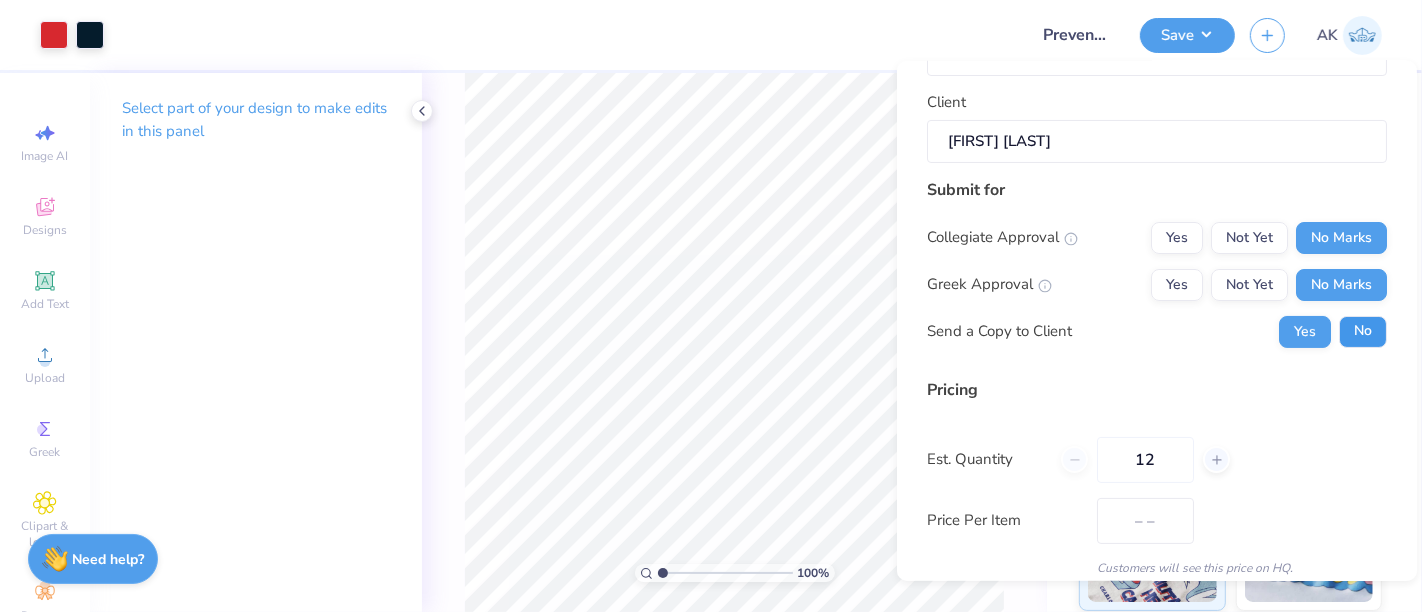 click on "No" at bounding box center [1363, 331] 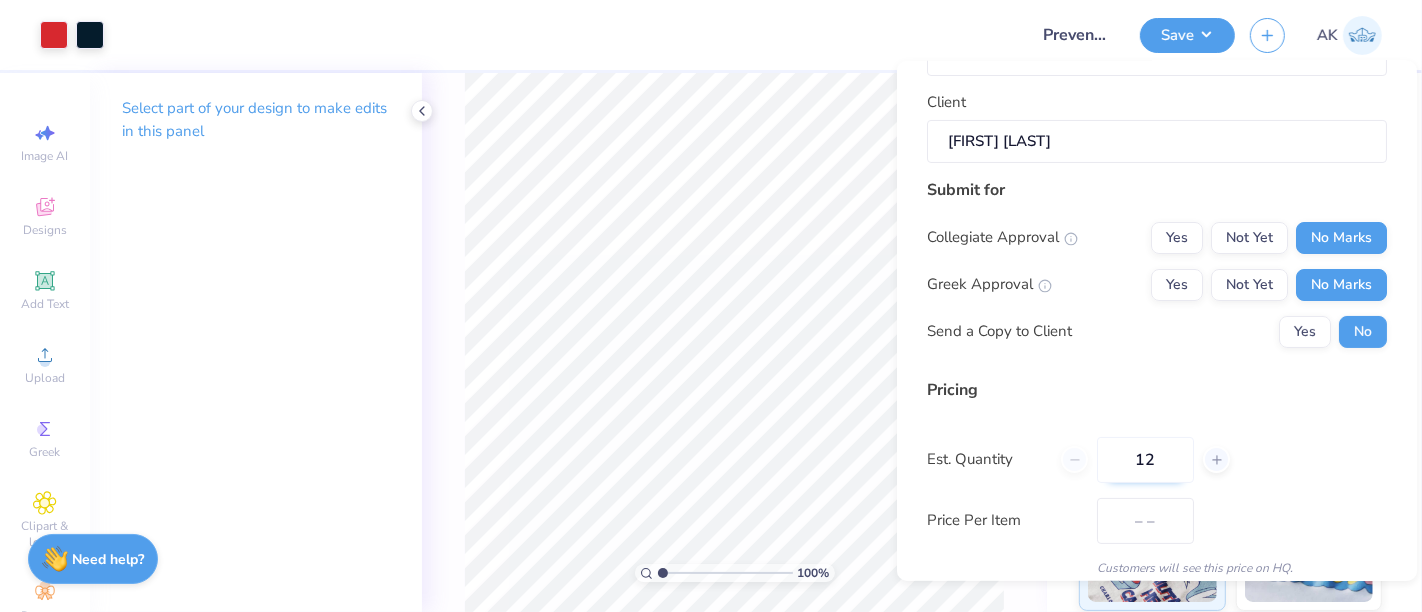 type on "$23.15" 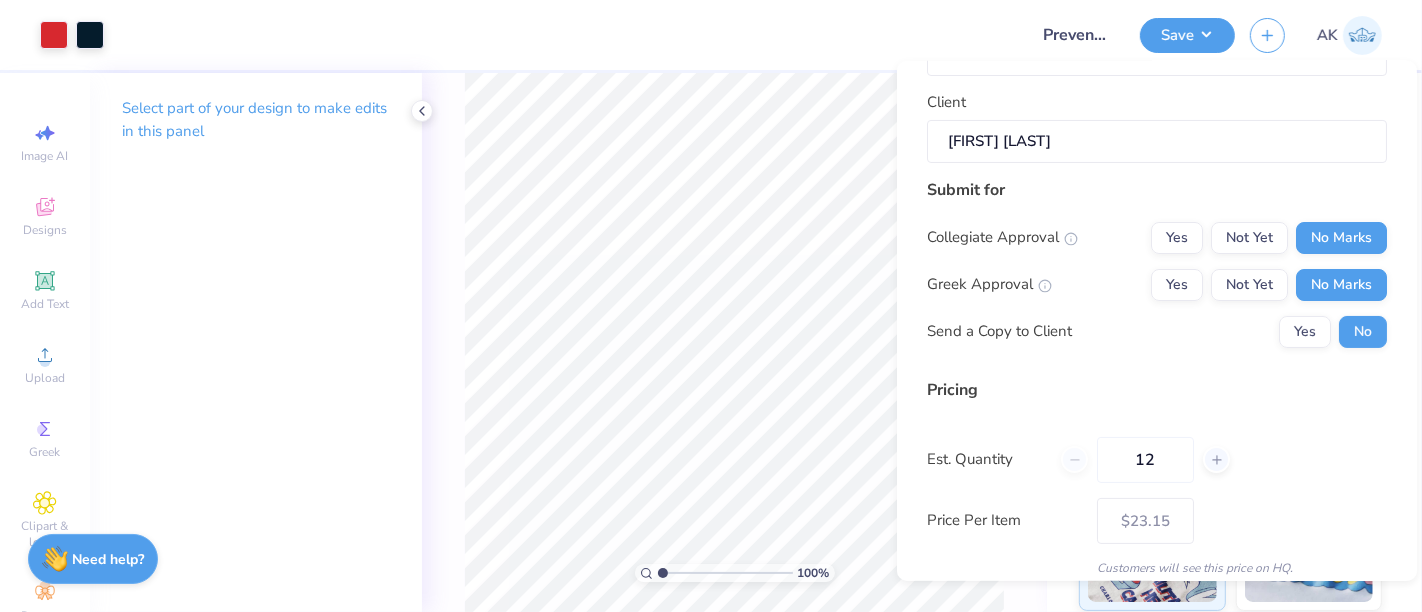 drag, startPoint x: 1160, startPoint y: 442, endPoint x: 1045, endPoint y: 470, distance: 118.35962 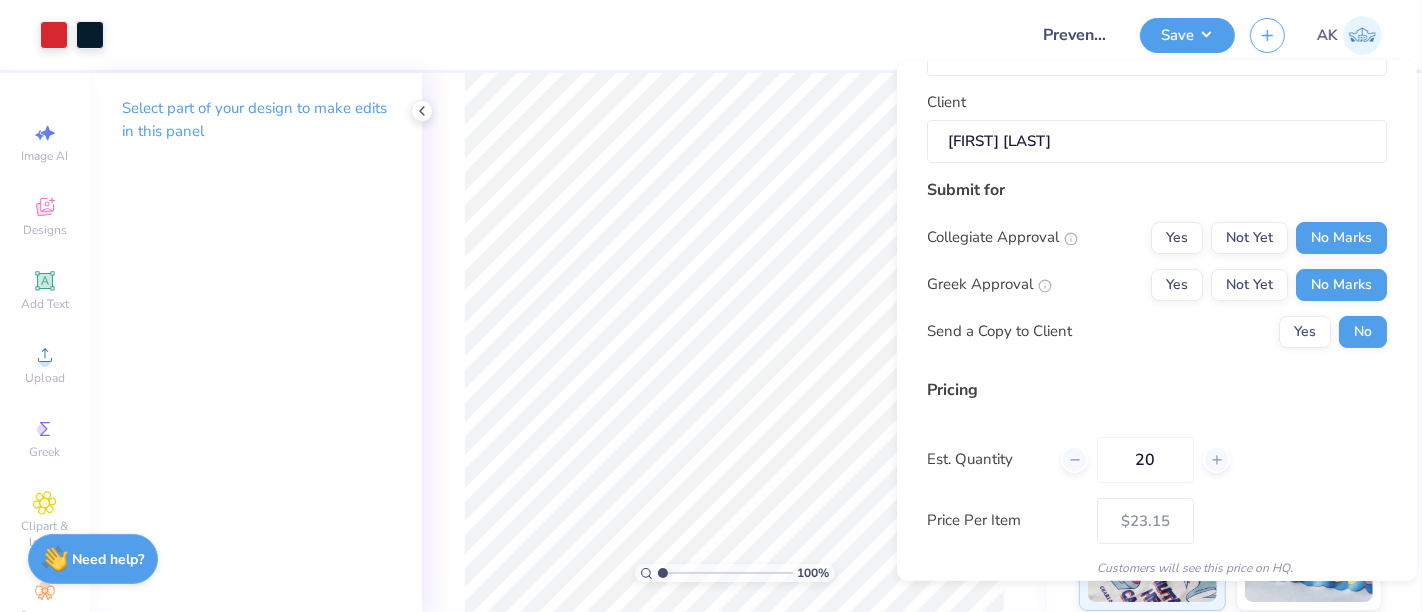type on "200" 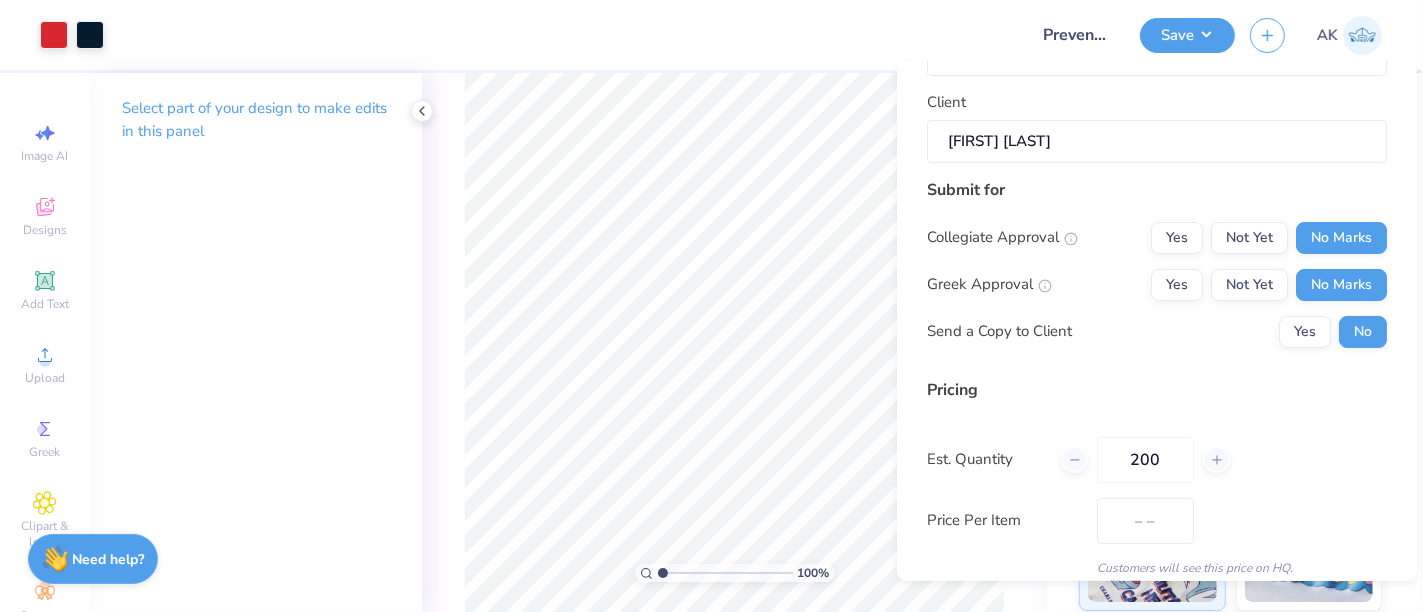 type on "$8.37" 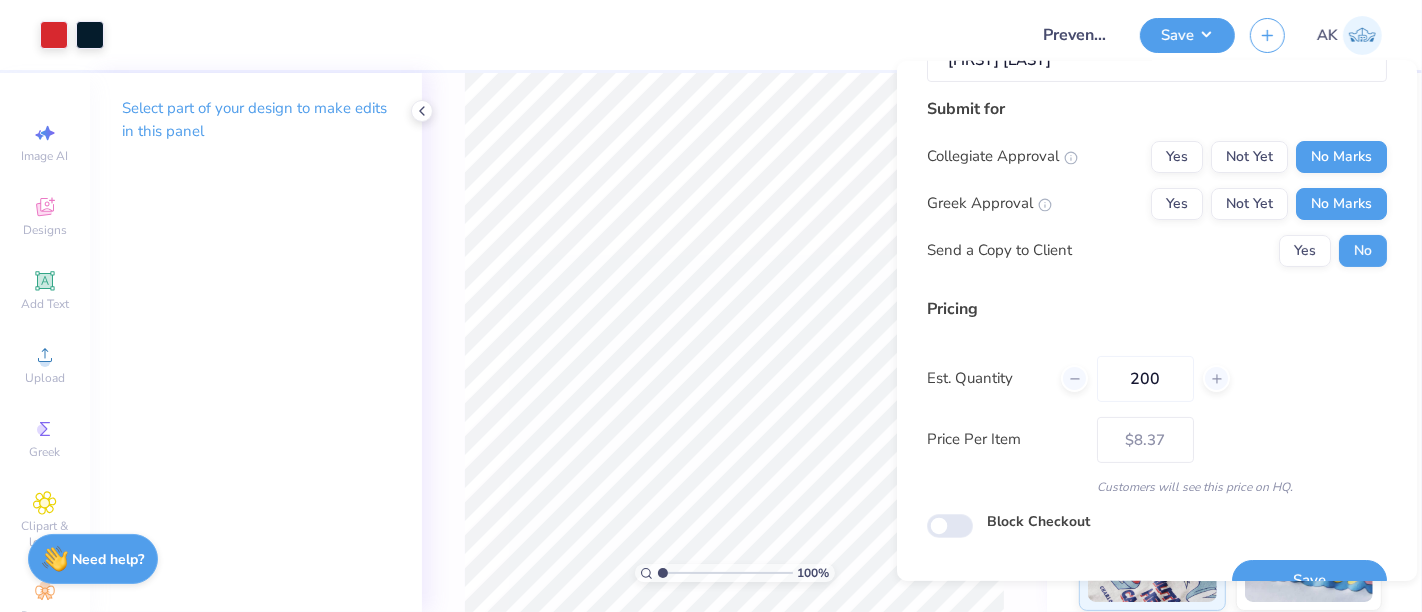 scroll, scrollTop: 282, scrollLeft: 0, axis: vertical 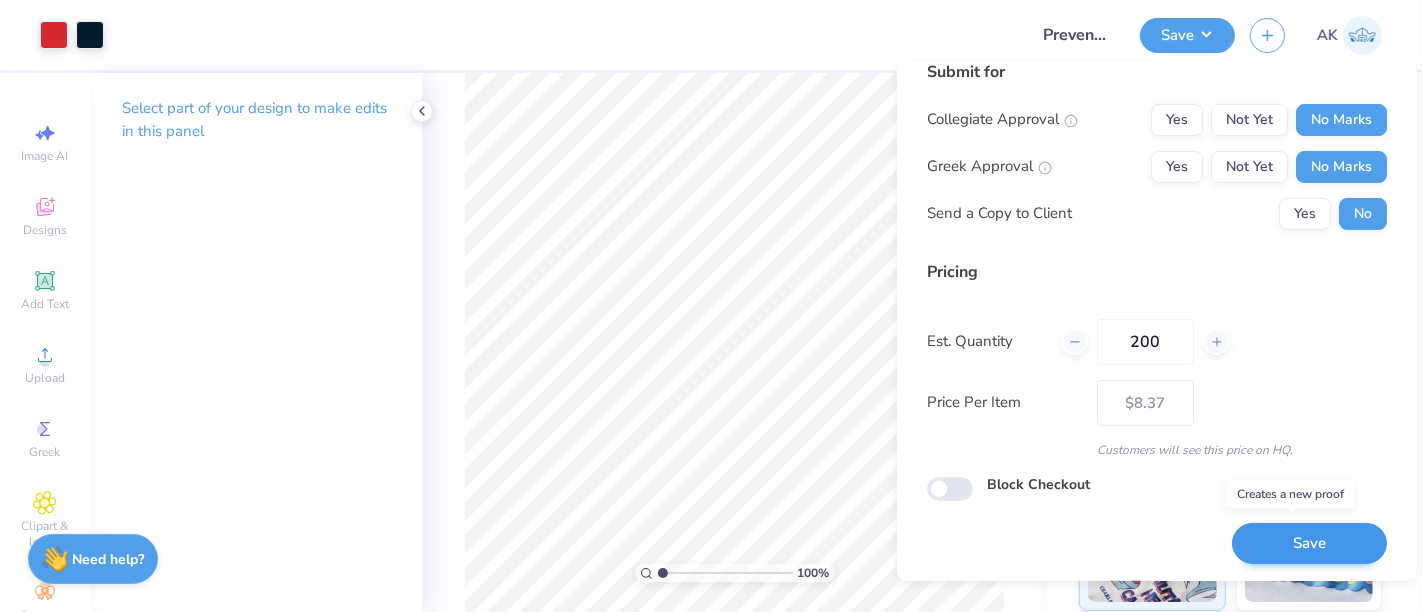 type on "200" 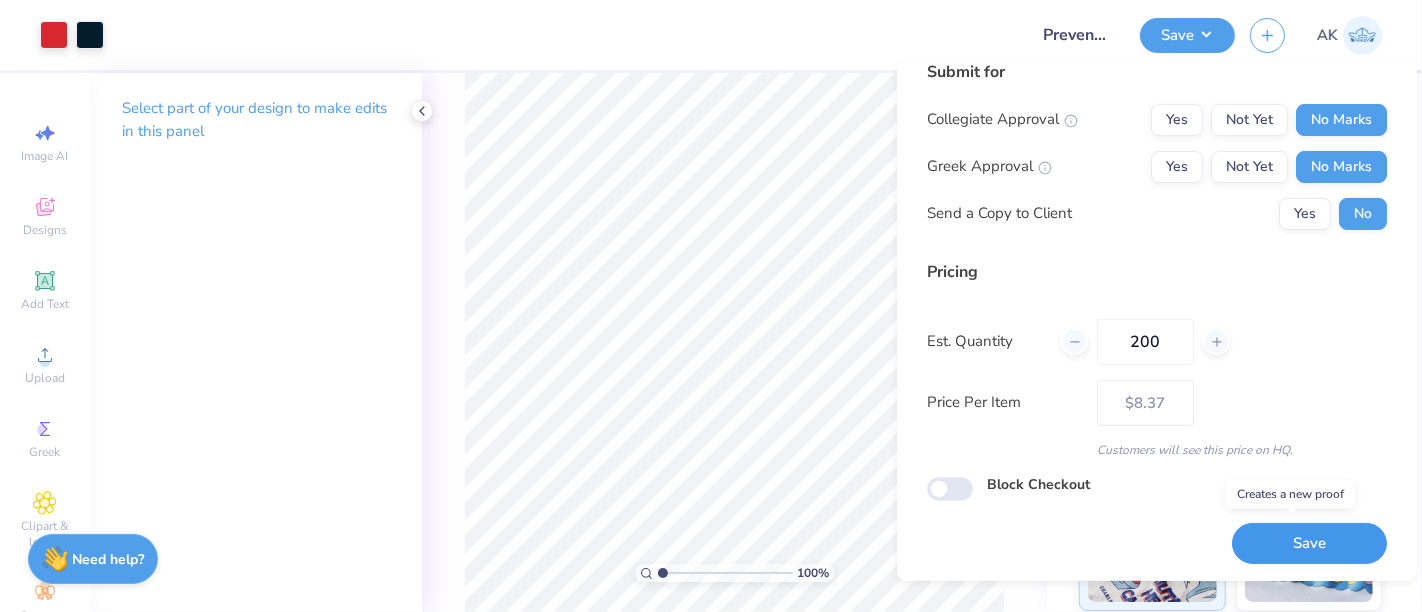 click on "Save" at bounding box center [1309, 543] 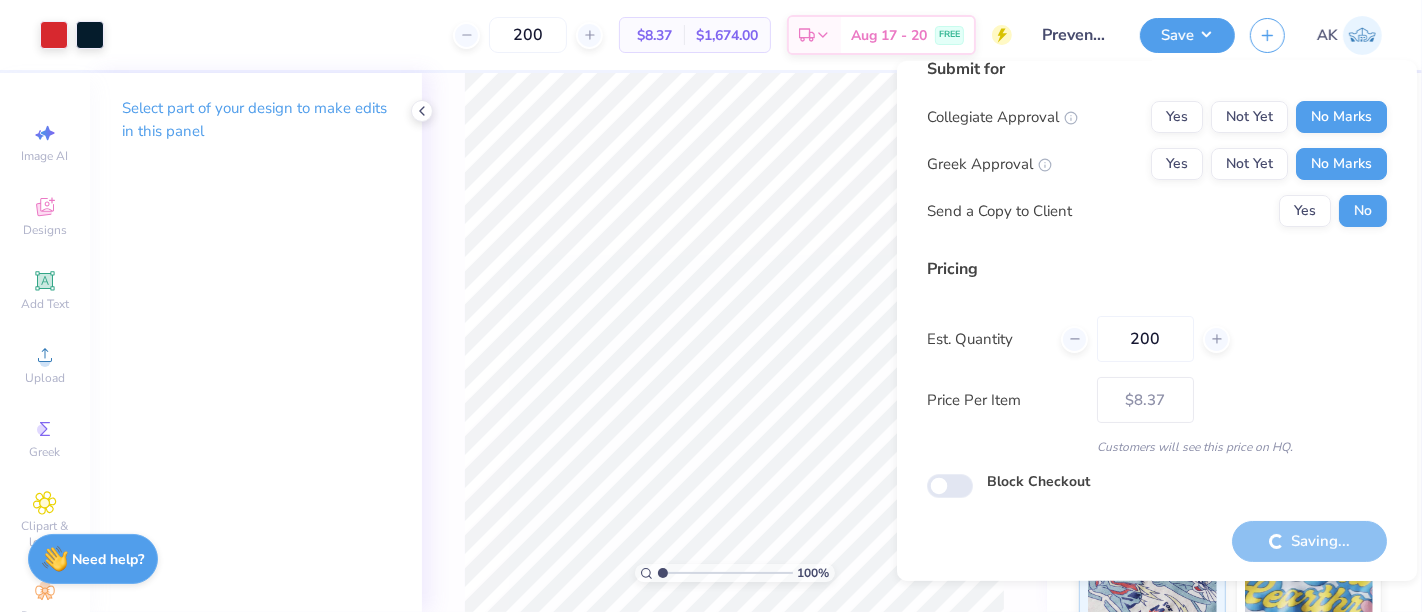 type on "– –" 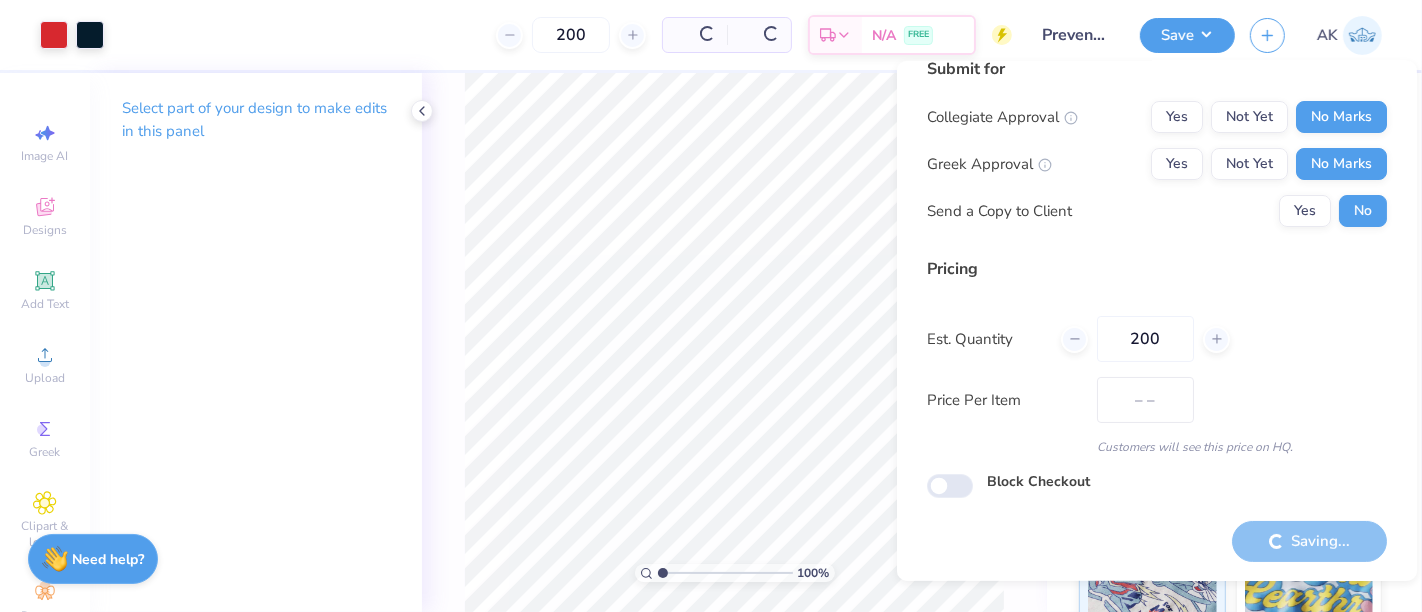 scroll, scrollTop: 22, scrollLeft: 0, axis: vertical 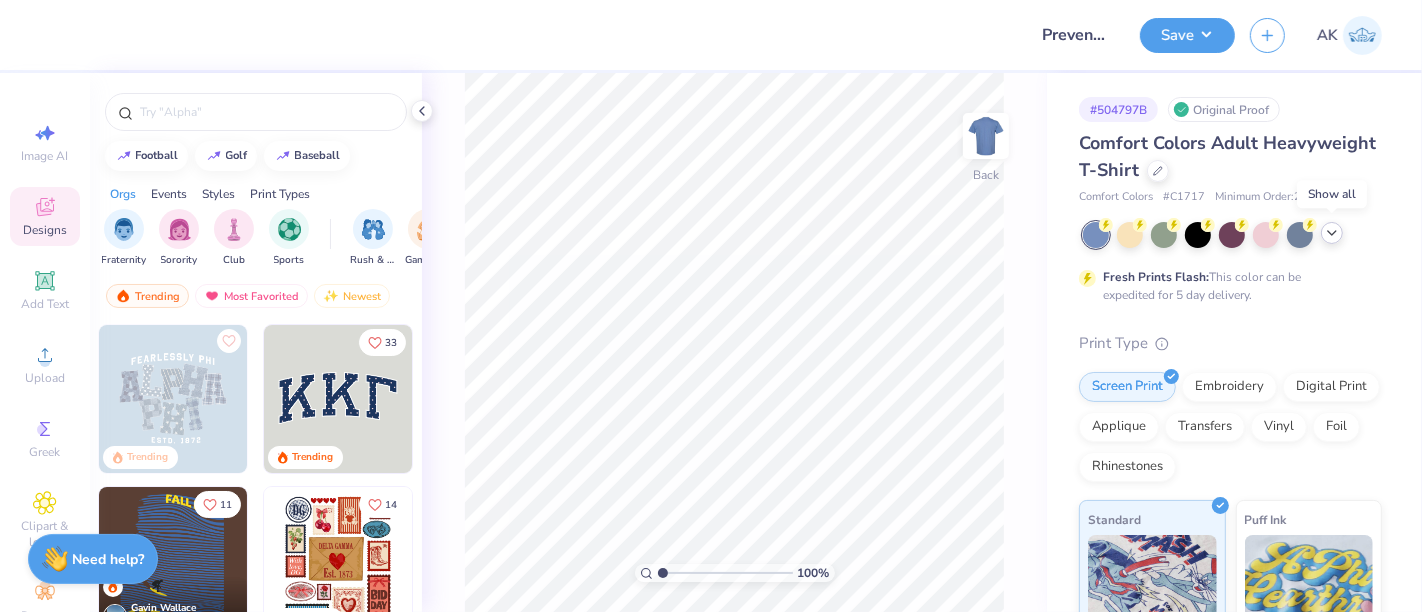 click 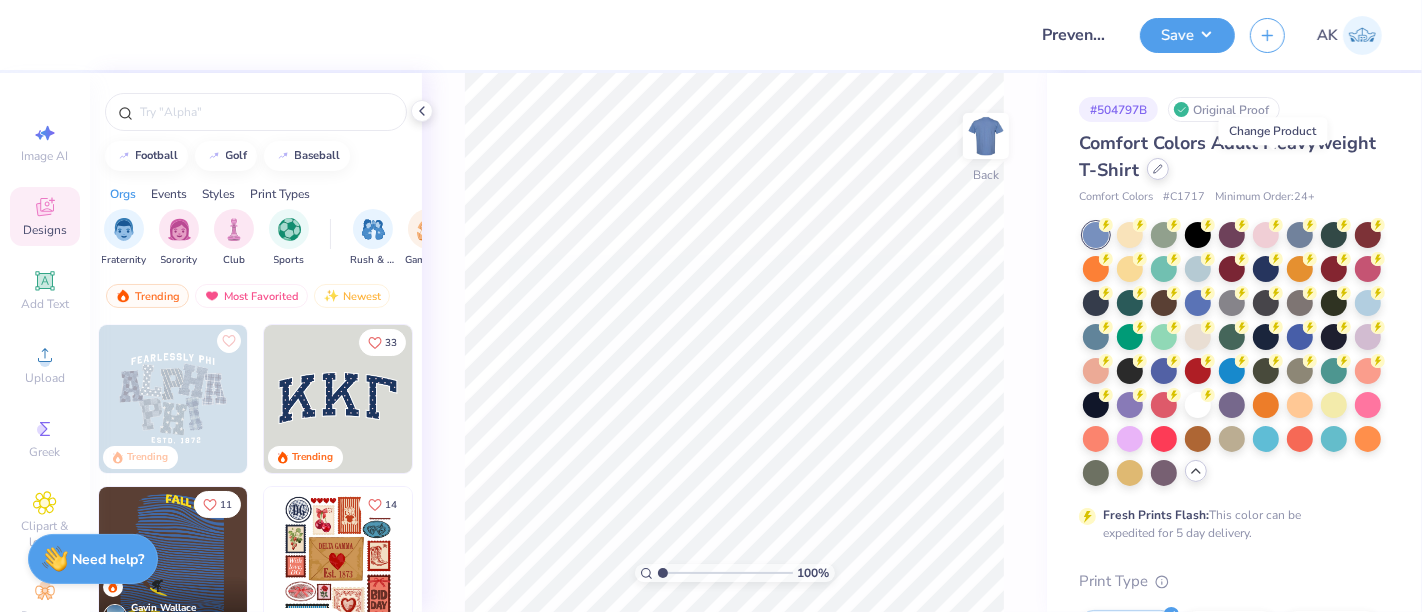 click at bounding box center [1158, 169] 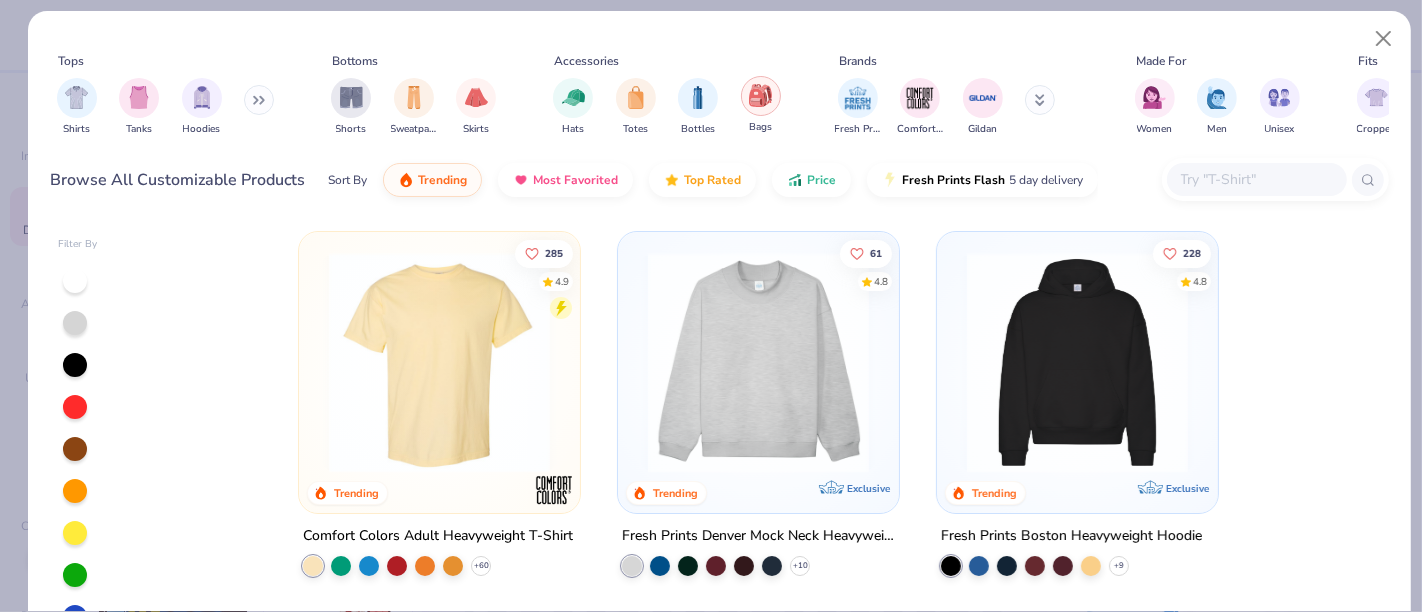 click at bounding box center [761, 96] 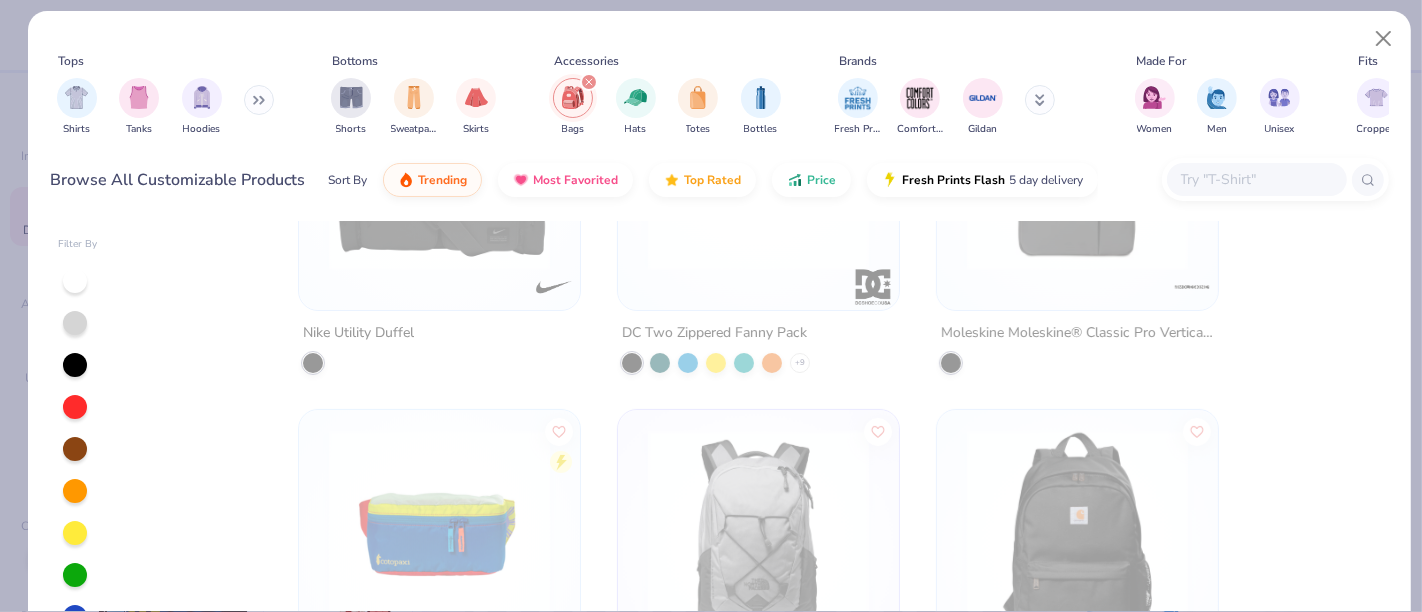 scroll, scrollTop: 573, scrollLeft: 0, axis: vertical 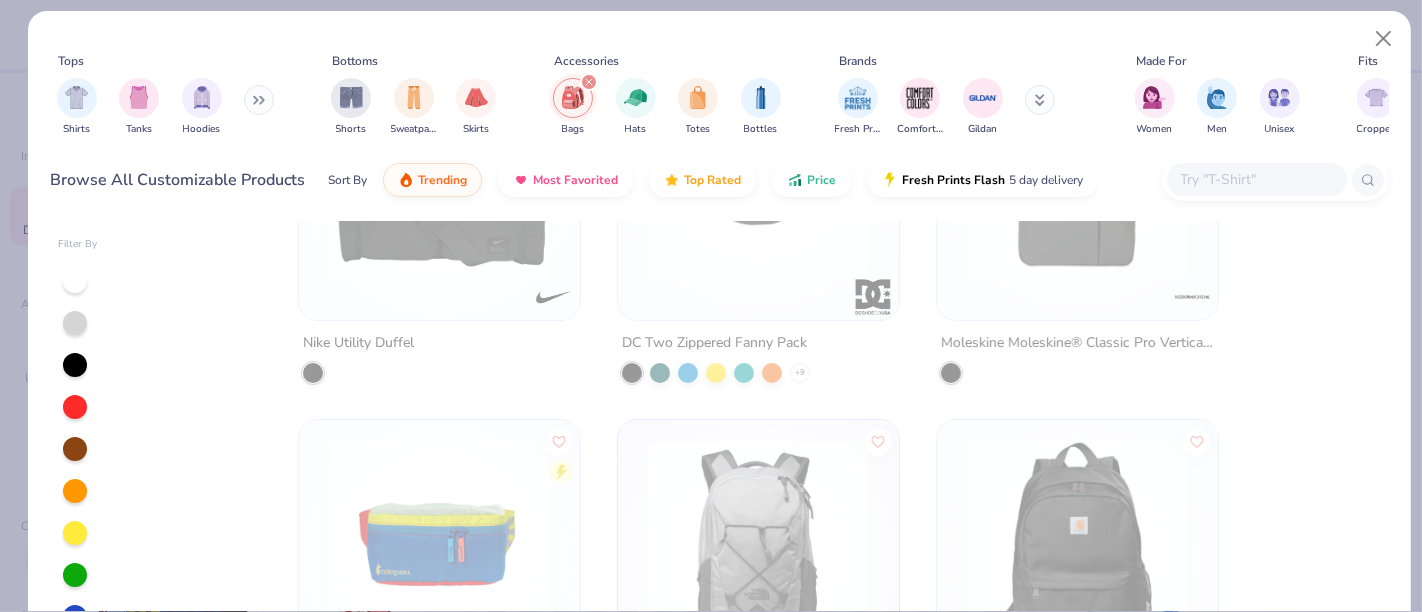 click on "Bags Hats Totes Bottles" at bounding box center [667, 107] 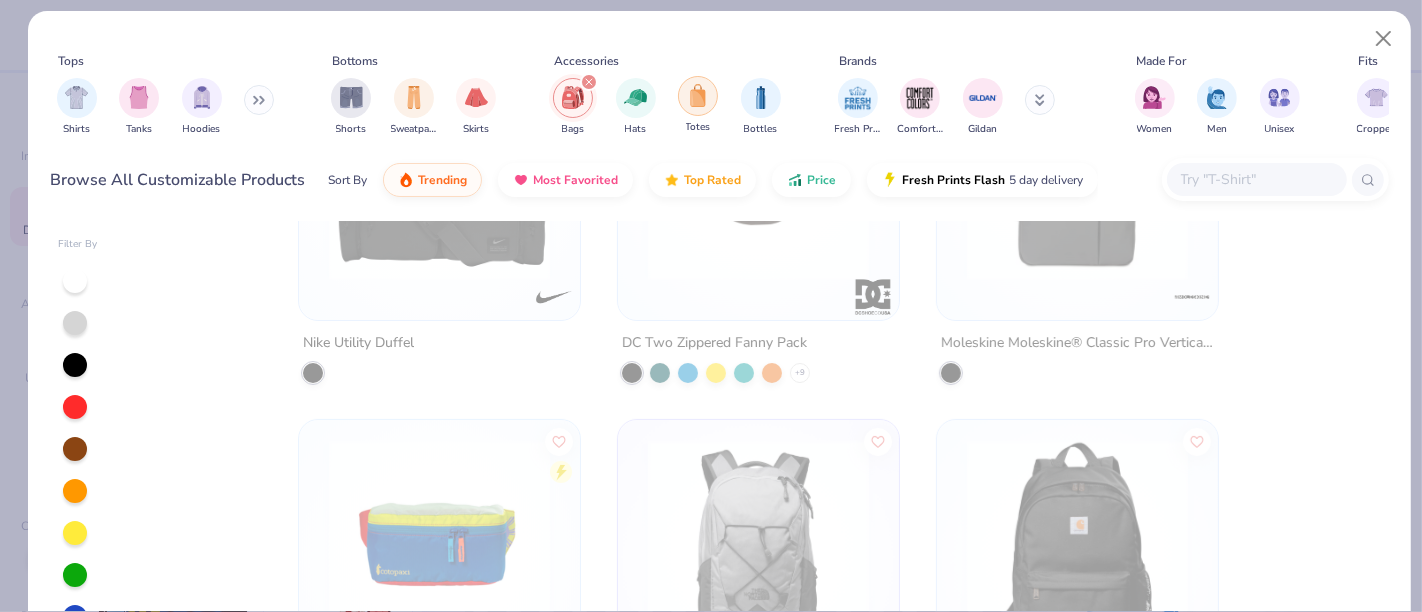 click at bounding box center [698, 95] 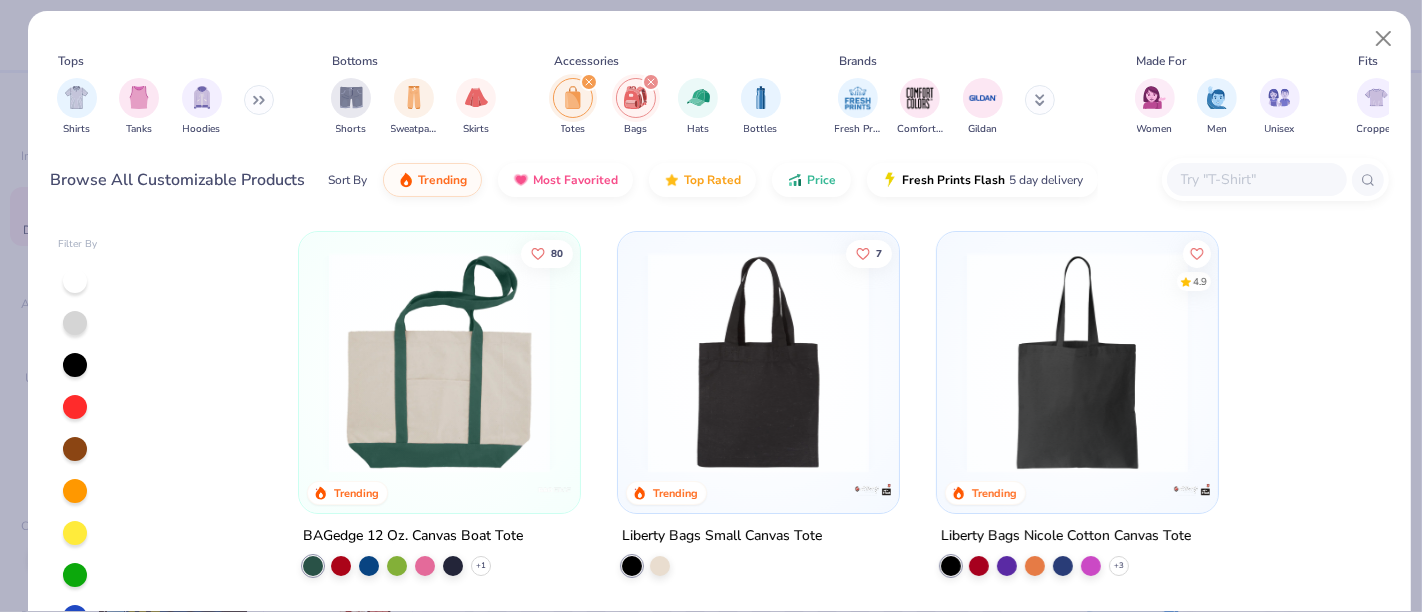 click at bounding box center [651, 82] 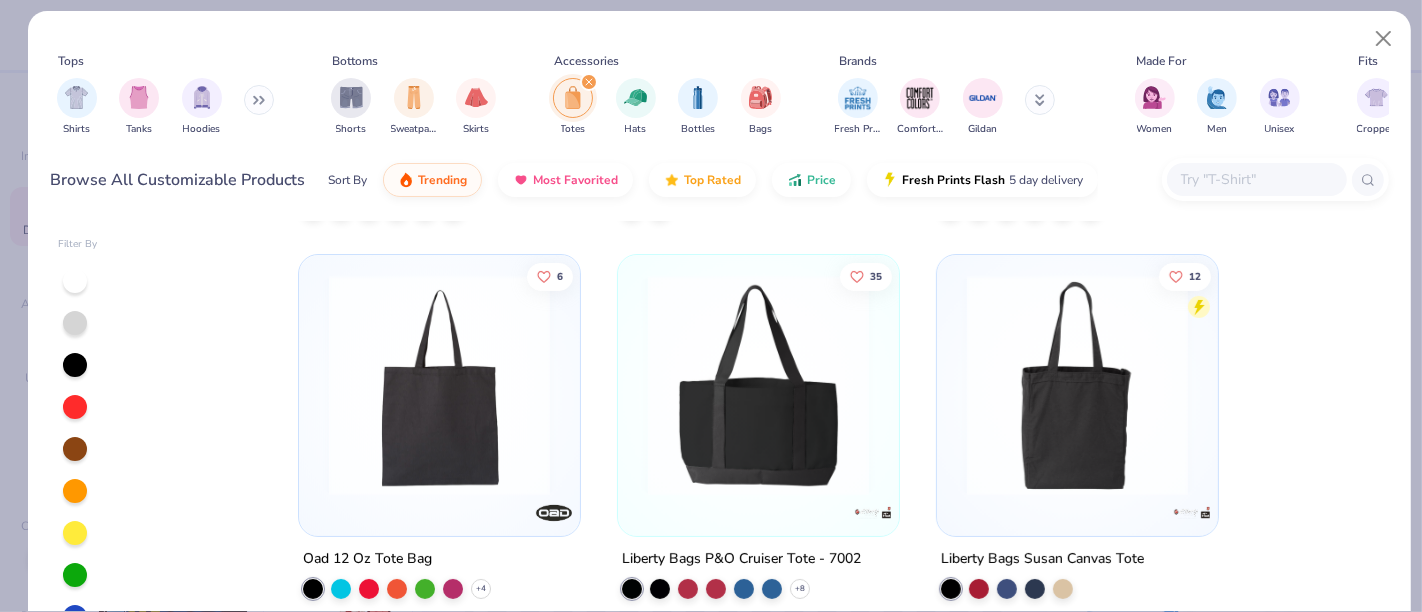 scroll, scrollTop: 397, scrollLeft: 0, axis: vertical 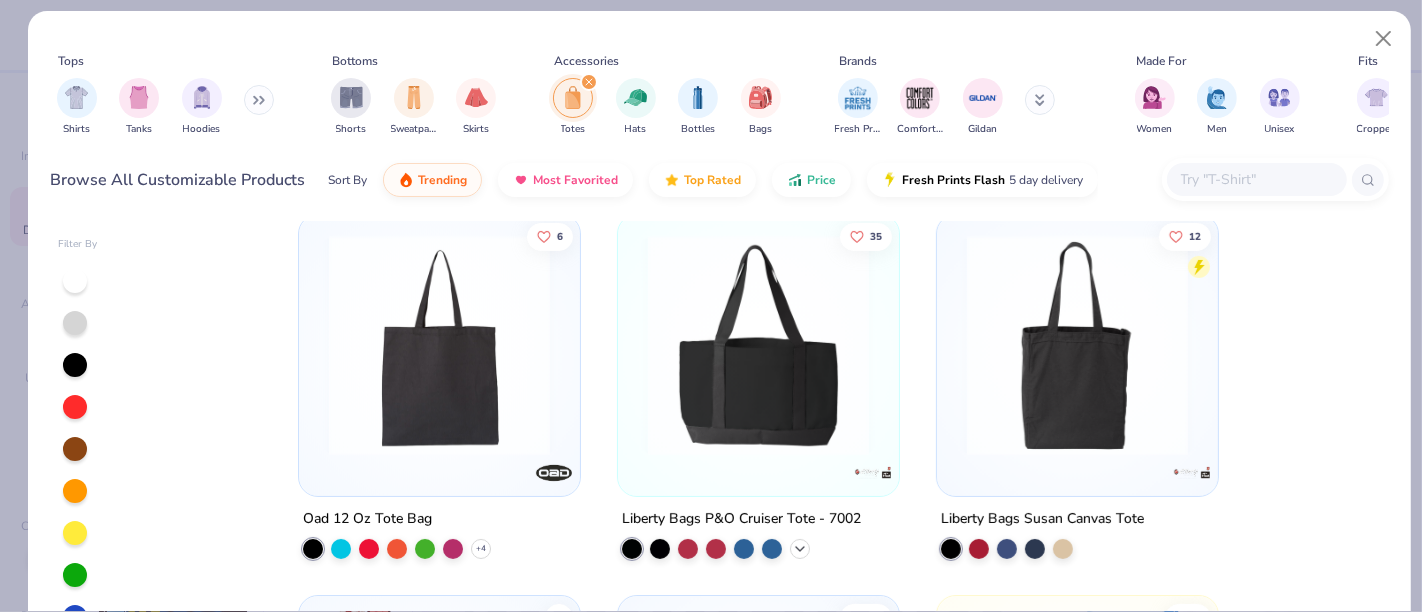 click 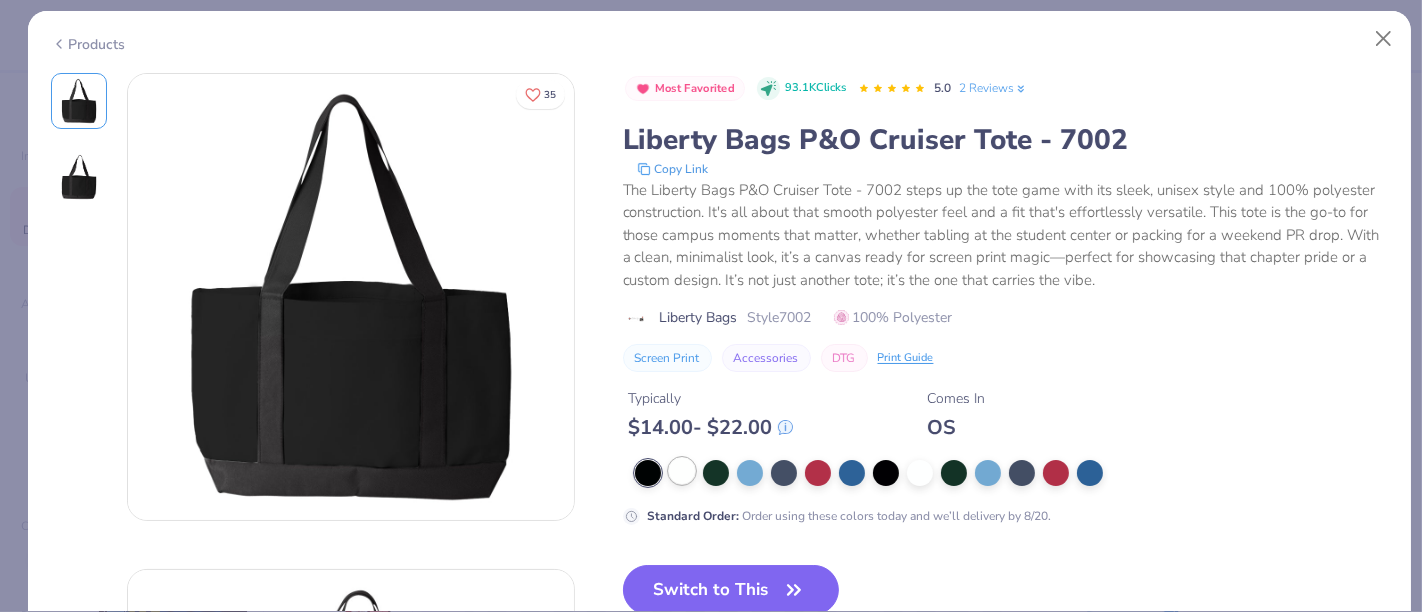 click at bounding box center (682, 471) 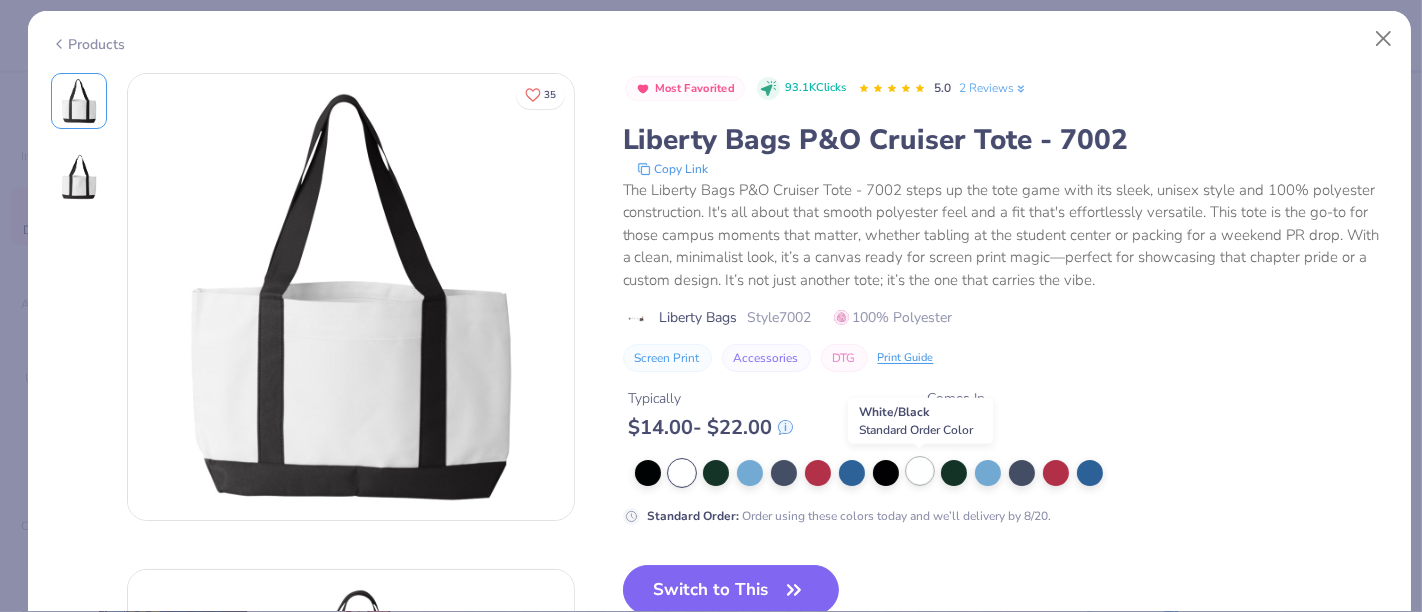 click at bounding box center [920, 471] 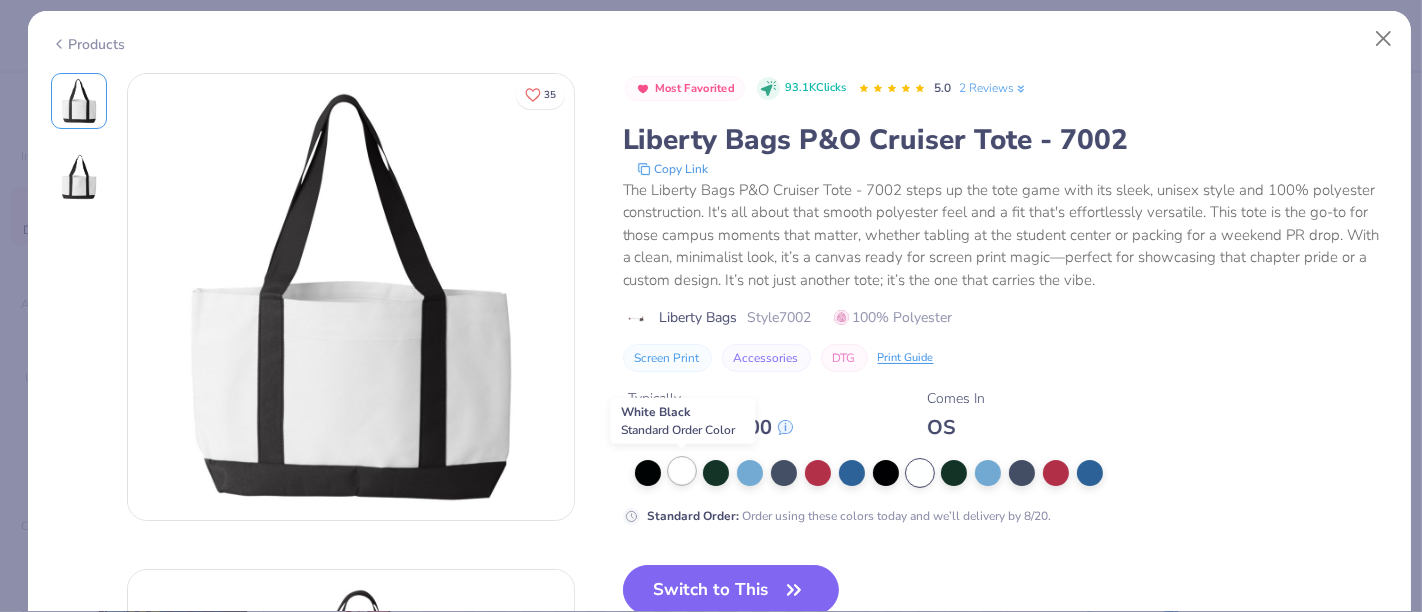 click at bounding box center (682, 471) 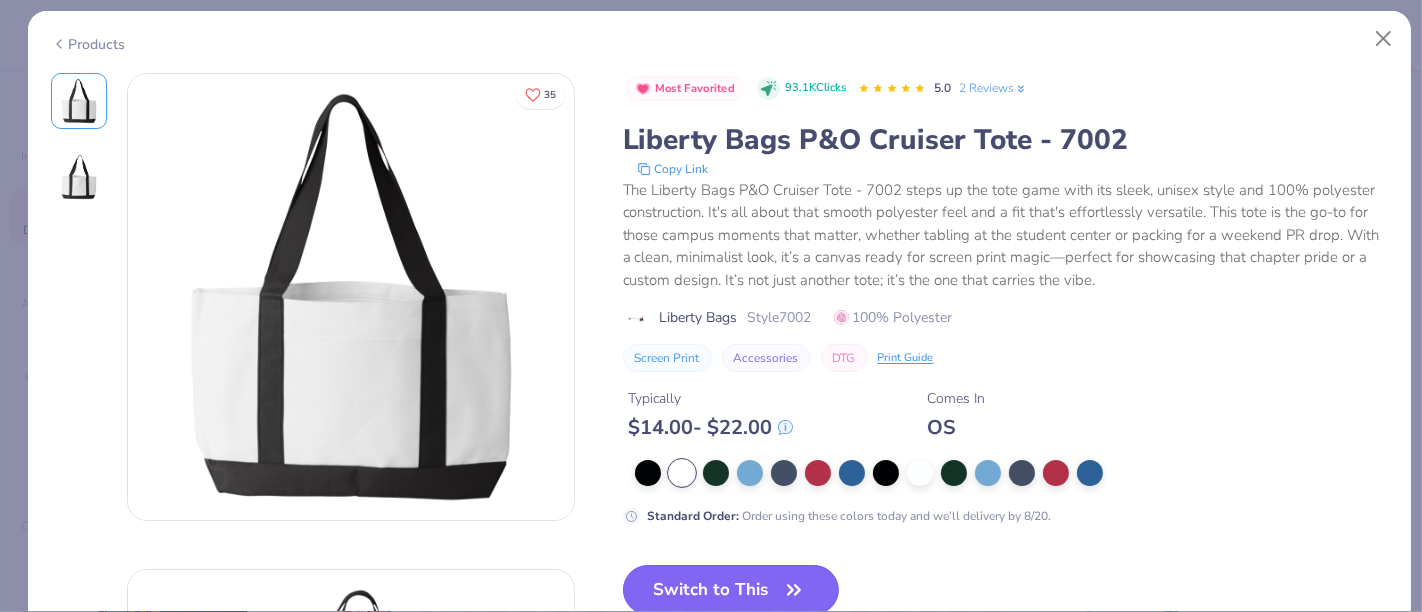click on "Switch to This" at bounding box center (731, 590) 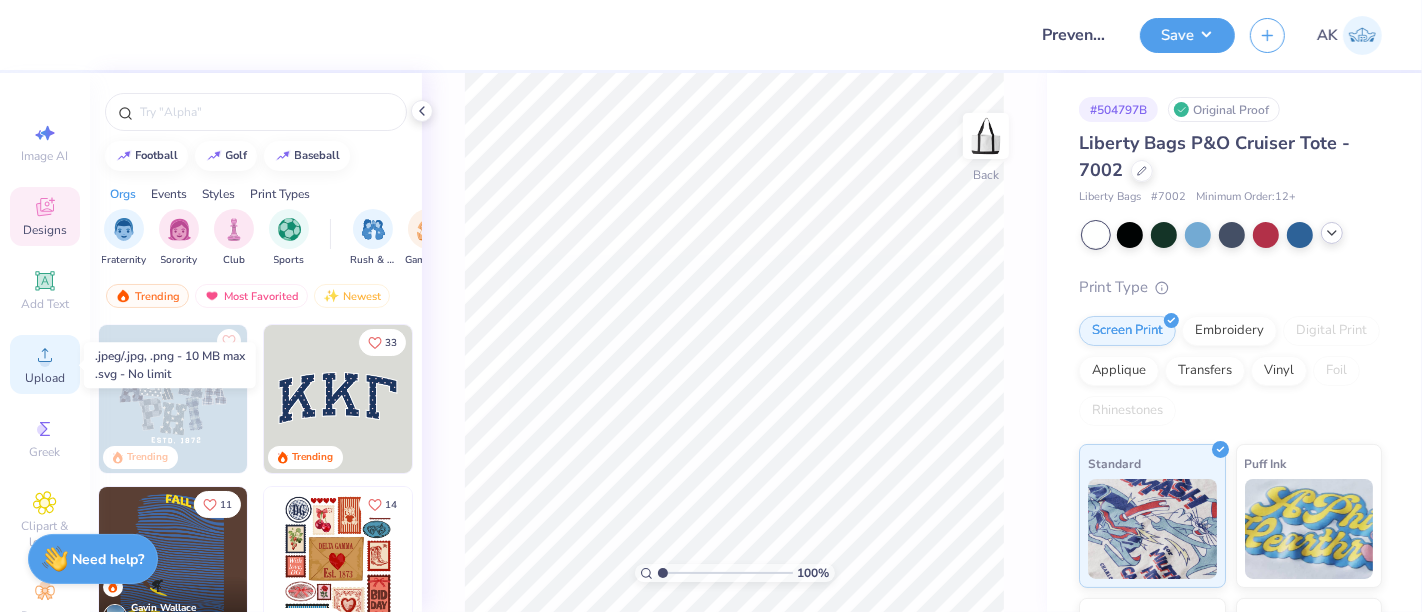 click 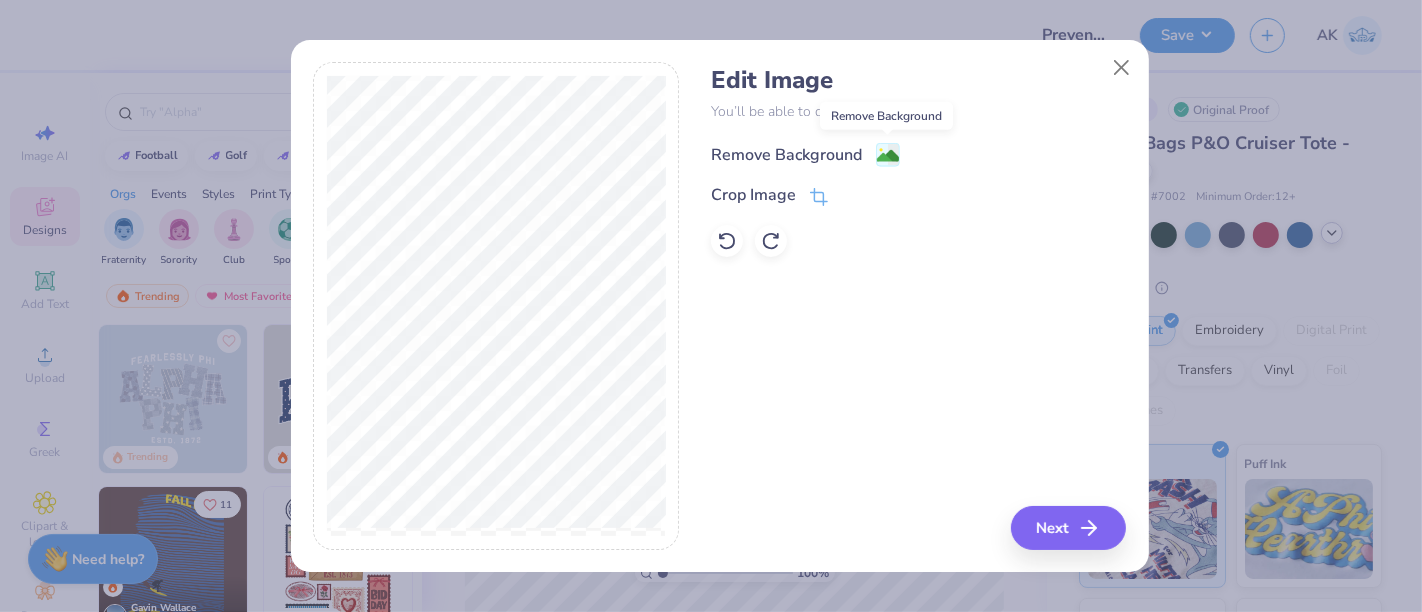click 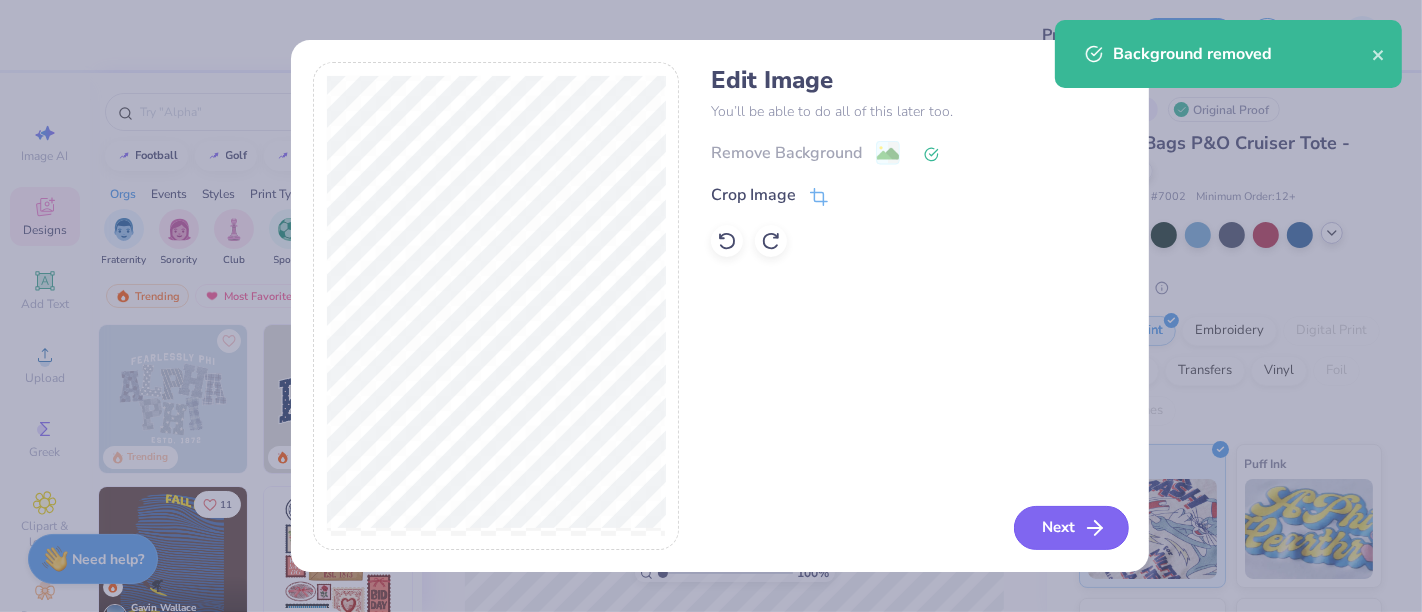 click on "Next" at bounding box center [1071, 528] 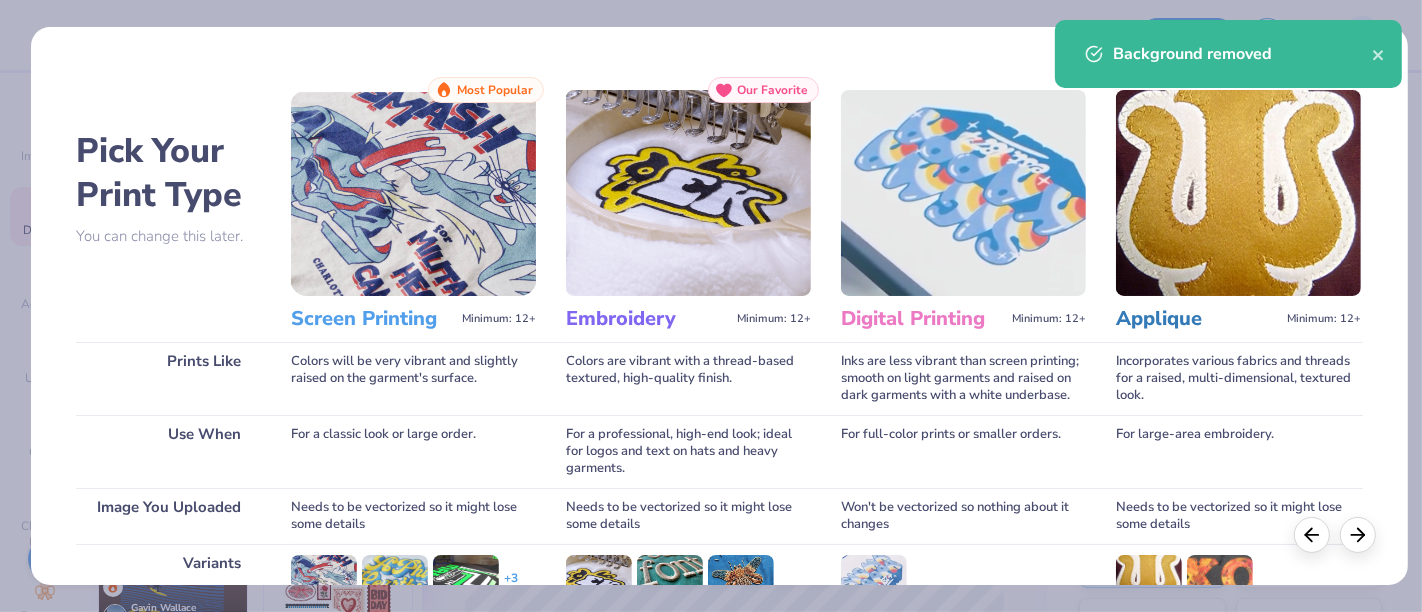 scroll, scrollTop: 283, scrollLeft: 0, axis: vertical 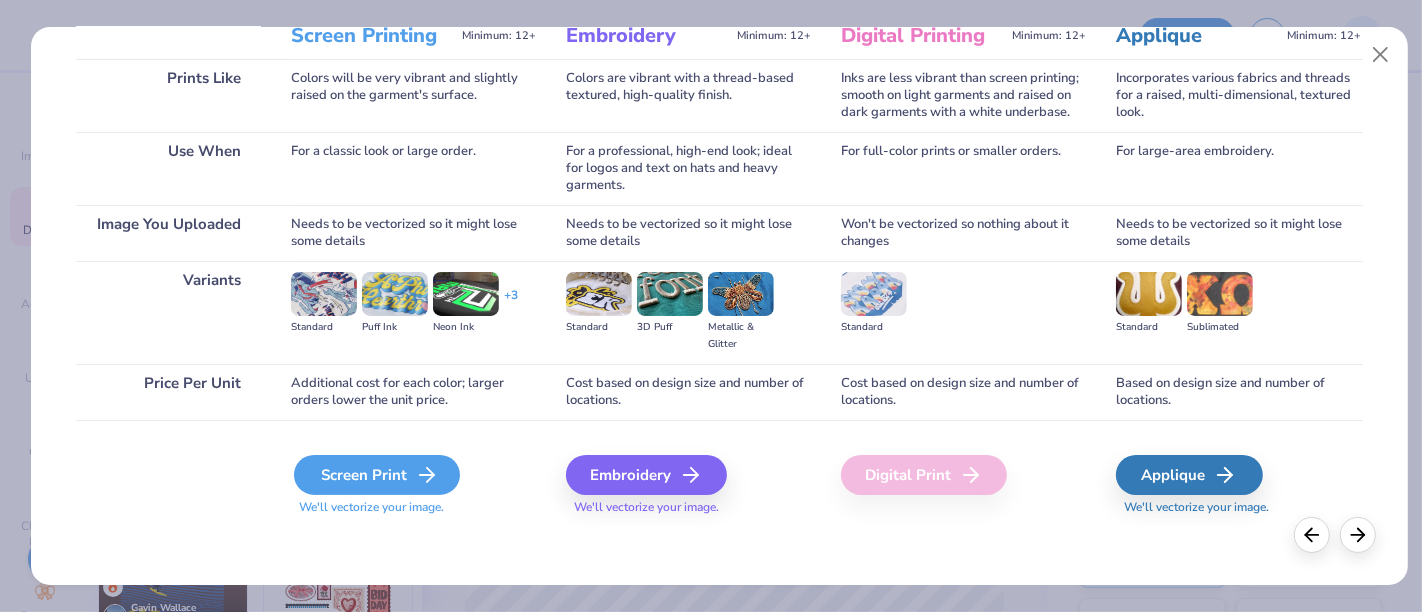 click on "Screen Print" at bounding box center (377, 475) 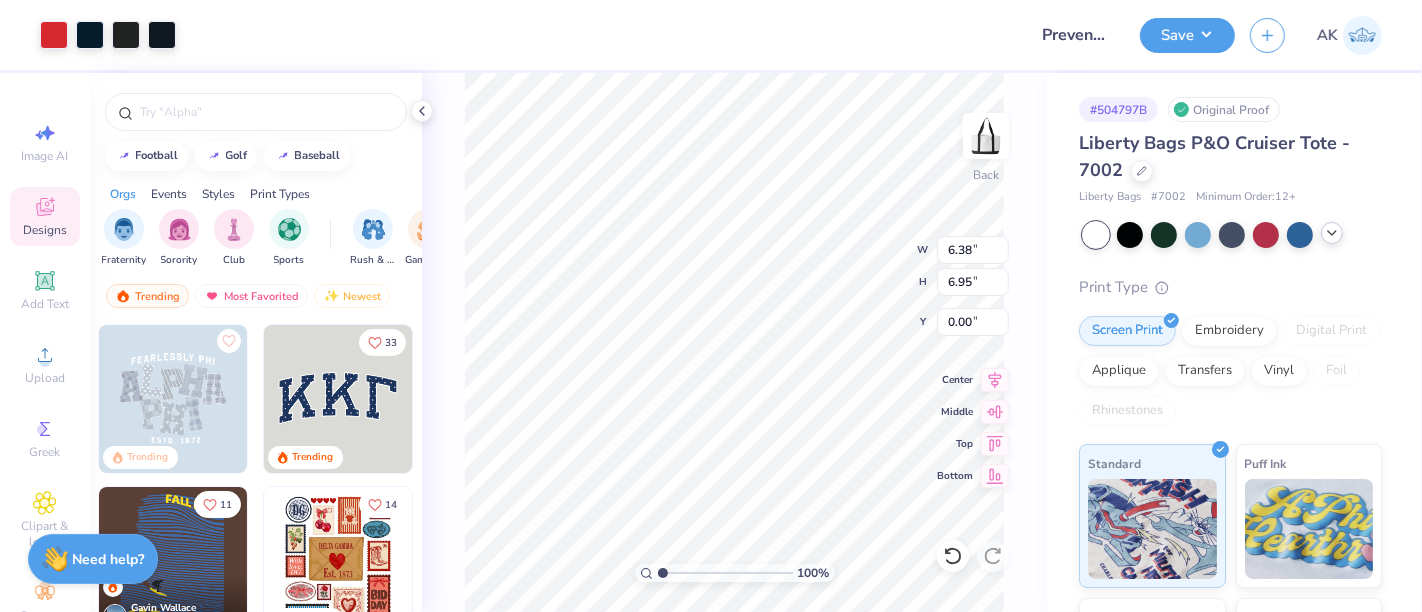 type on "0.00" 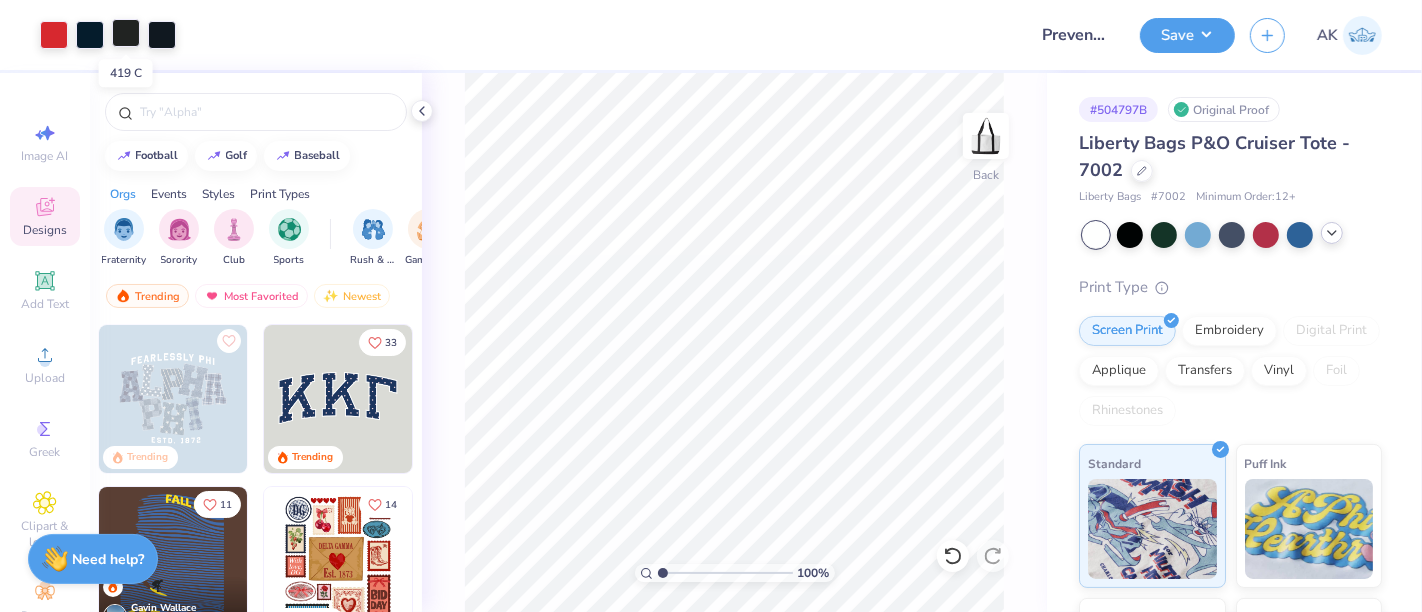 click at bounding box center (126, 33) 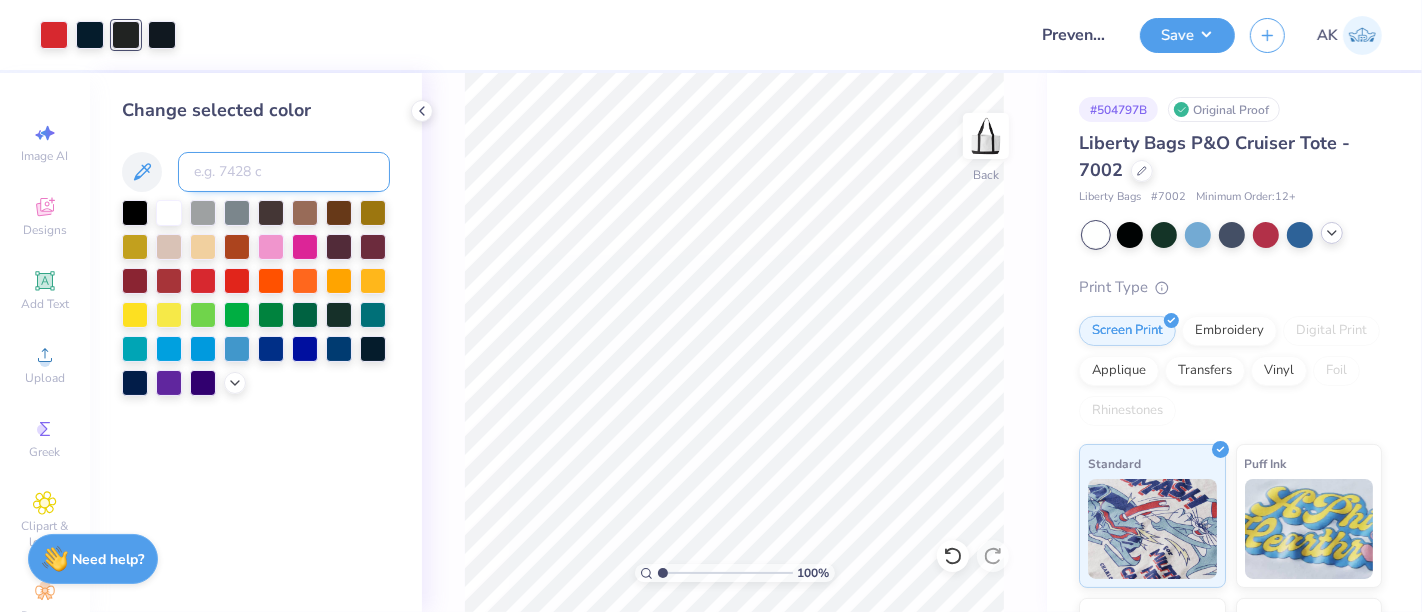 click at bounding box center [284, 172] 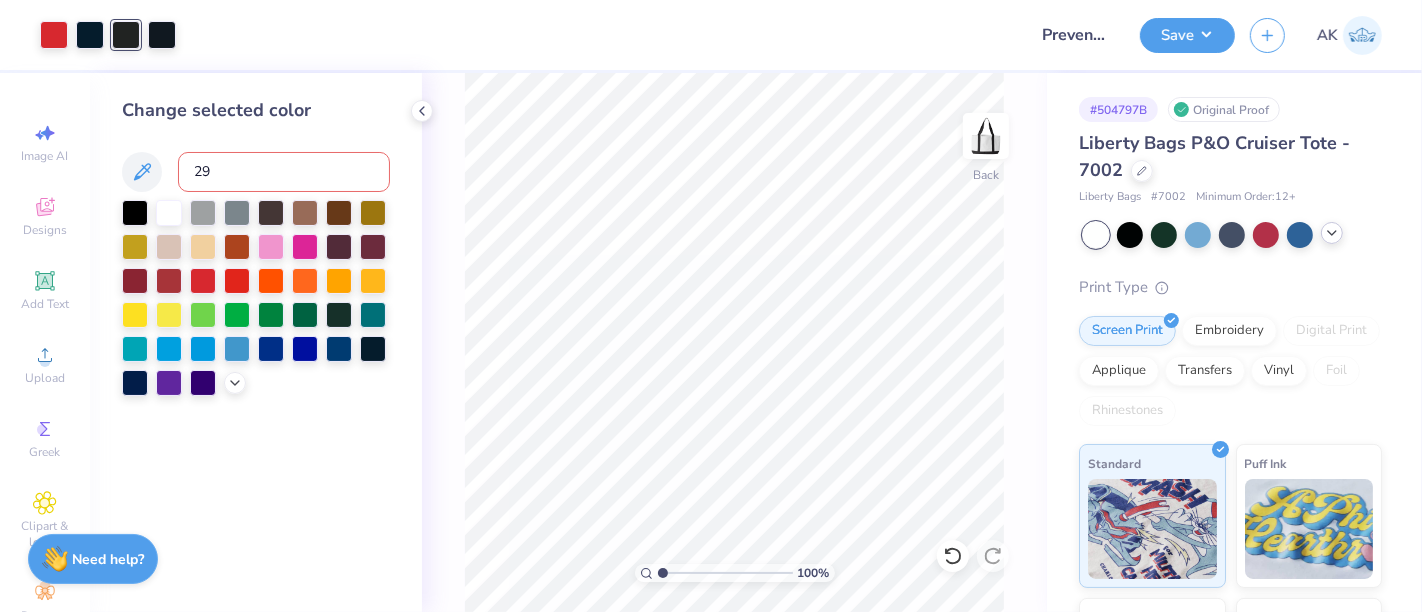 type on "296" 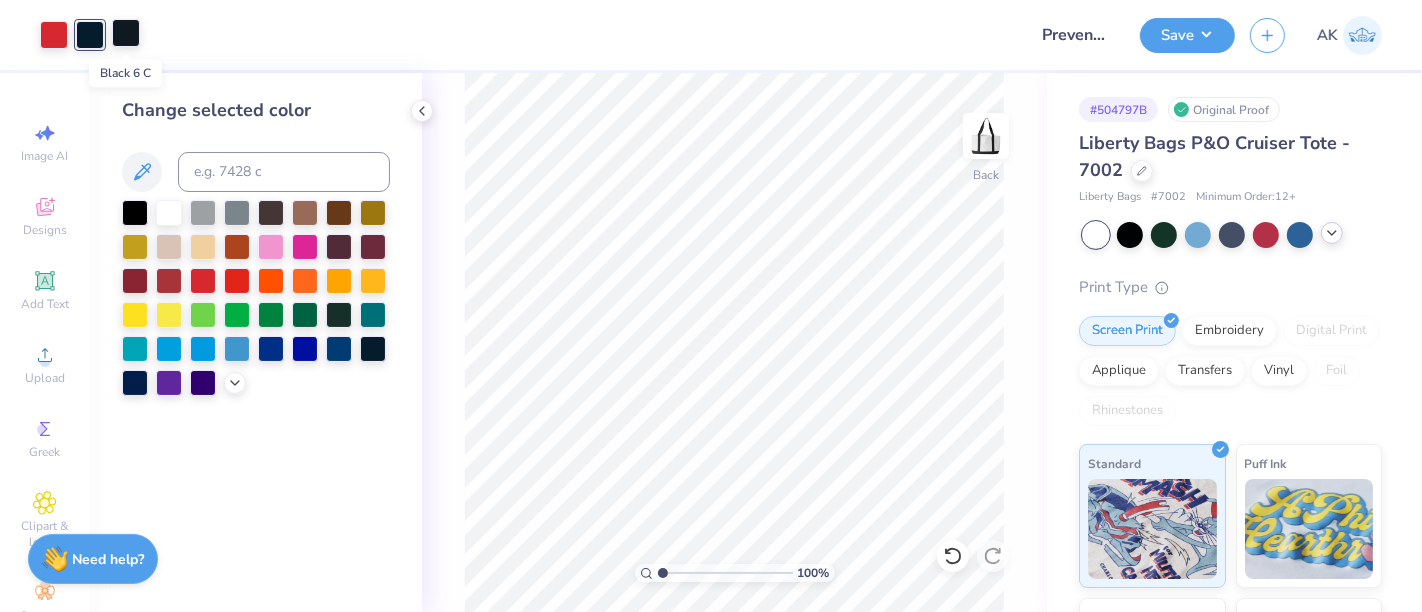 click at bounding box center (126, 33) 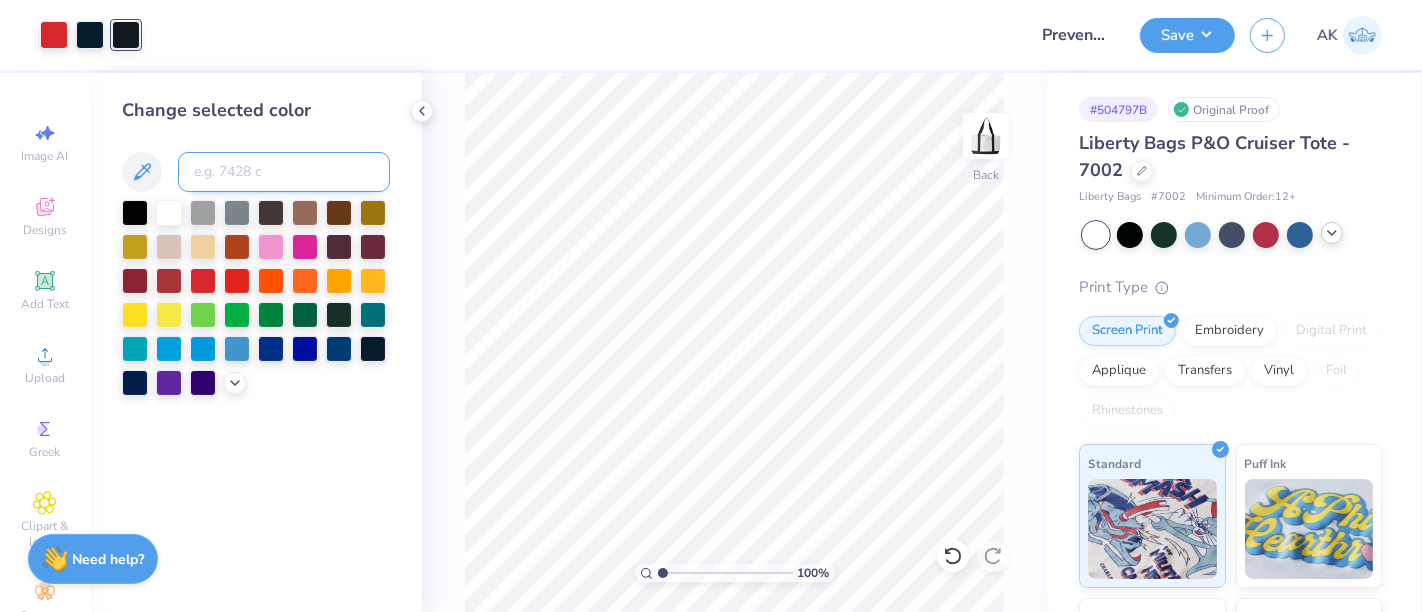 click at bounding box center [284, 172] 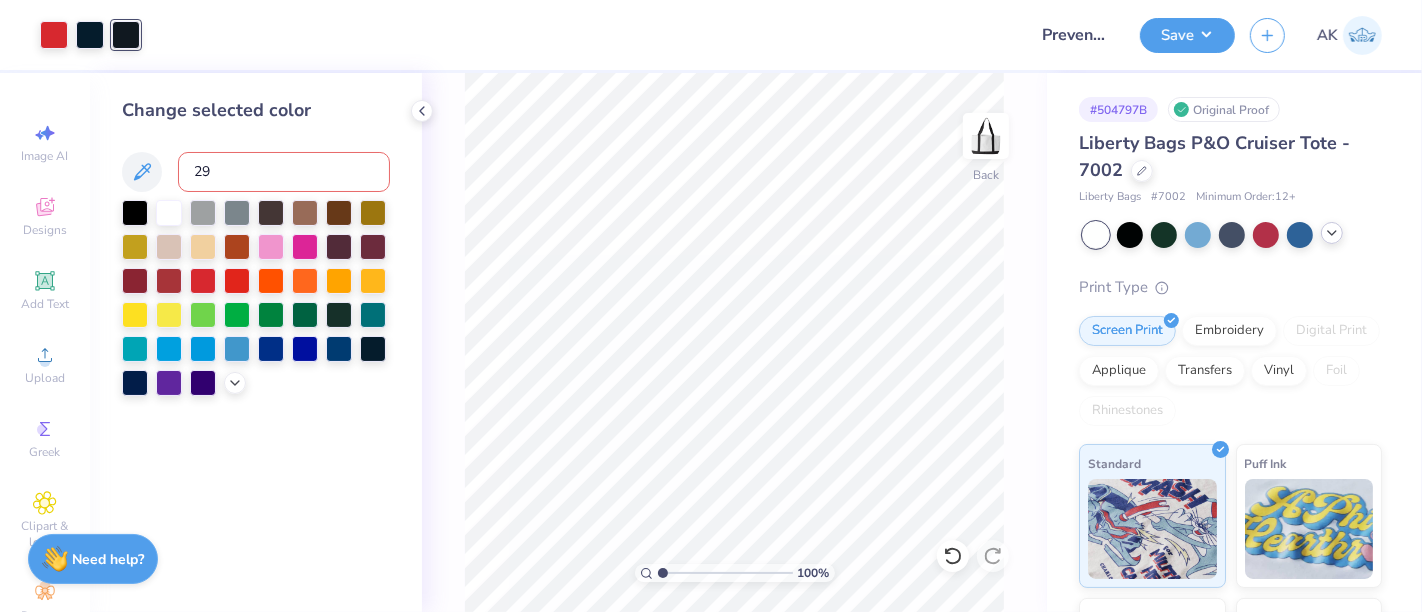 type on "296" 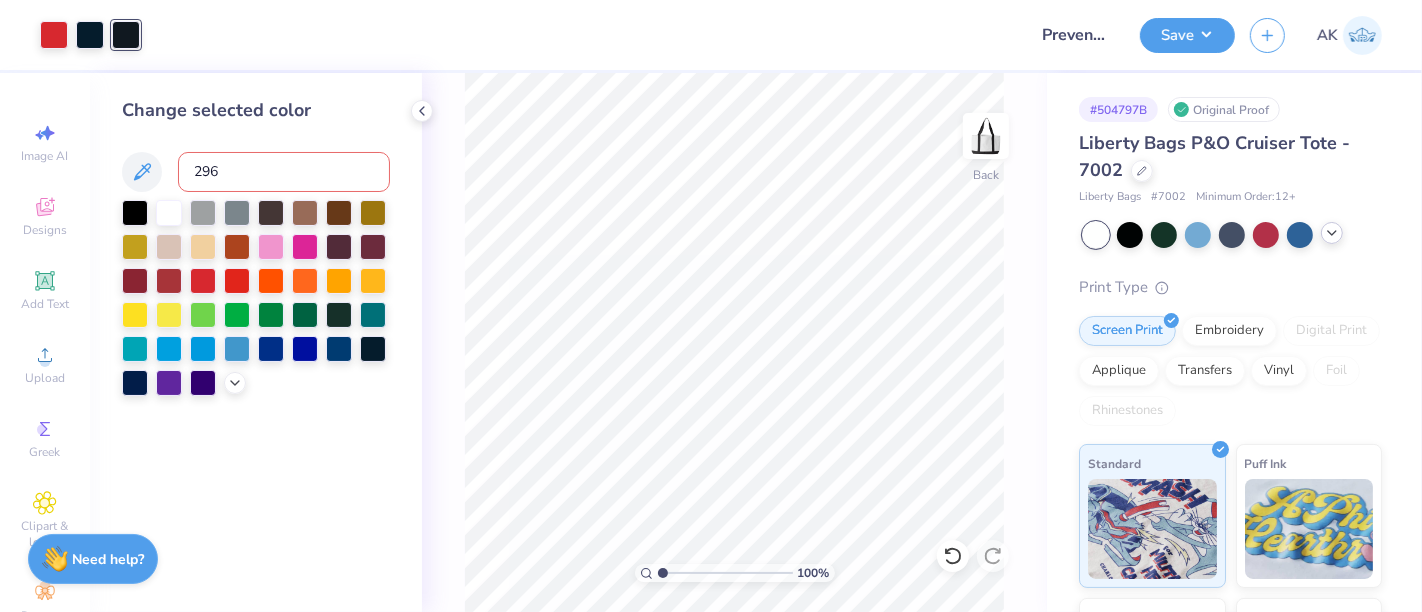 type 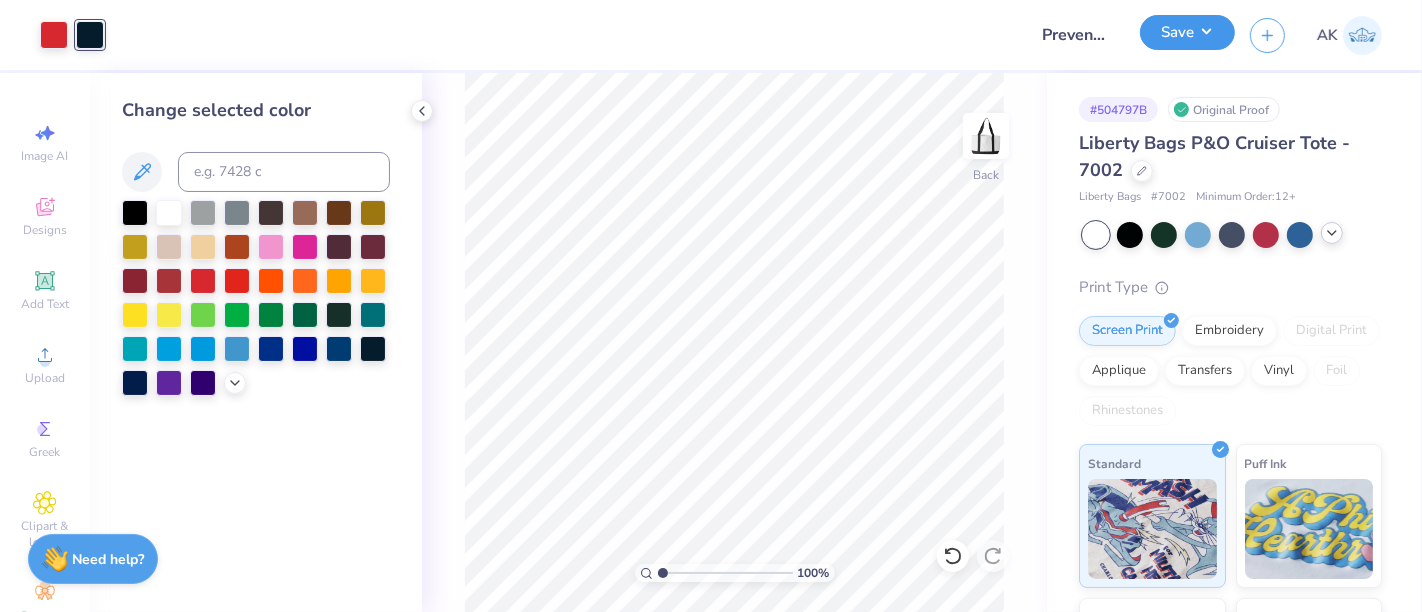 click on "Save" at bounding box center (1187, 32) 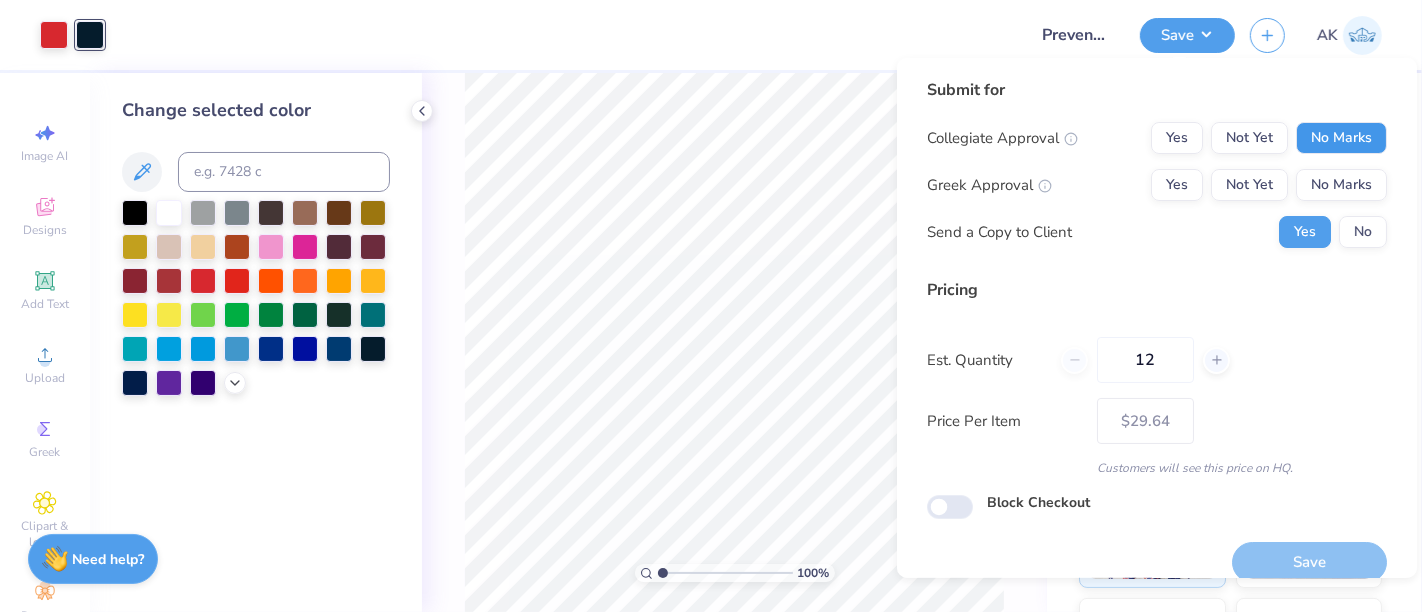 click on "No Marks" at bounding box center (1341, 138) 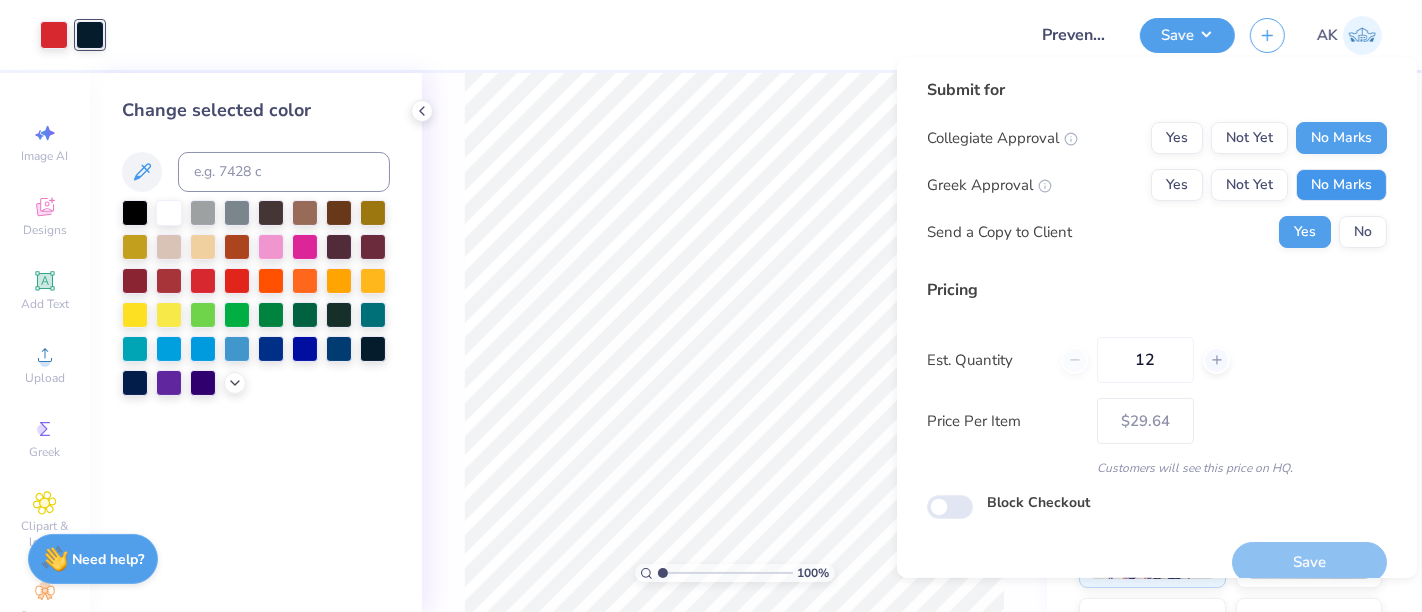 click on "No Marks" at bounding box center [1341, 185] 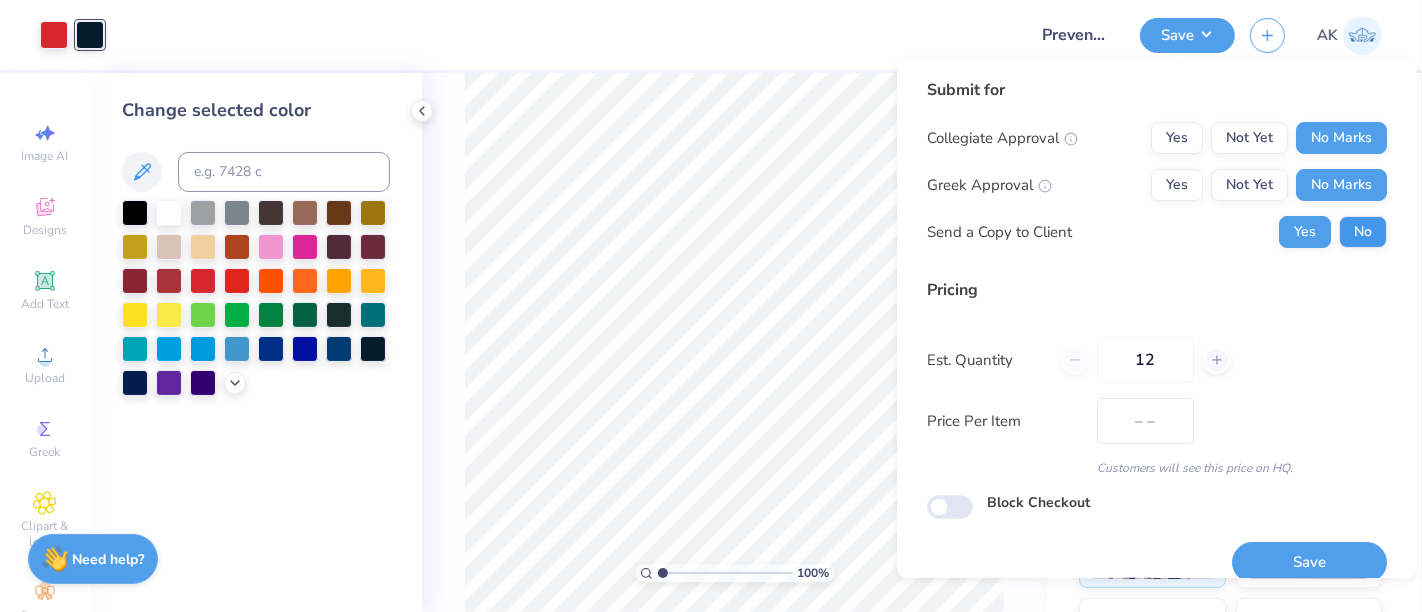 type on "$29.64" 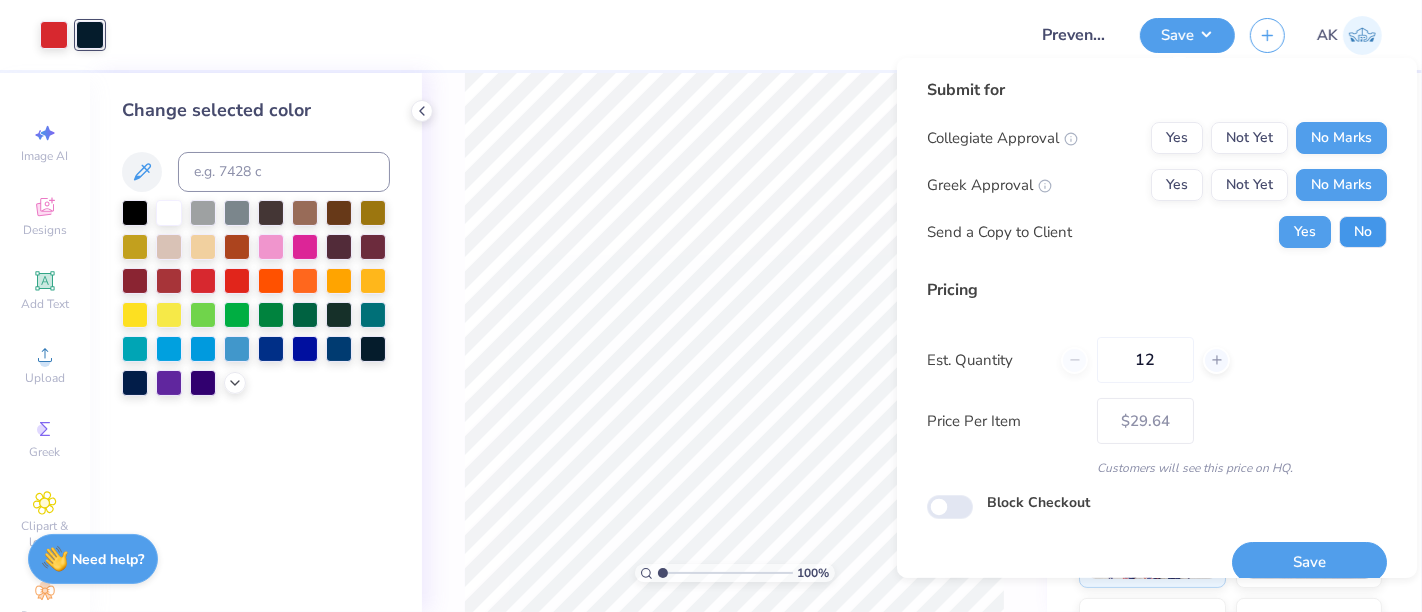 click on "No" at bounding box center (1363, 232) 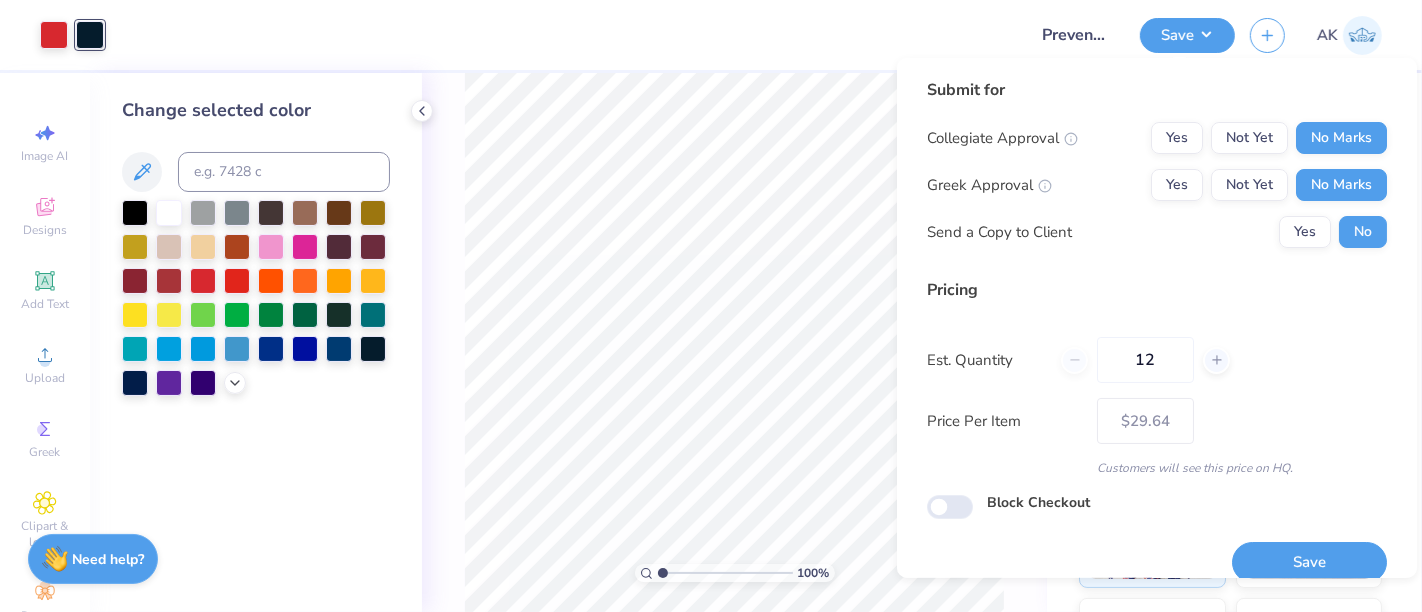 scroll, scrollTop: 22, scrollLeft: 0, axis: vertical 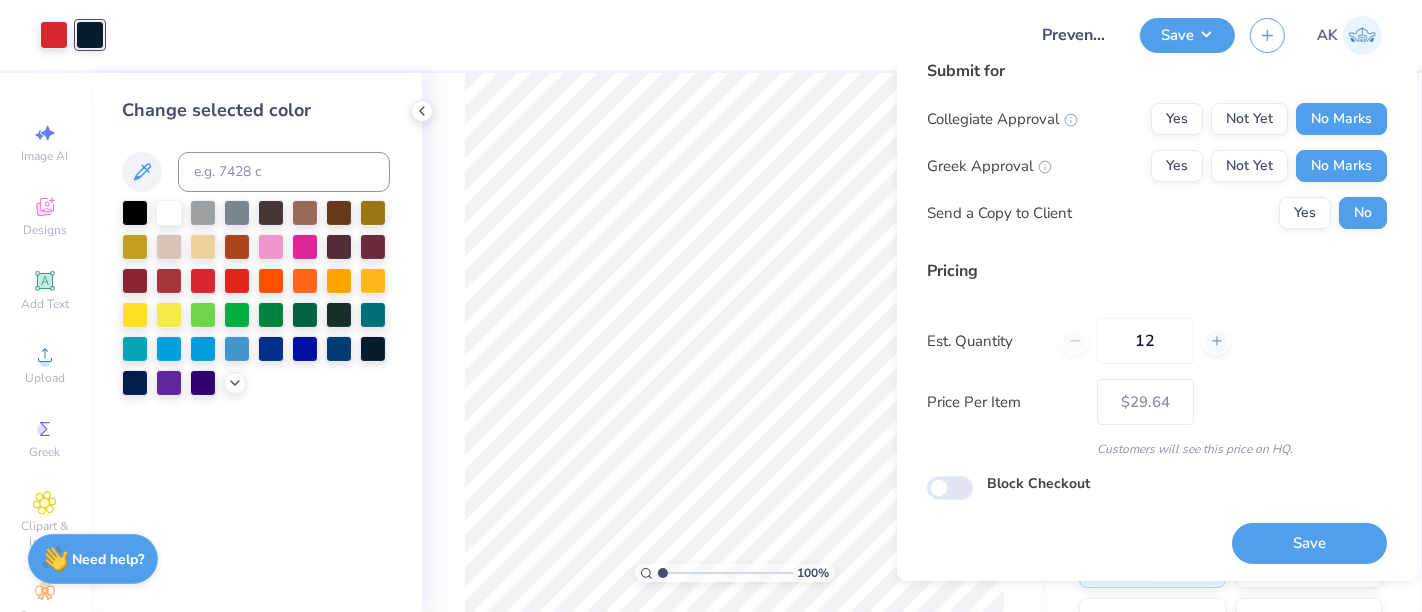 drag, startPoint x: 1165, startPoint y: 330, endPoint x: 1063, endPoint y: 359, distance: 106.04244 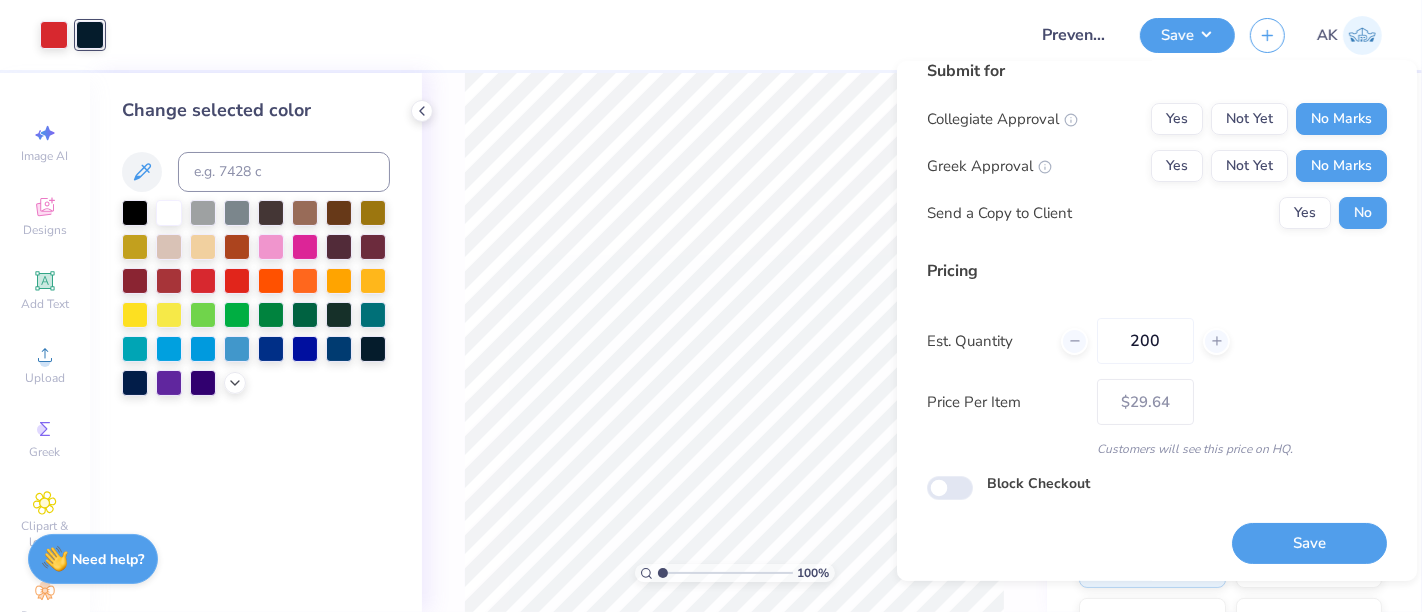 type on "2000" 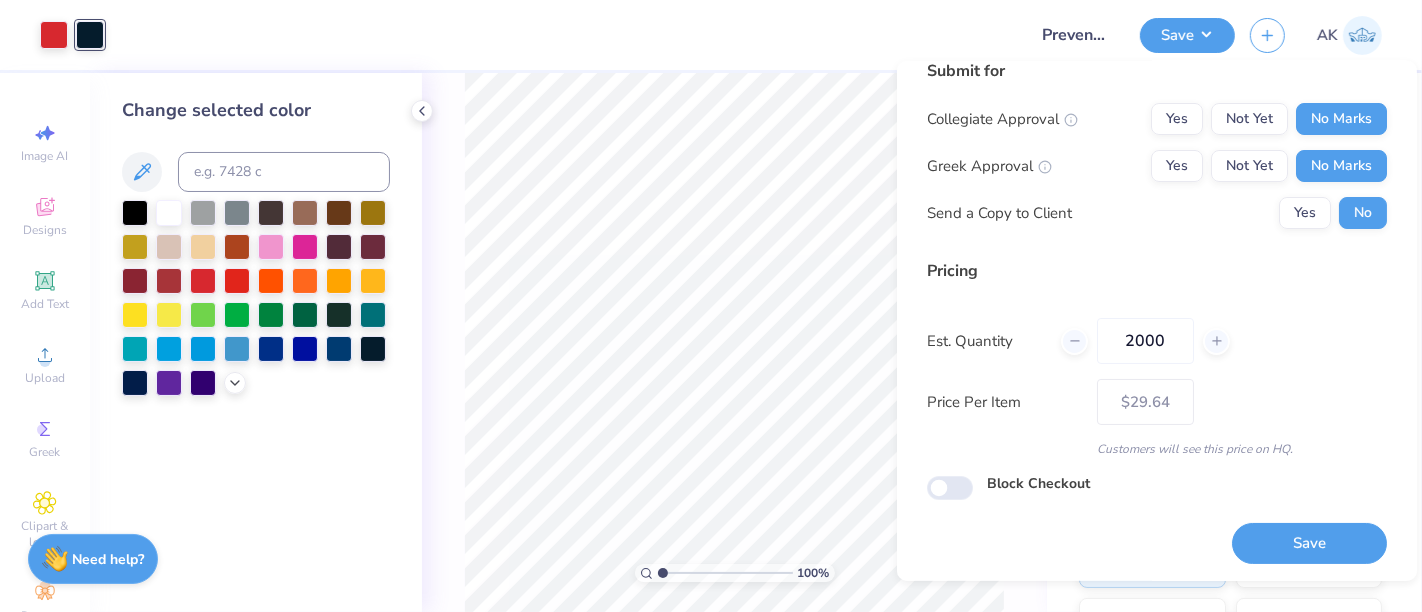 type on "– –" 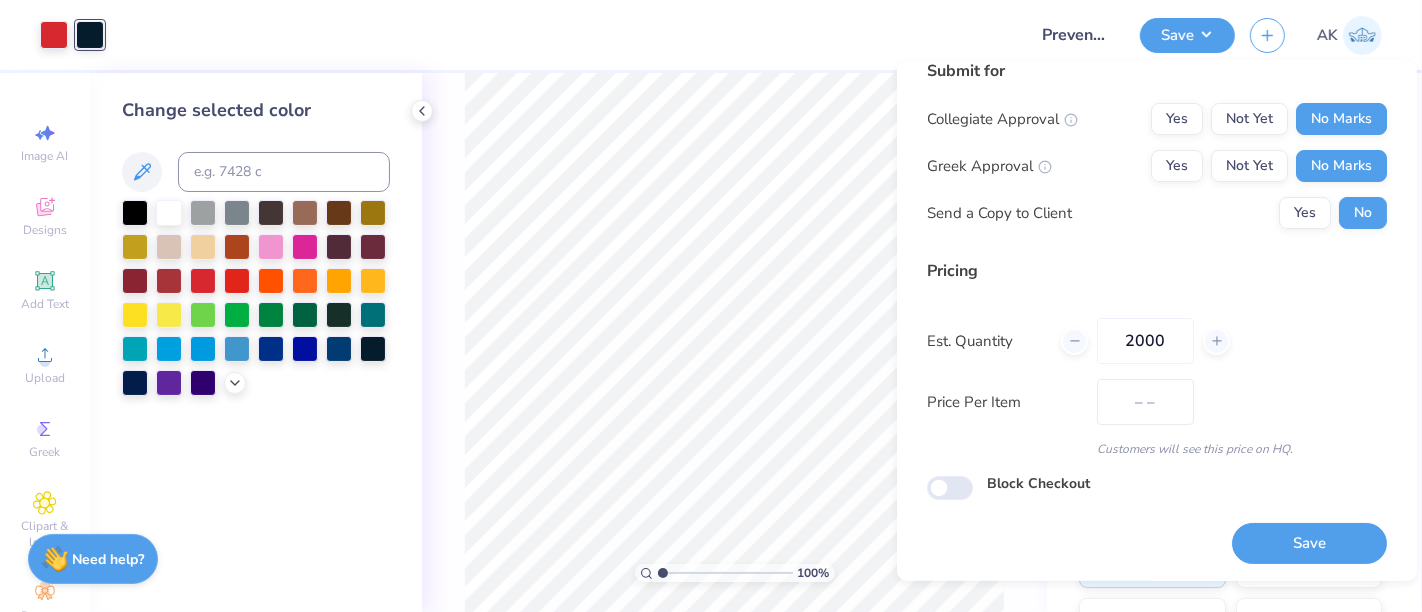type on "200" 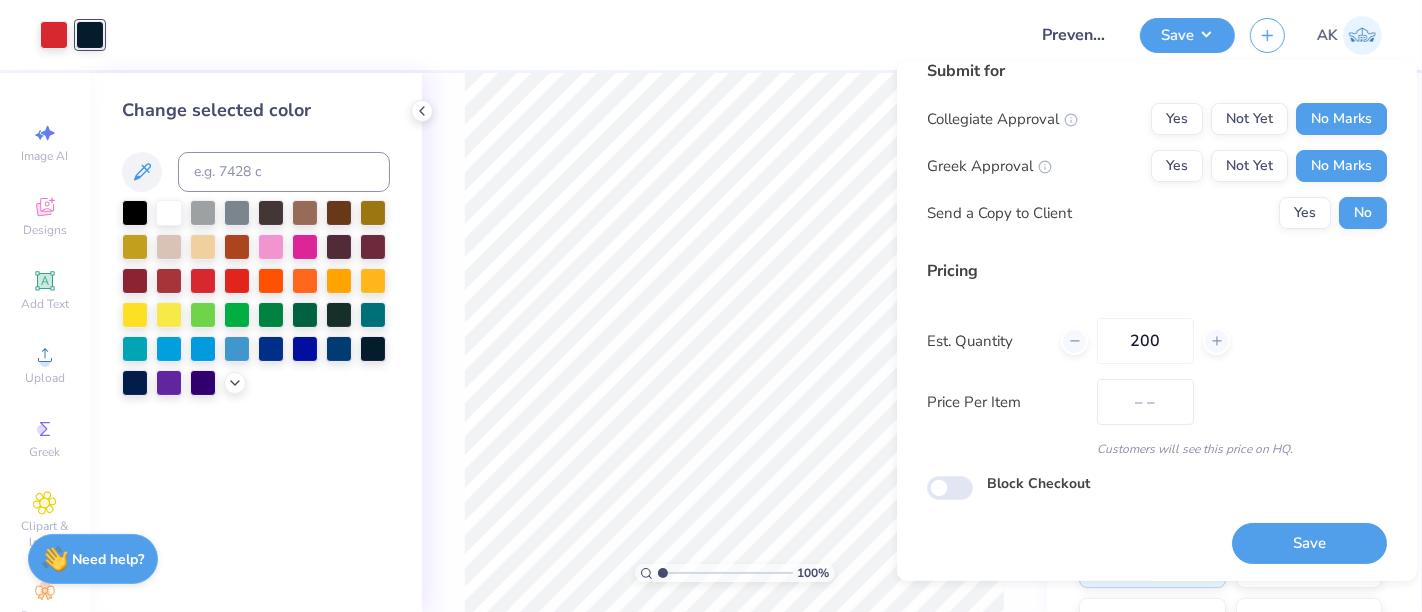 type on "$12.40" 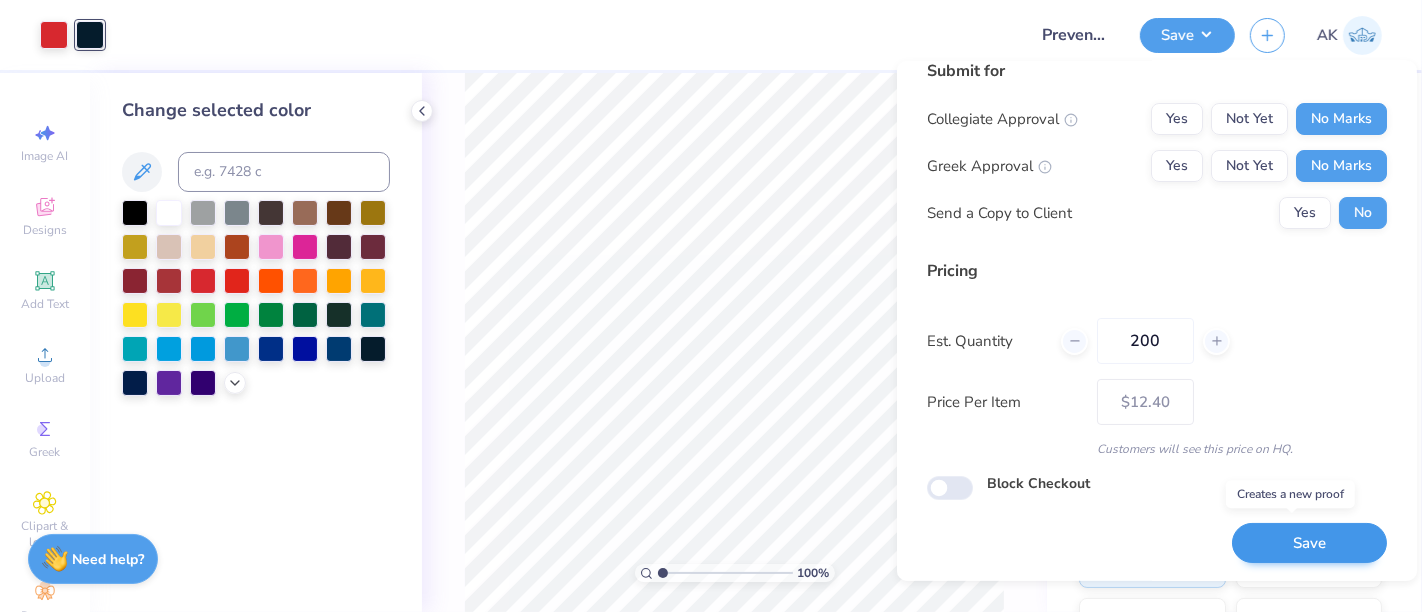 type on "200" 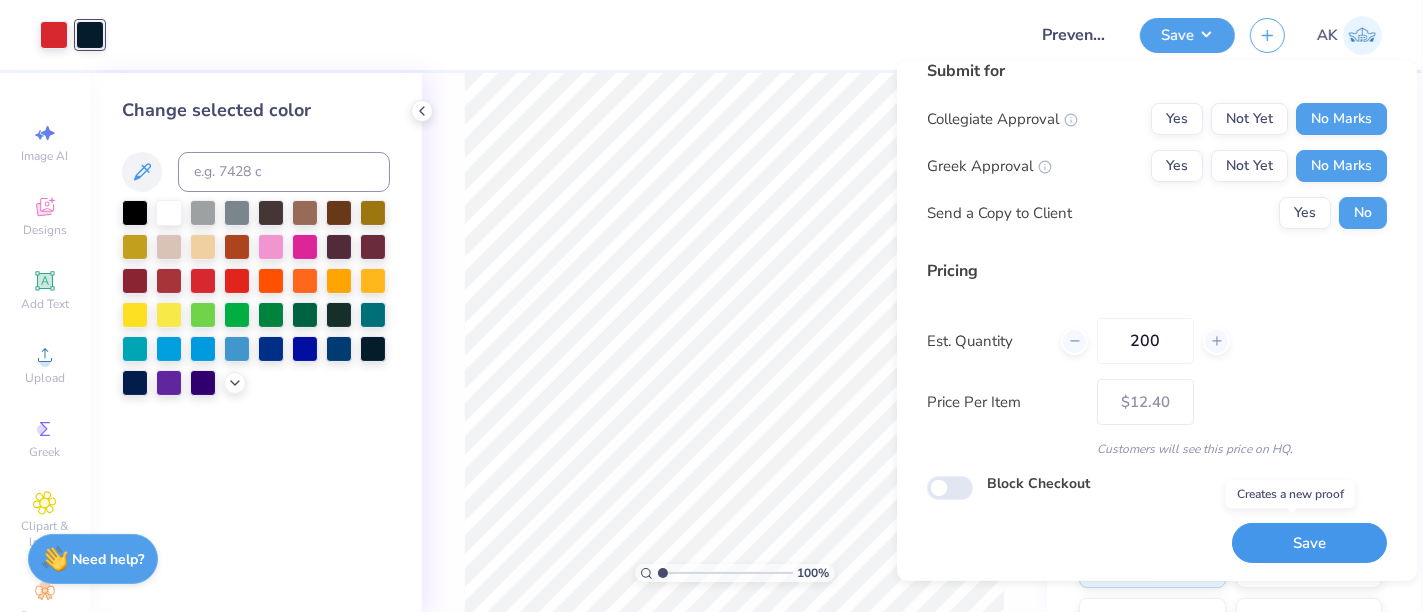 click on "Save" at bounding box center [1309, 543] 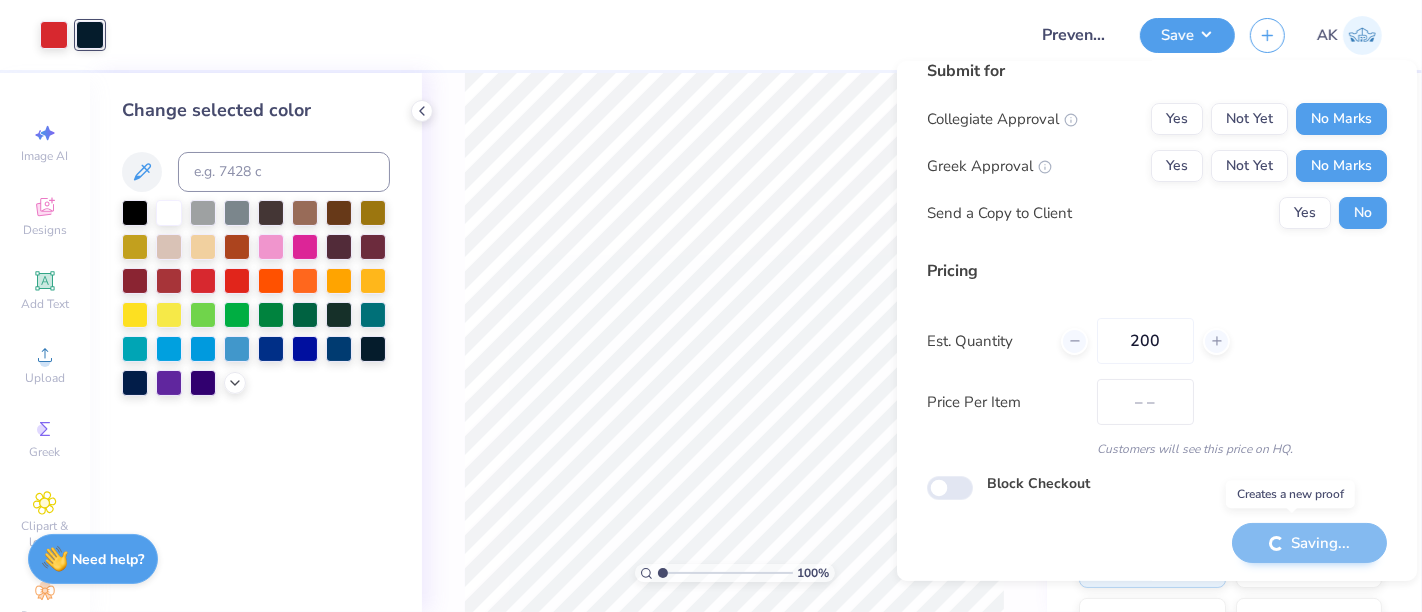 type on "$12.40" 